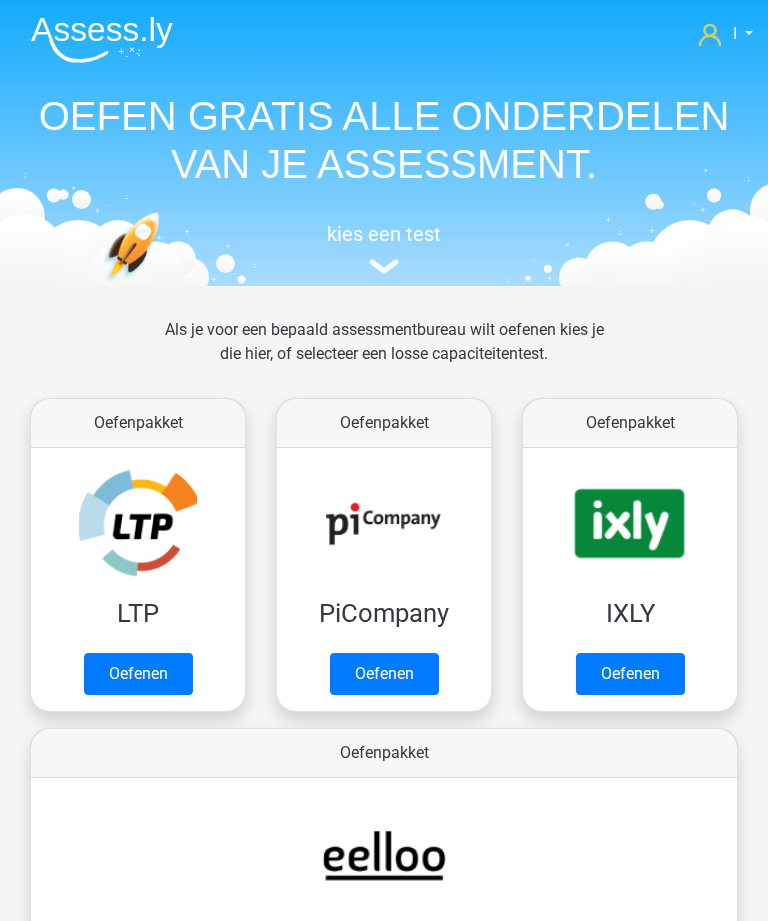 scroll, scrollTop: 1210, scrollLeft: 0, axis: vertical 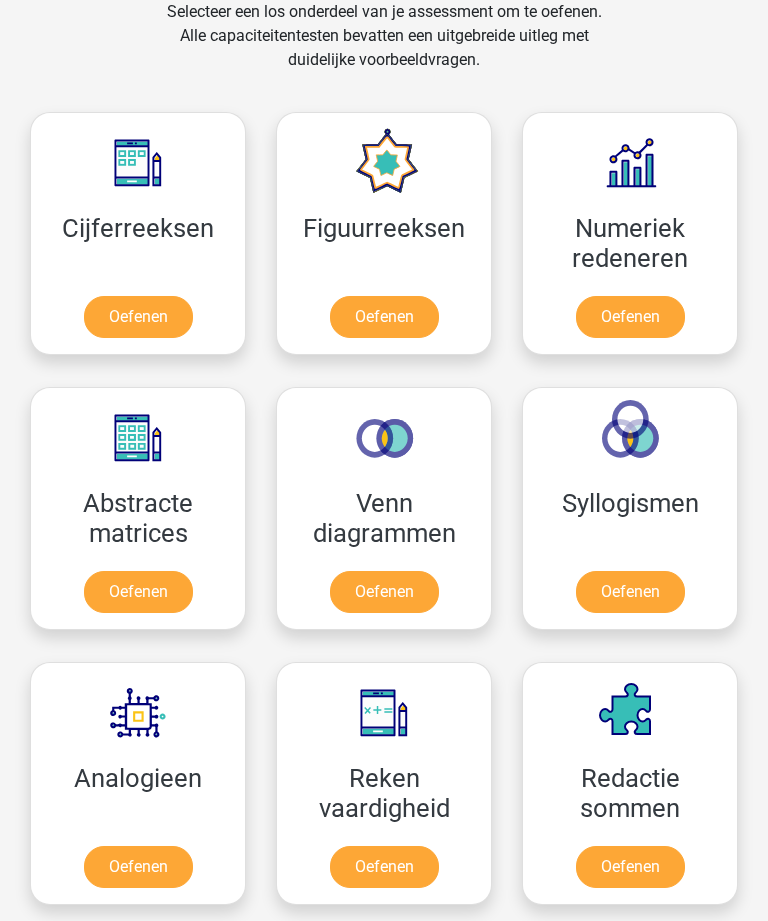 click on "Oefenen" at bounding box center (630, 317) 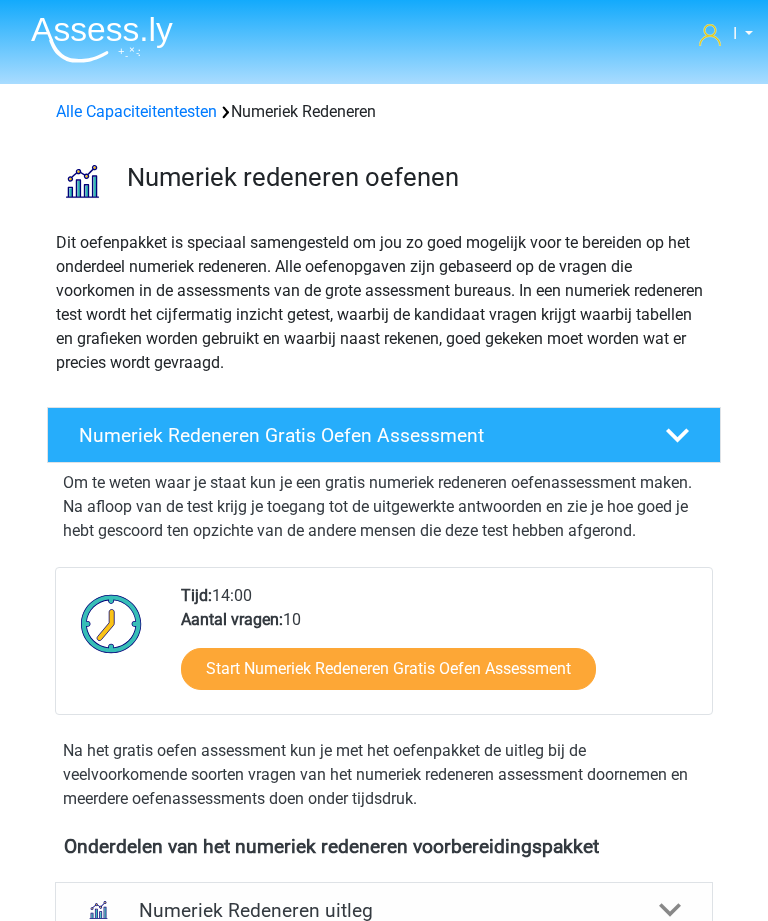 scroll, scrollTop: 0, scrollLeft: 0, axis: both 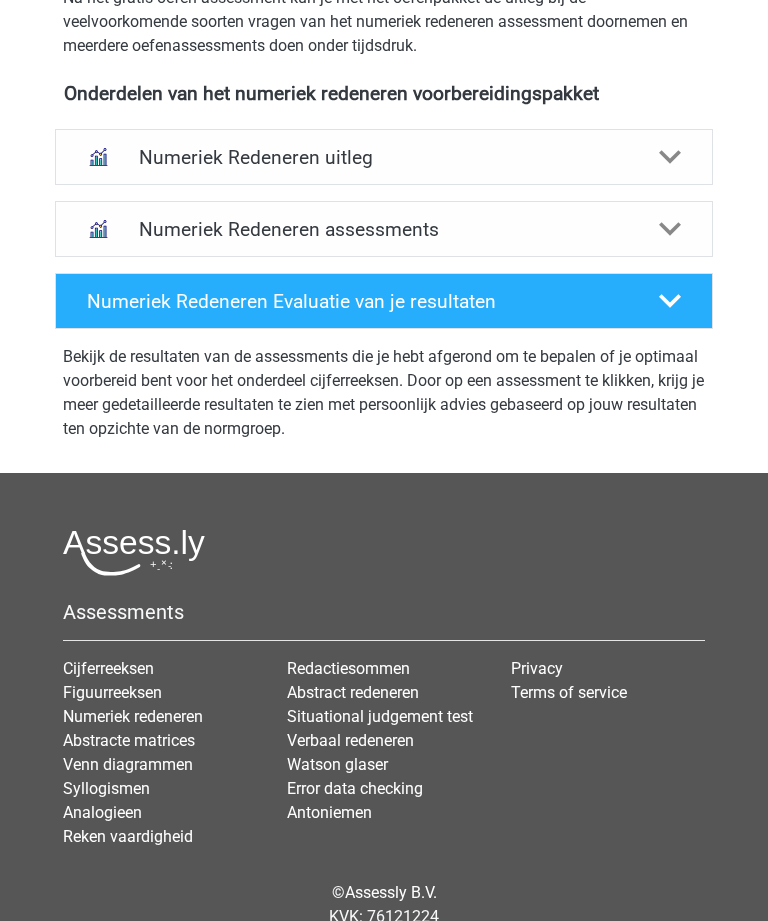 click on "Numeriek Redeneren uitleg" at bounding box center (384, 158) 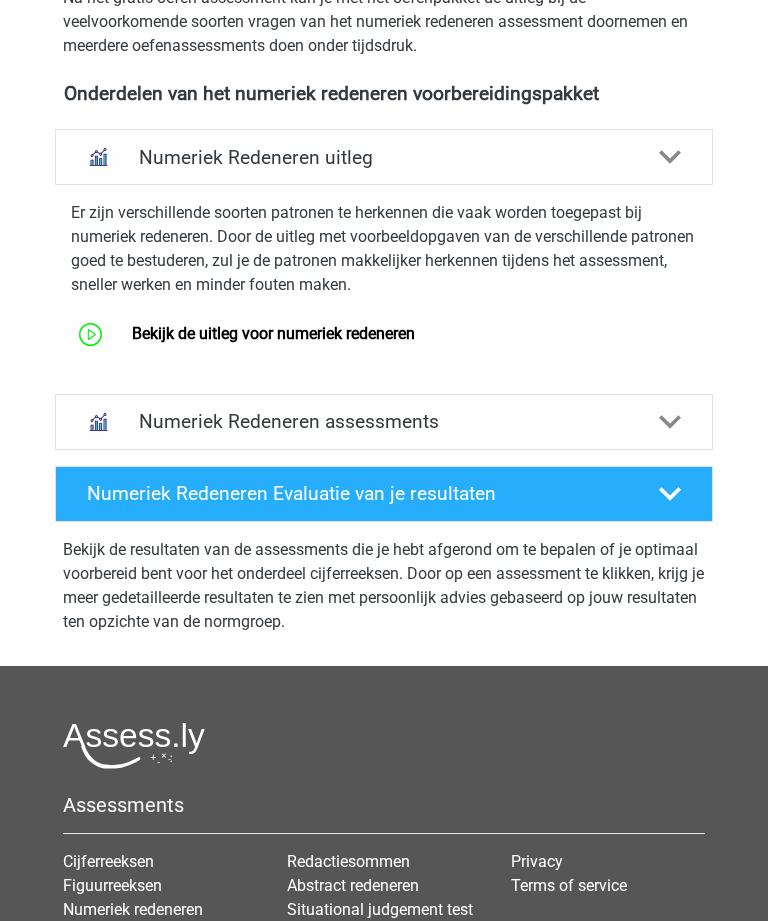 click on "Bekijk de uitleg voor
numeriek redeneren" at bounding box center [273, 333] 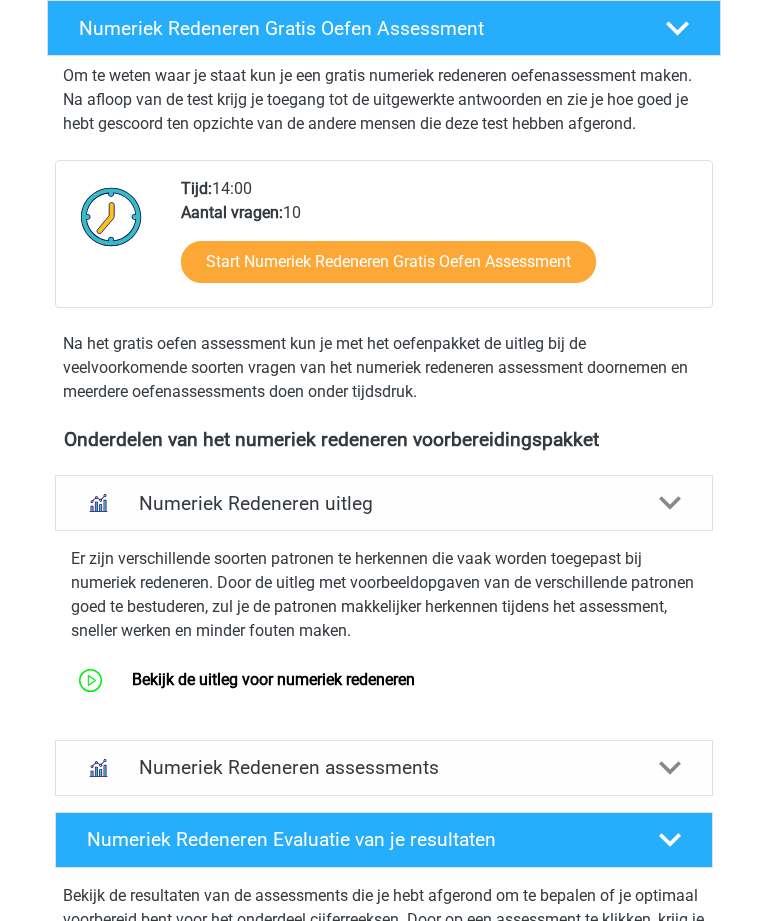 scroll, scrollTop: 408, scrollLeft: 0, axis: vertical 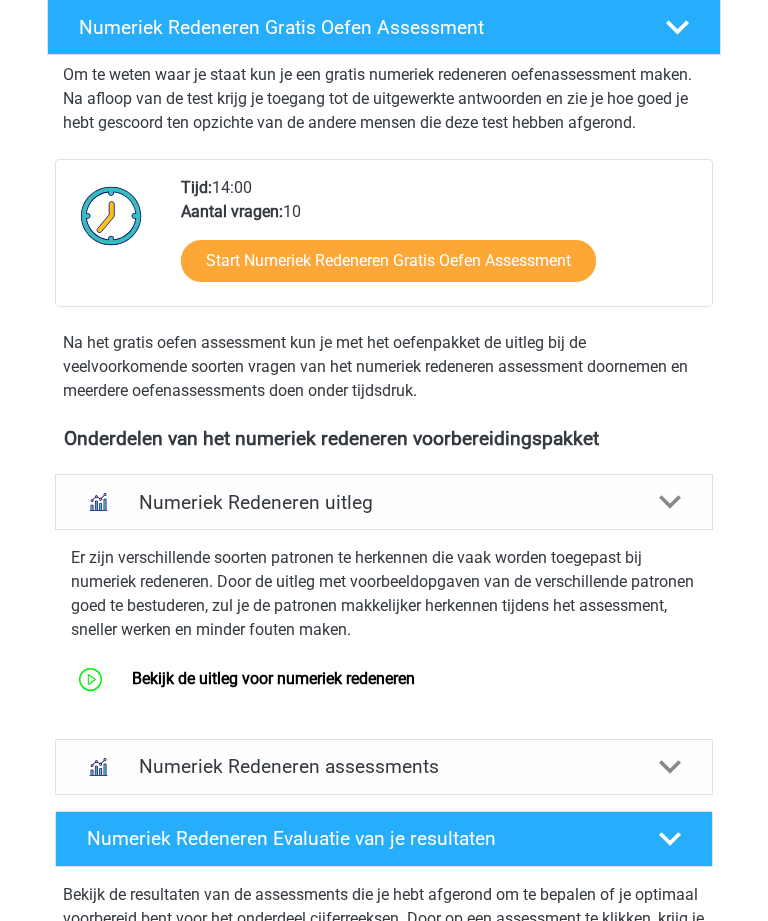 click on "Start Numeriek Redeneren
Gratis Oefen Assessment" at bounding box center (388, 261) 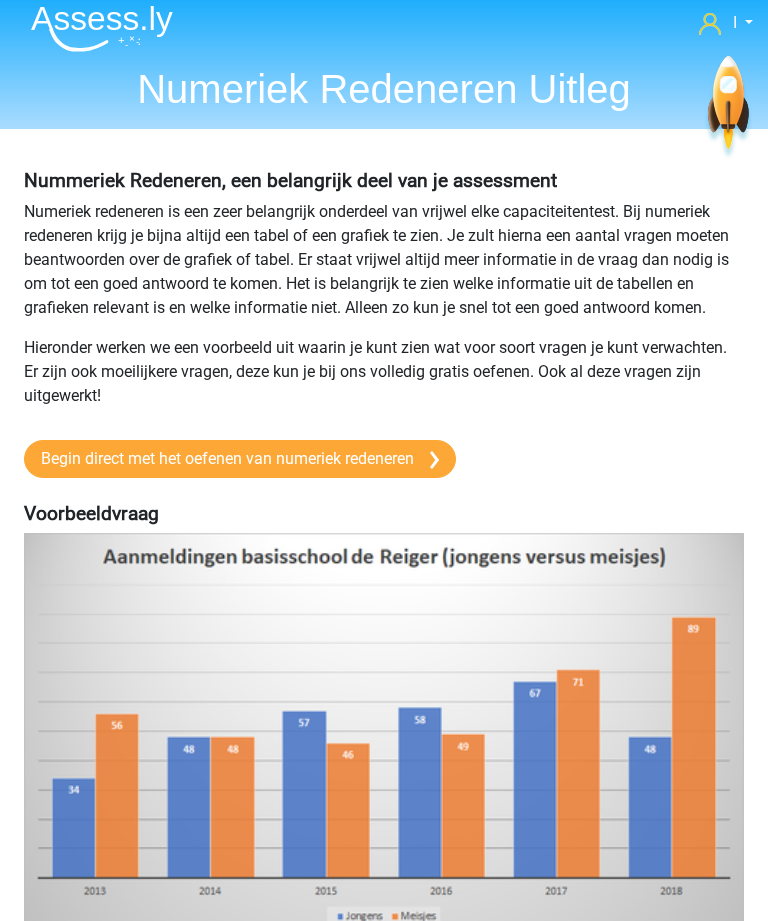 scroll, scrollTop: 0, scrollLeft: 0, axis: both 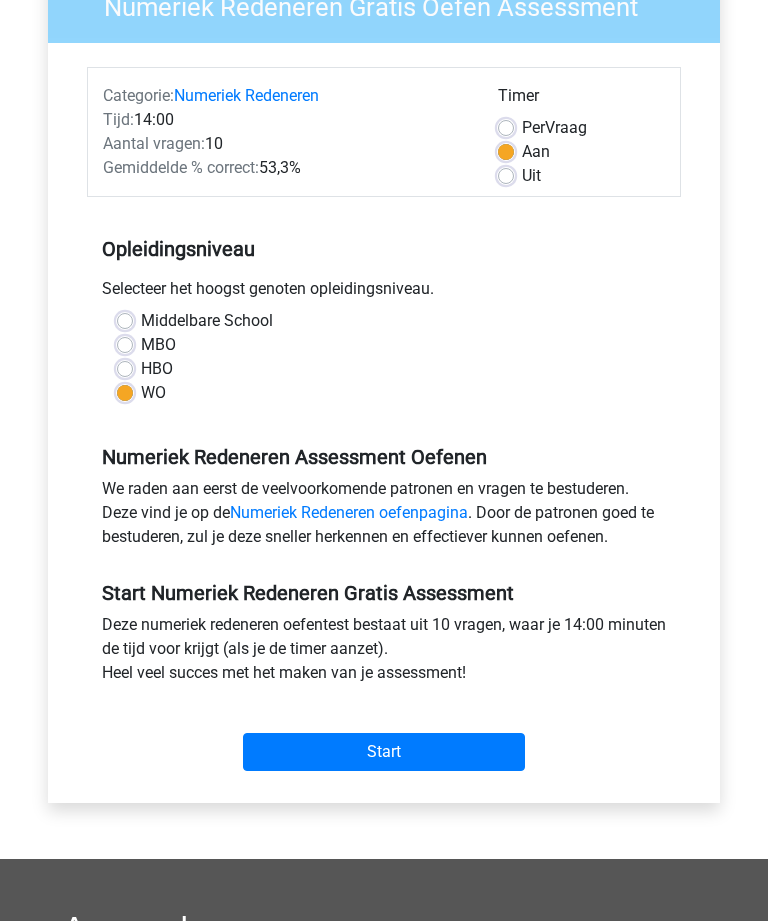 click on "Start" at bounding box center [384, 753] 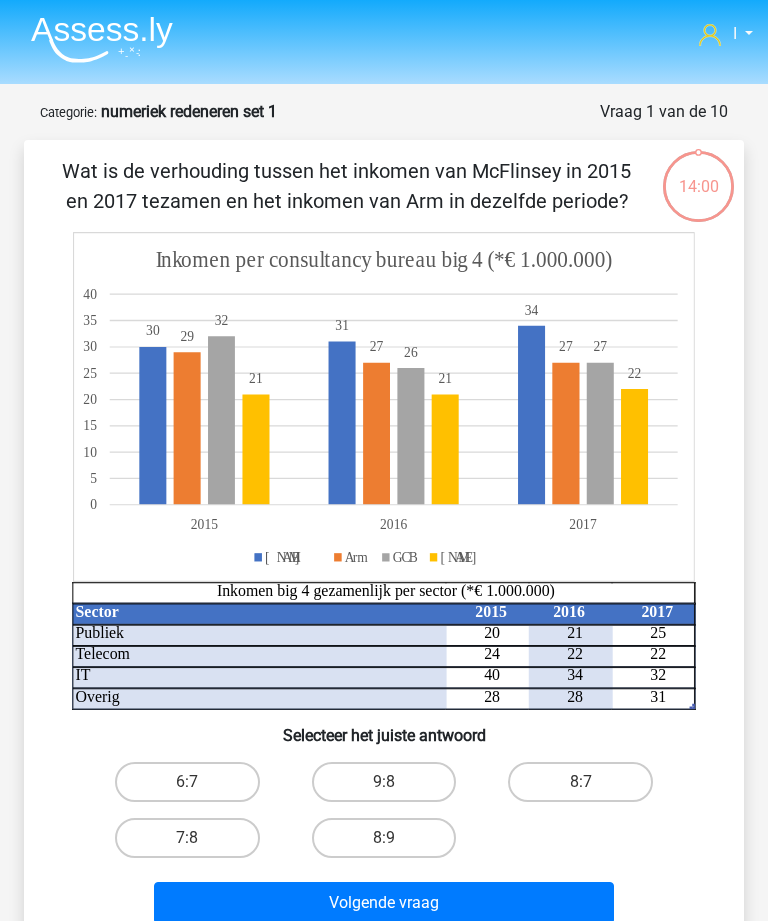 scroll, scrollTop: 0, scrollLeft: 0, axis: both 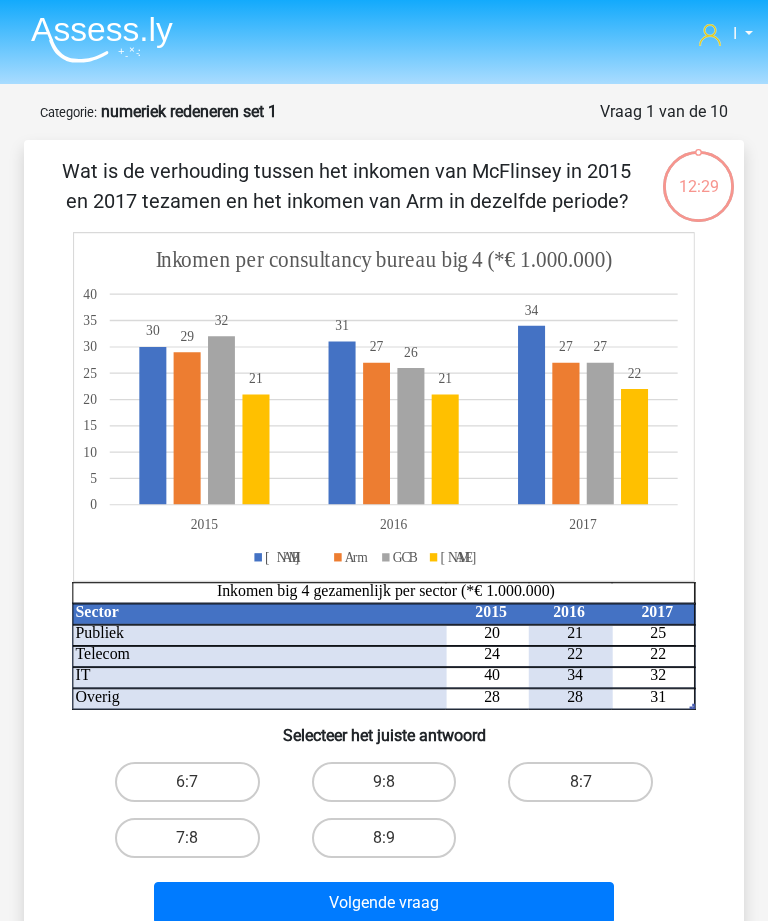click on "8:7" at bounding box center [580, 782] 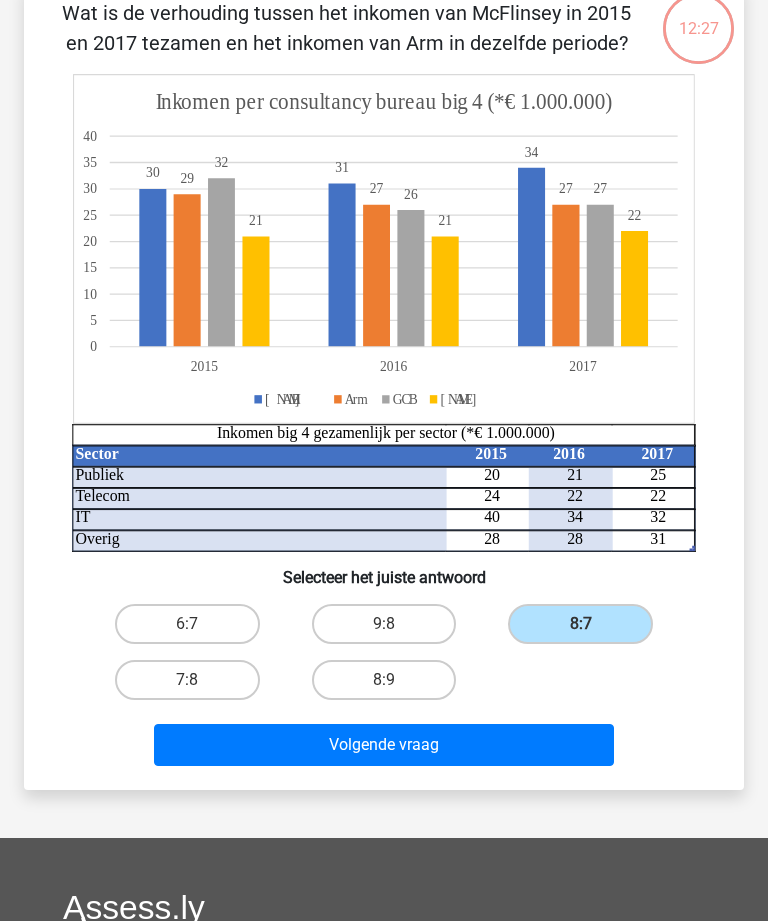 click on "Volgende vraag" at bounding box center [383, 745] 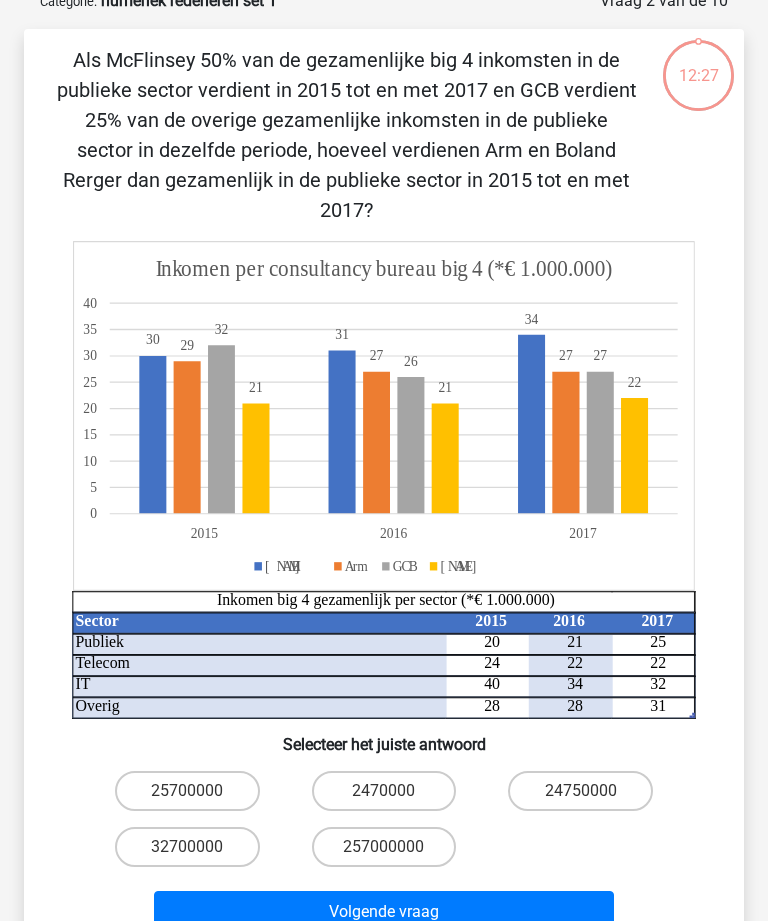scroll, scrollTop: 100, scrollLeft: 0, axis: vertical 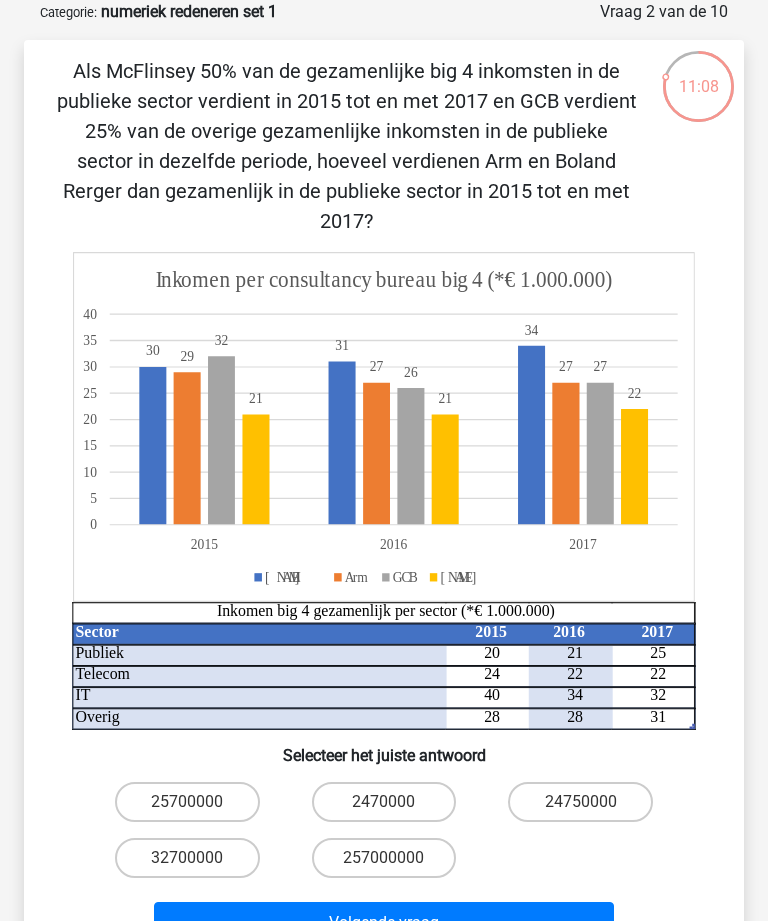 click on "24750000" at bounding box center (580, 802) 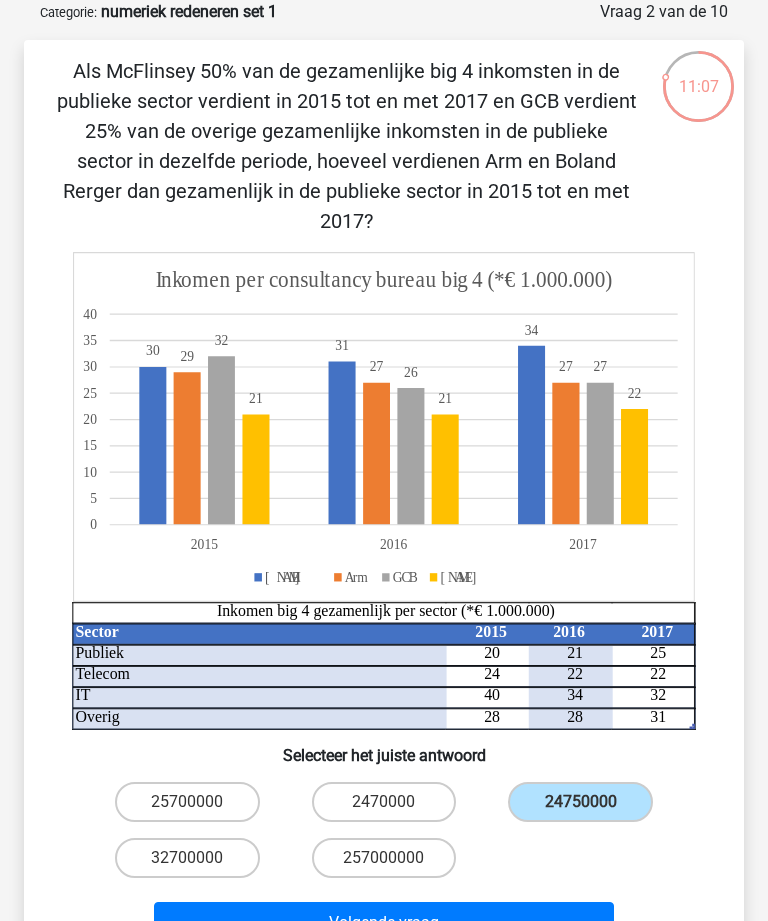 click on "Volgende vraag" at bounding box center (383, 923) 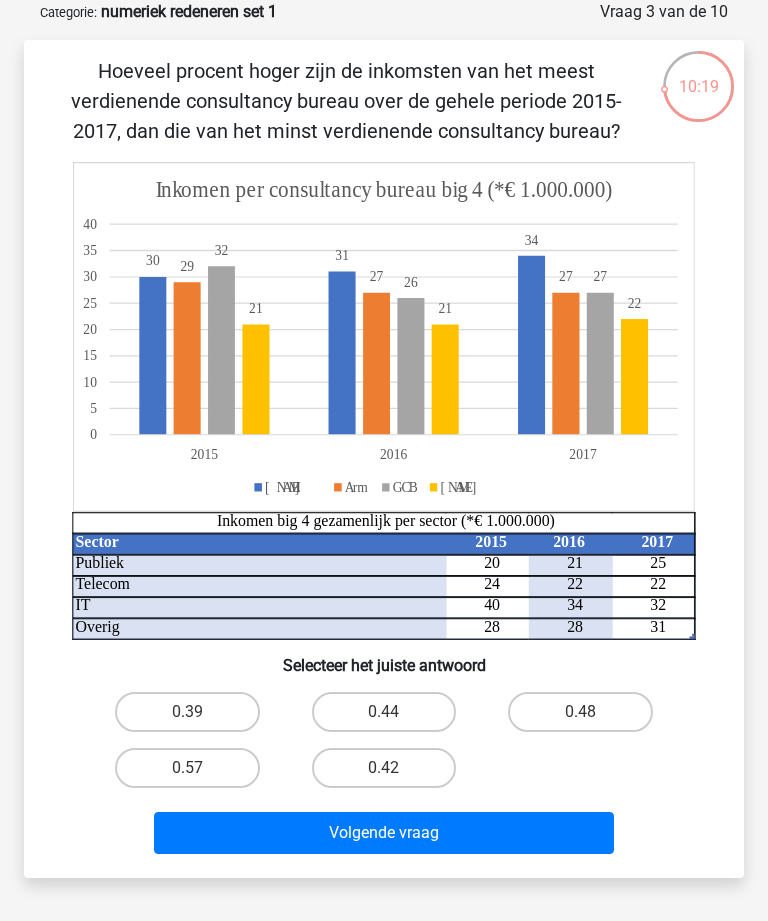 click on "0.44" at bounding box center (384, 712) 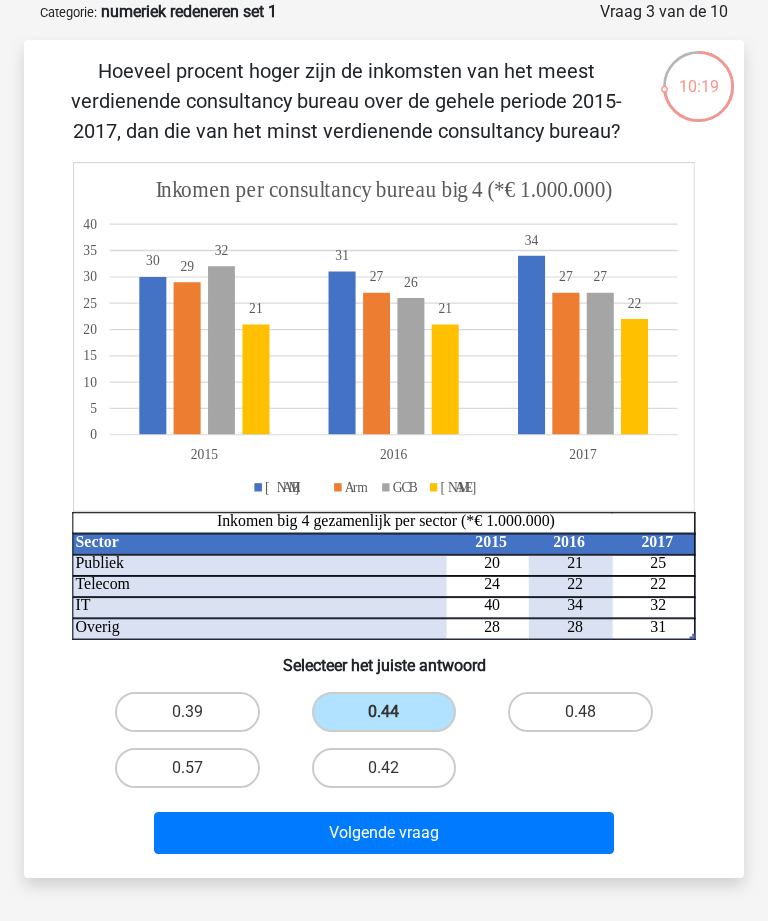 click on "Volgende vraag" at bounding box center (383, 833) 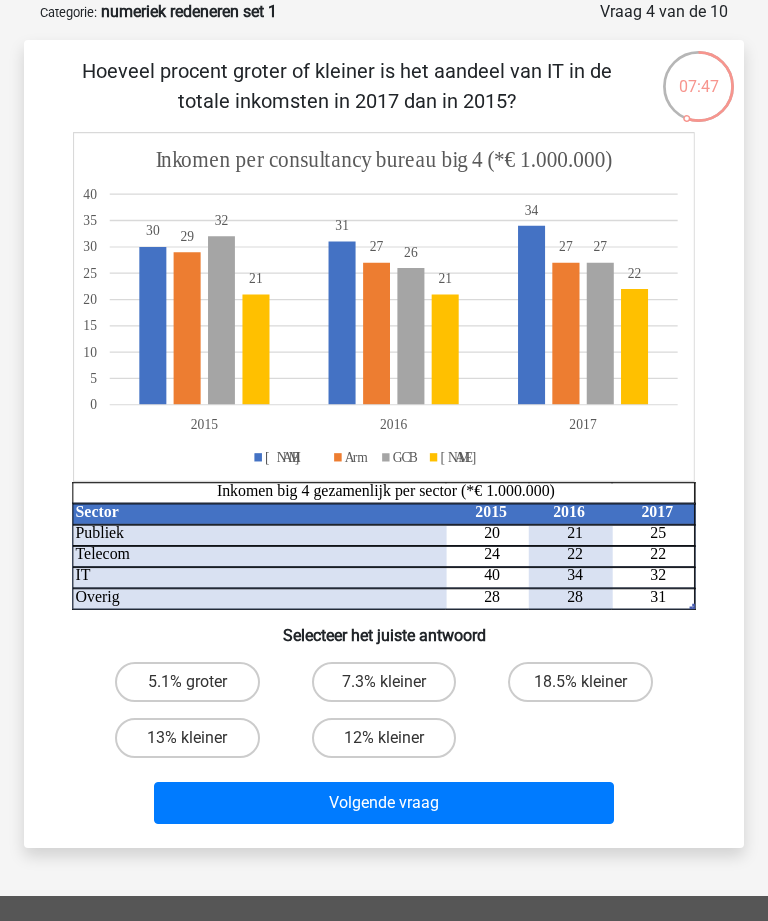 click on "12% kleiner" at bounding box center (384, 738) 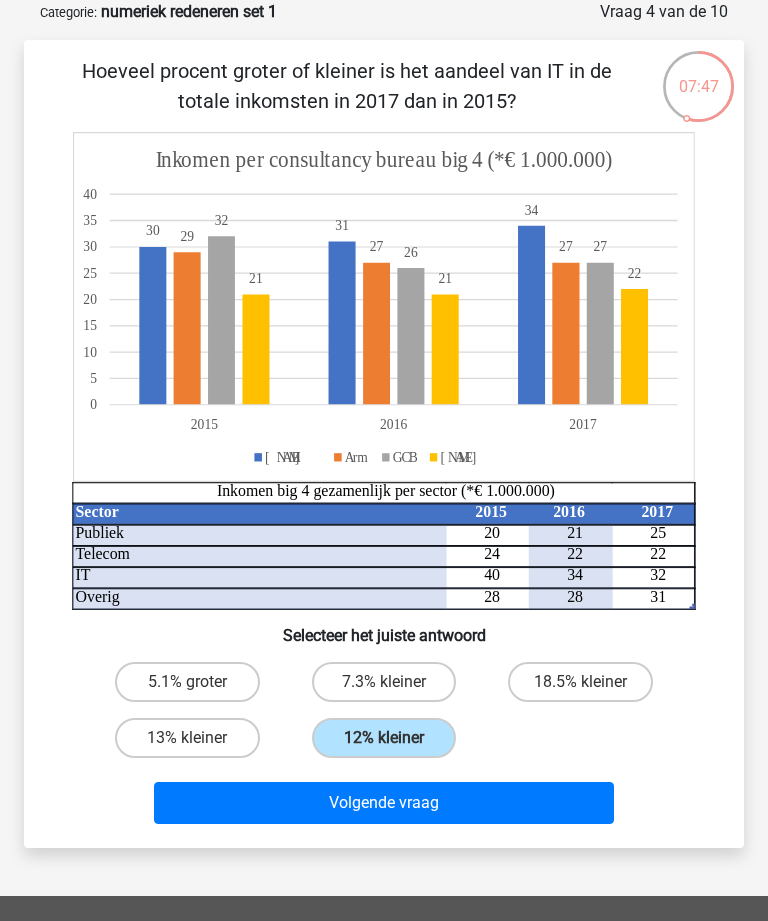 click on "Volgende vraag" at bounding box center [383, 803] 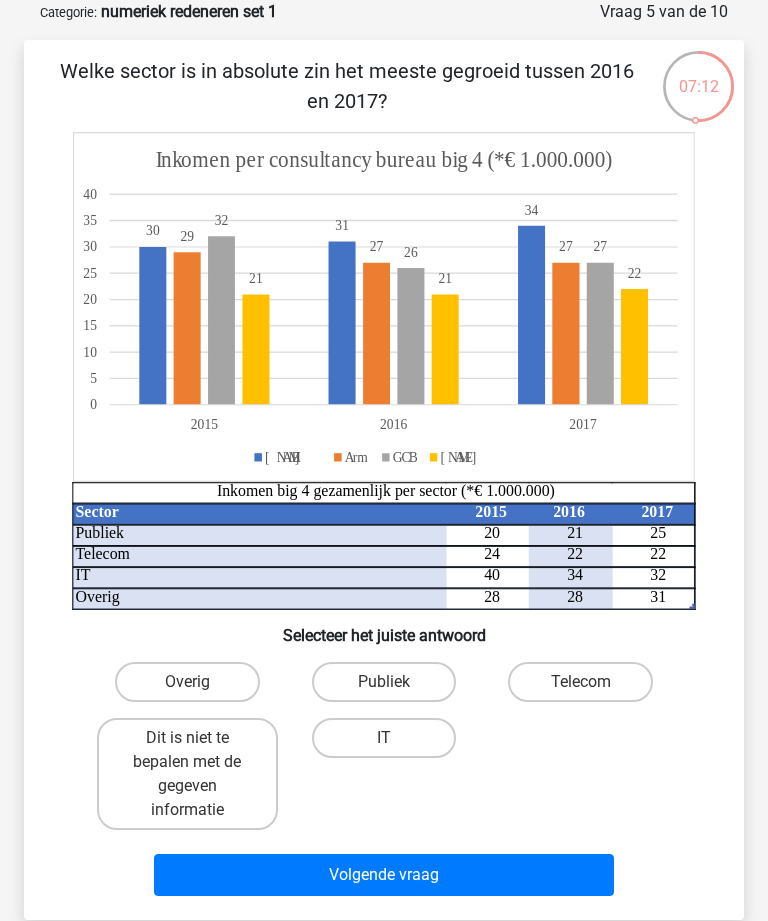 click on "Publiek" at bounding box center [384, 682] 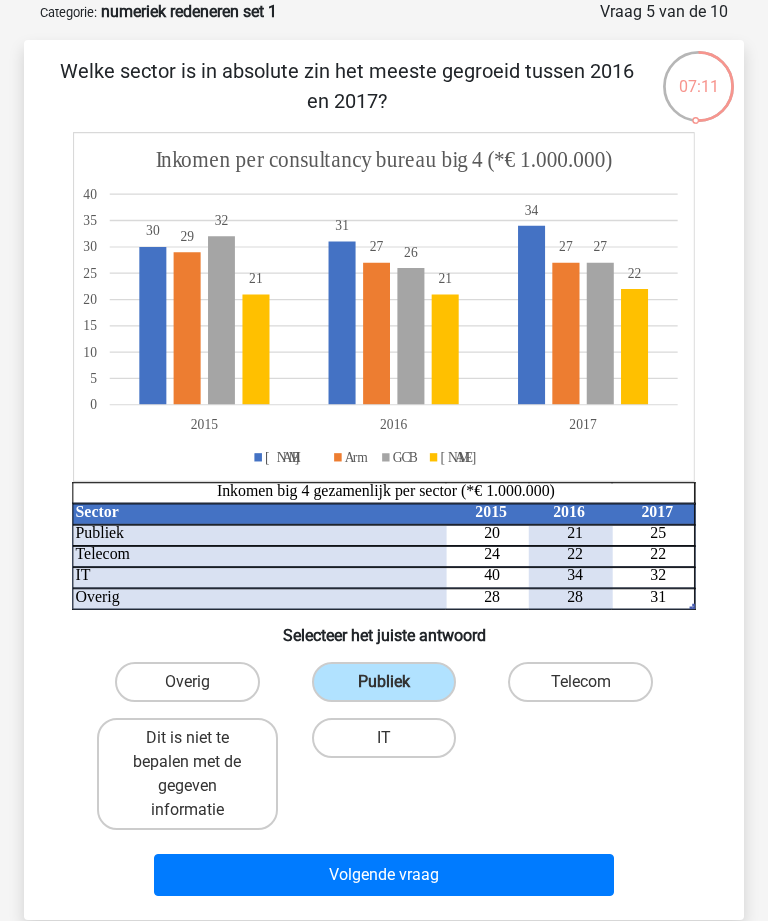 click on "Volgende vraag" at bounding box center [383, 875] 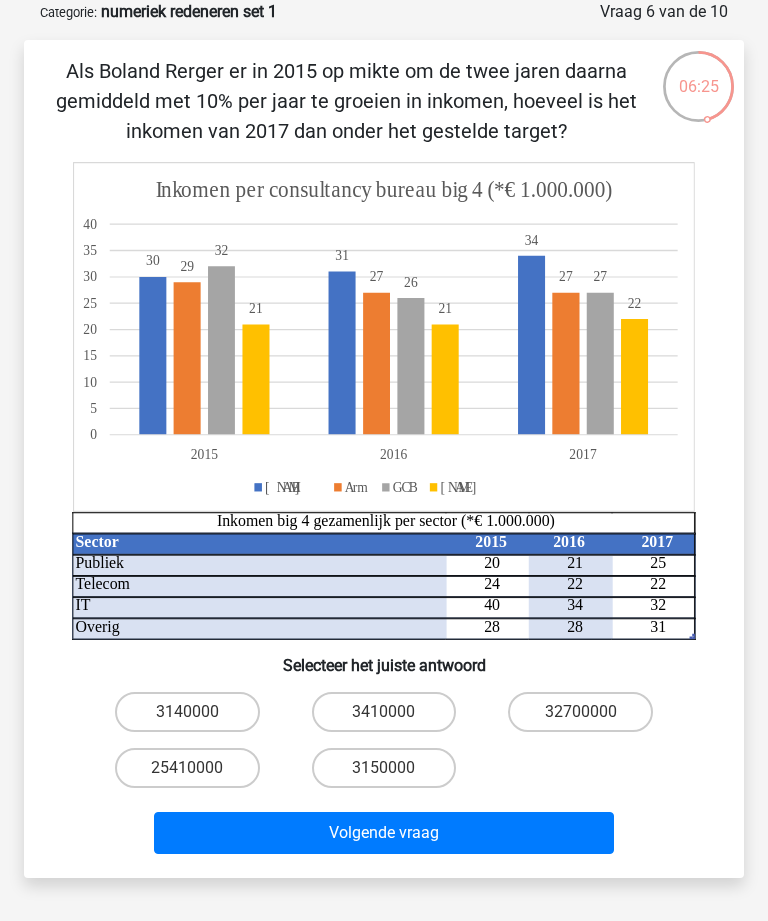 click on "3410000" at bounding box center [384, 712] 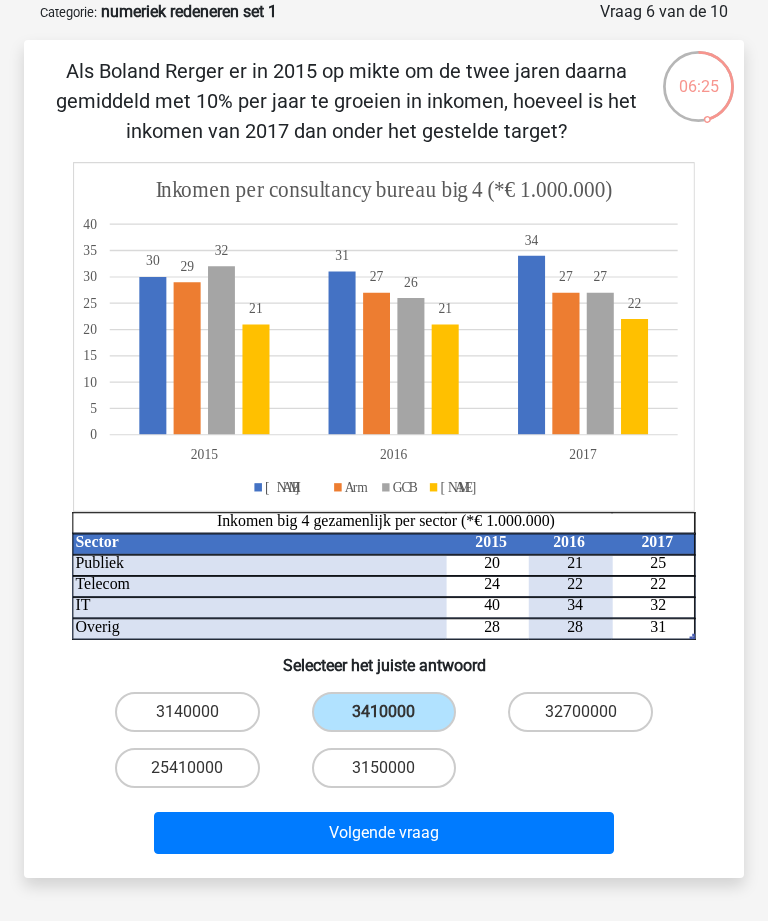click on "Volgende vraag" at bounding box center (383, 833) 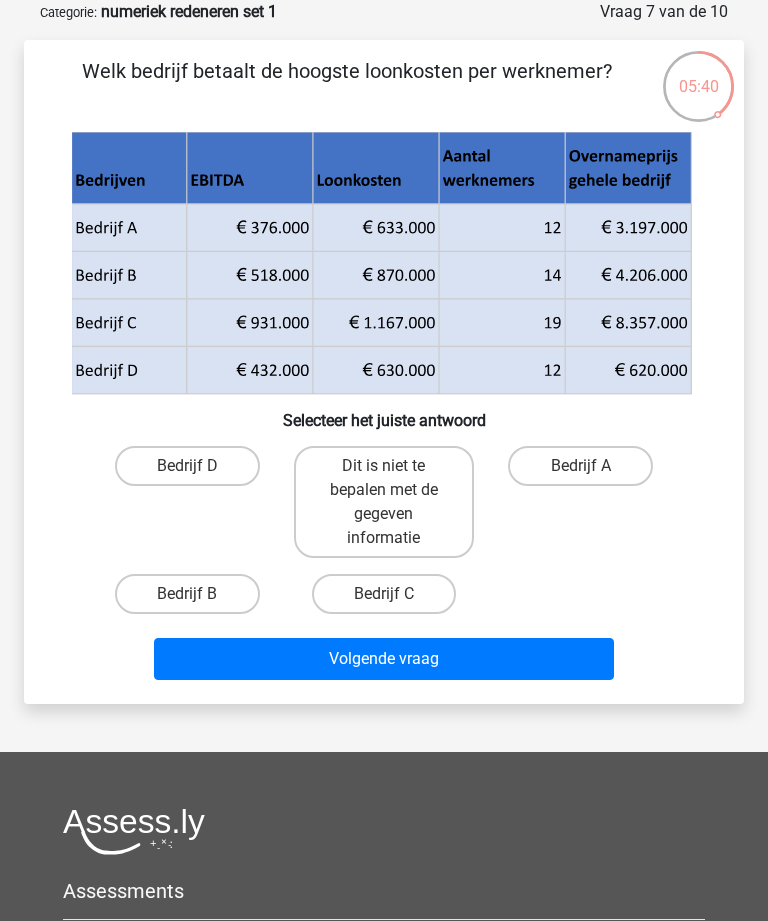 click on "Bedrijf B" at bounding box center (187, 594) 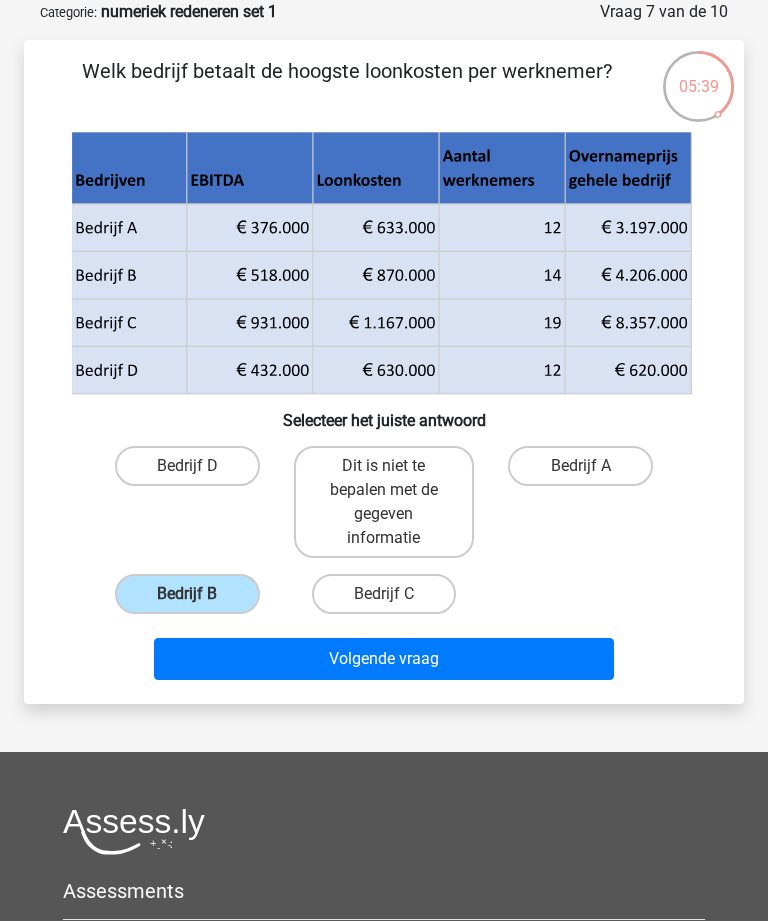 click on "Volgende vraag" at bounding box center (383, 659) 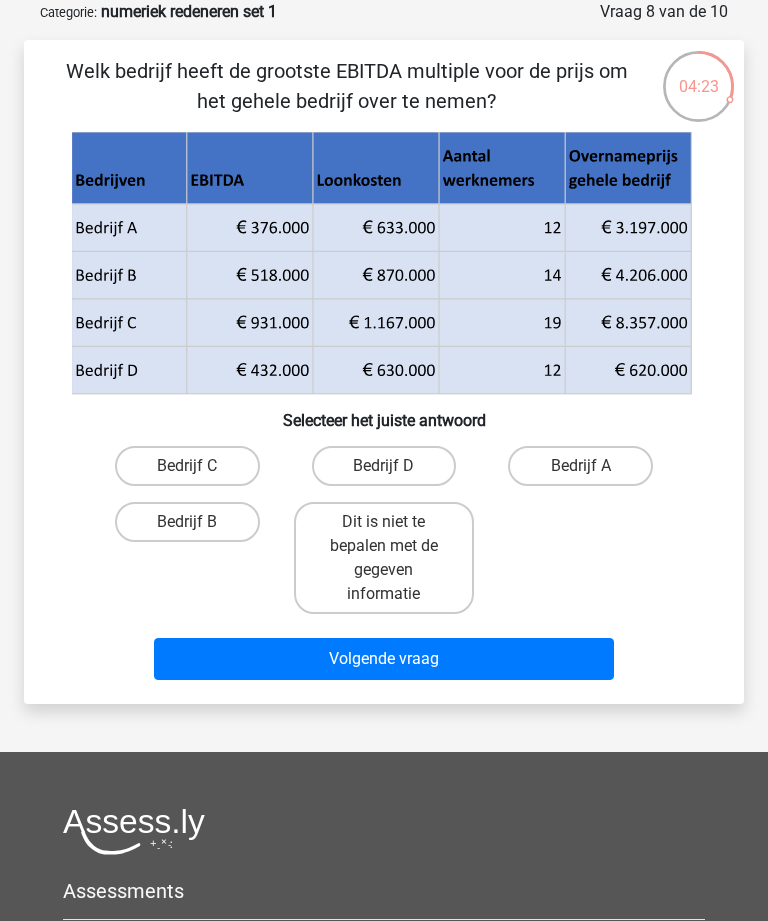 click on "Bedrijf C" at bounding box center (187, 466) 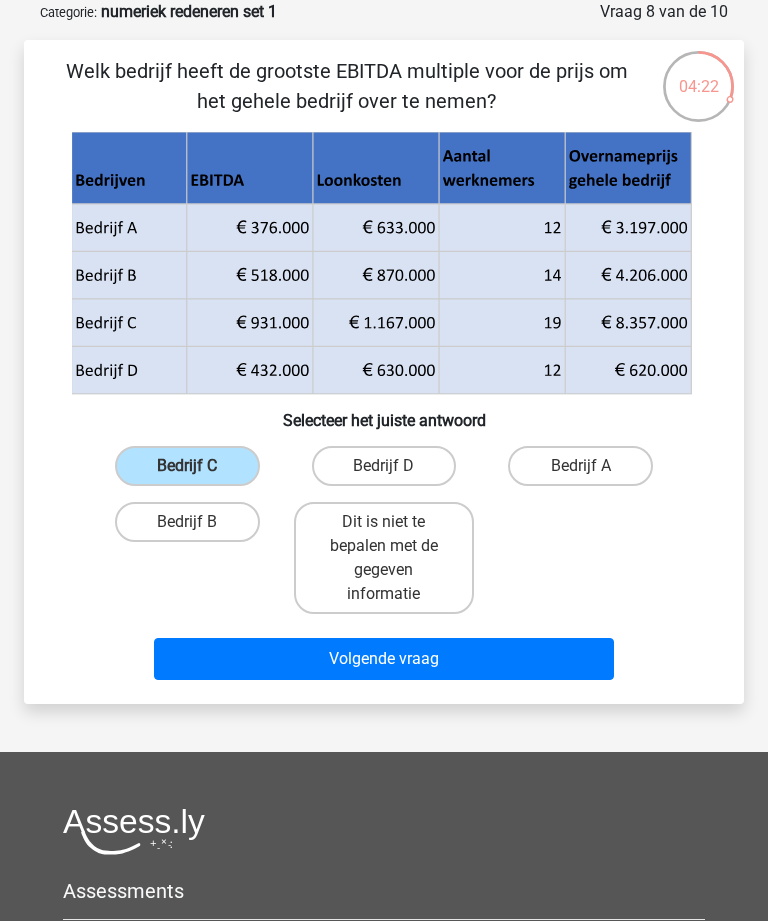 click on "Volgende vraag" at bounding box center (383, 659) 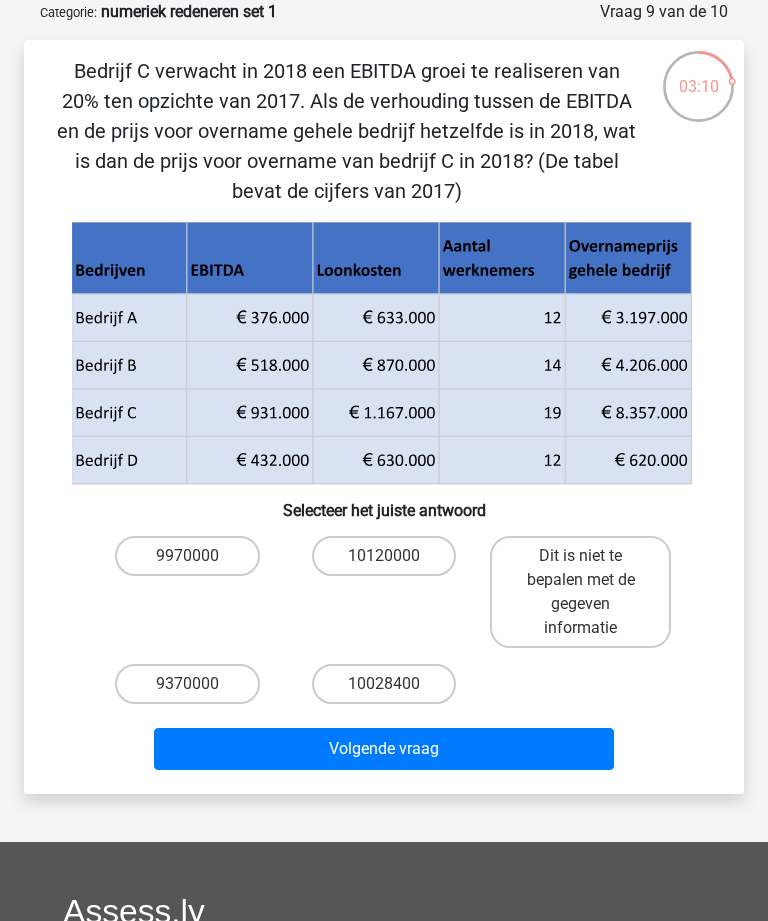 click on "10028400" at bounding box center [384, 684] 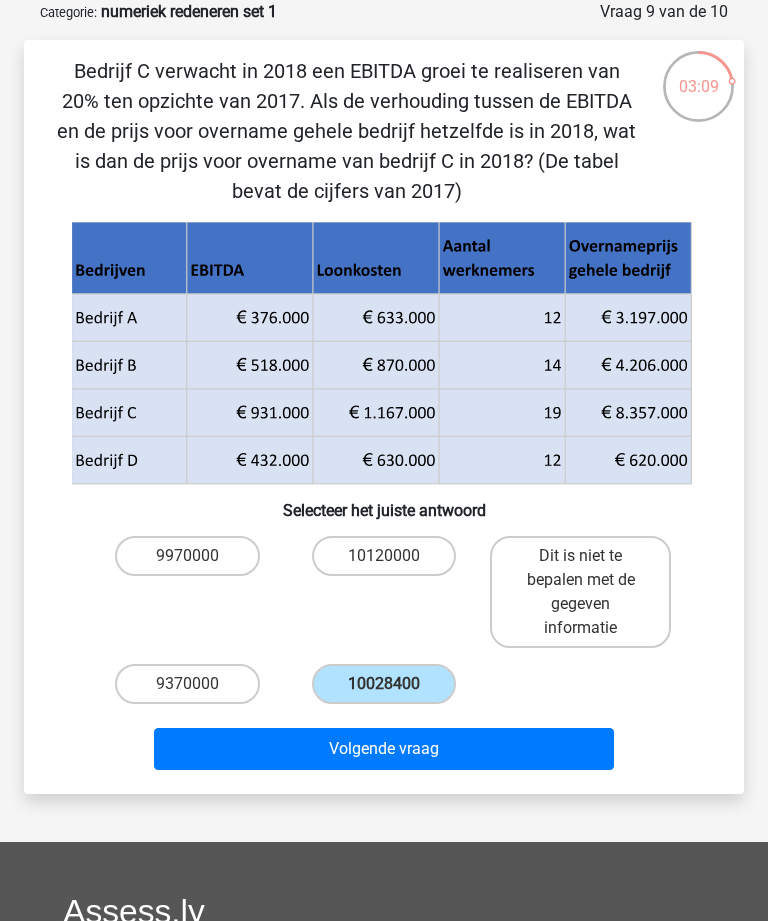 click on "Volgende vraag" at bounding box center [383, 749] 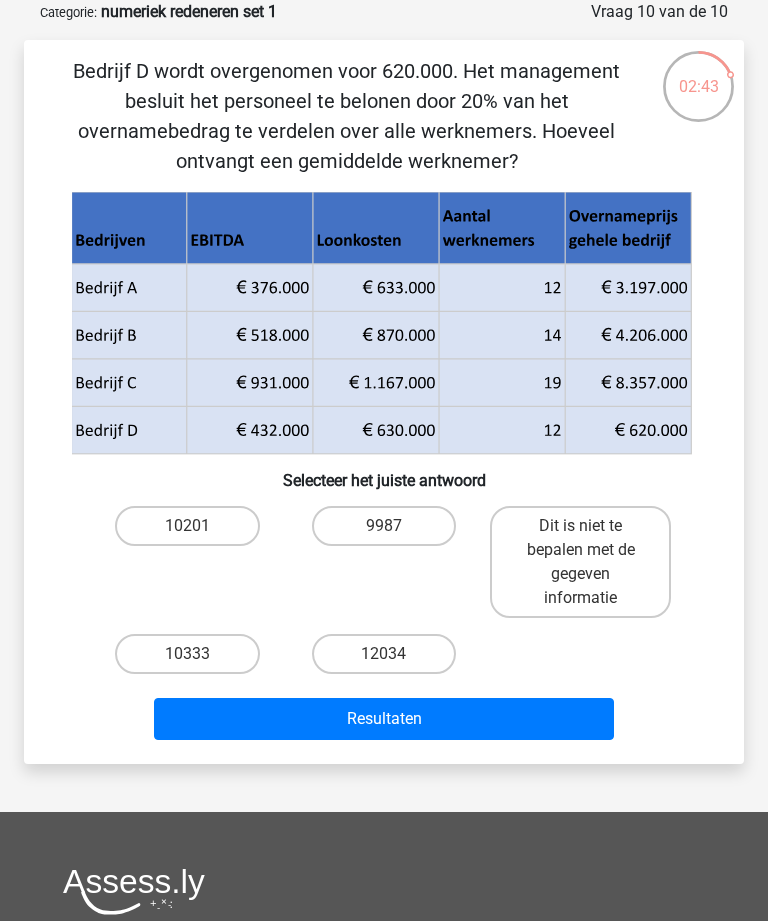 click on "10333" at bounding box center (193, 660) 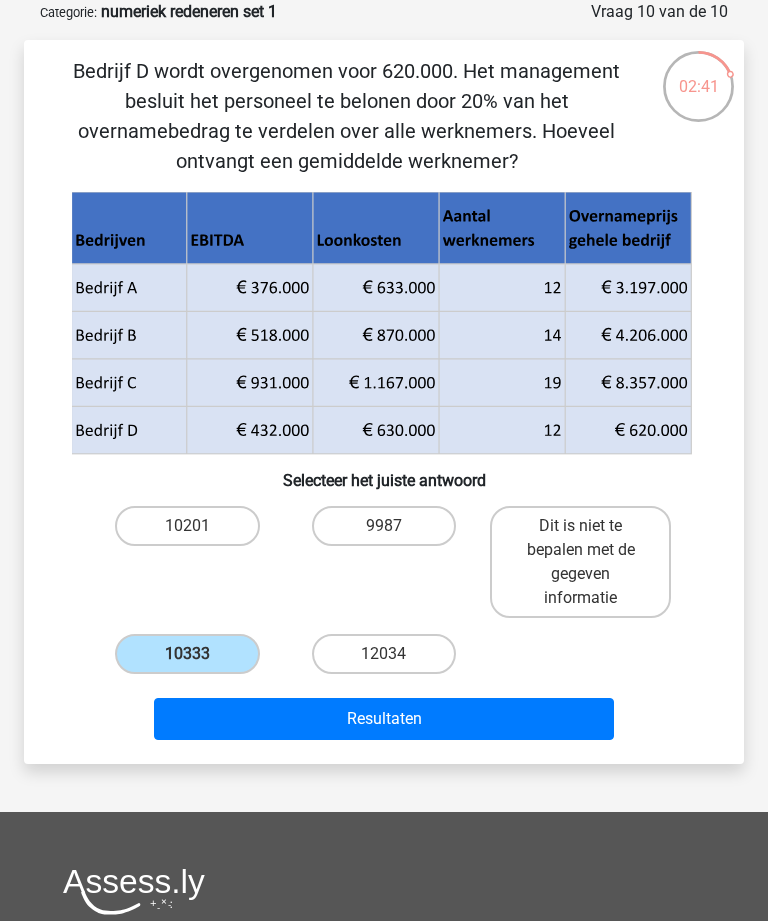 click on "Resultaten" at bounding box center (383, 719) 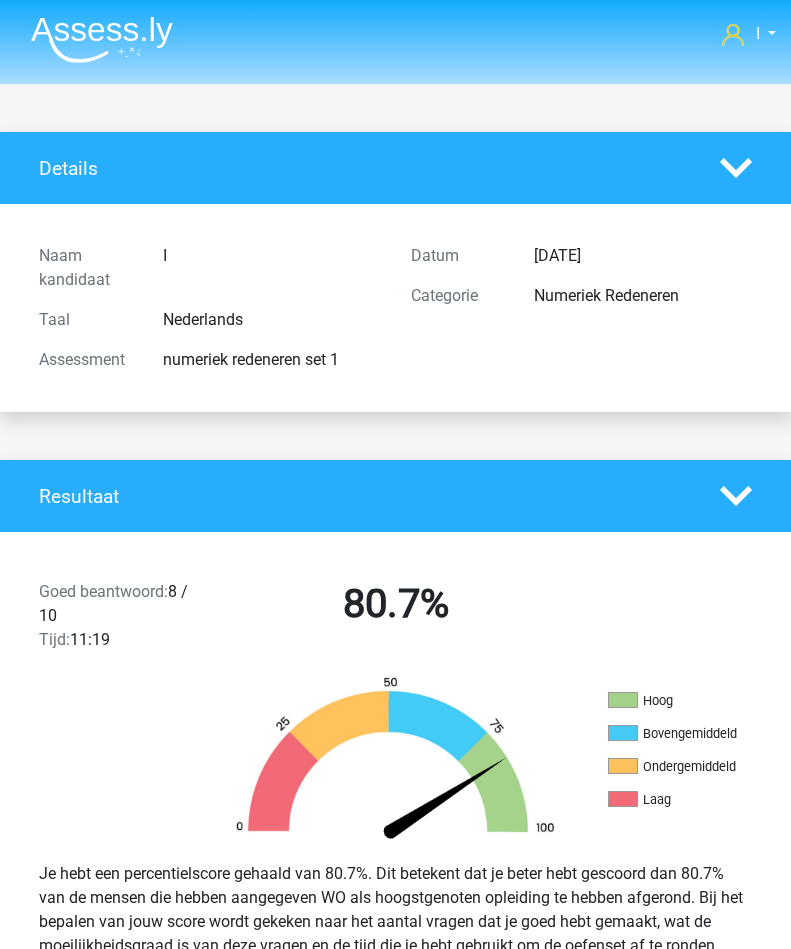 scroll, scrollTop: 0, scrollLeft: 0, axis: both 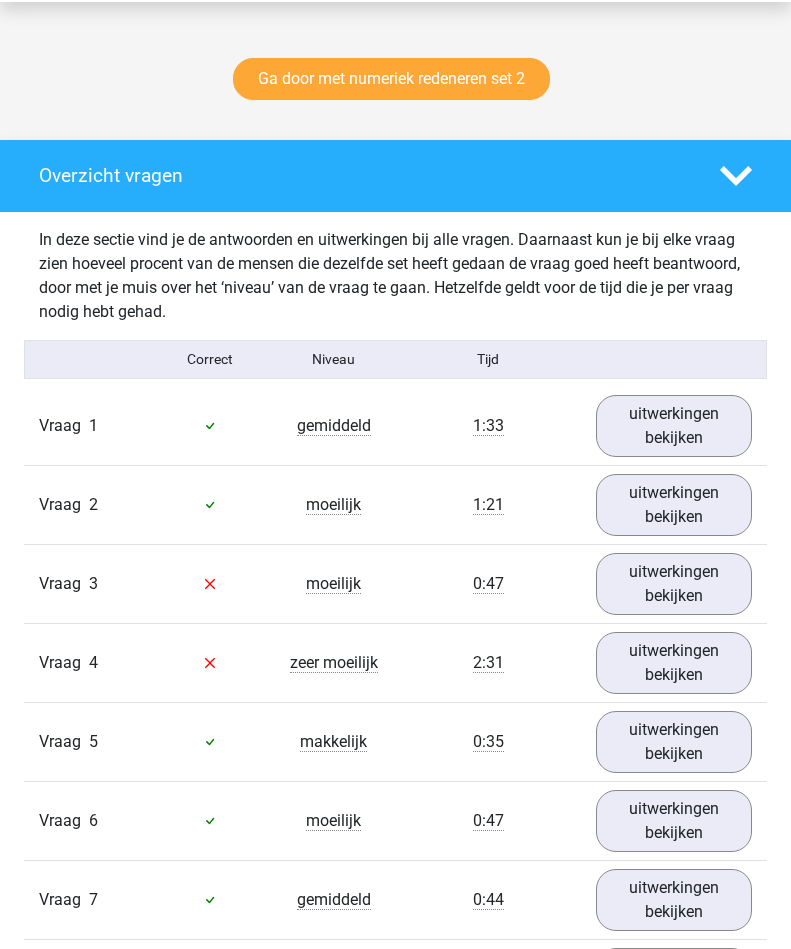 click on "uitwerkingen bekijken" at bounding box center (674, 584) 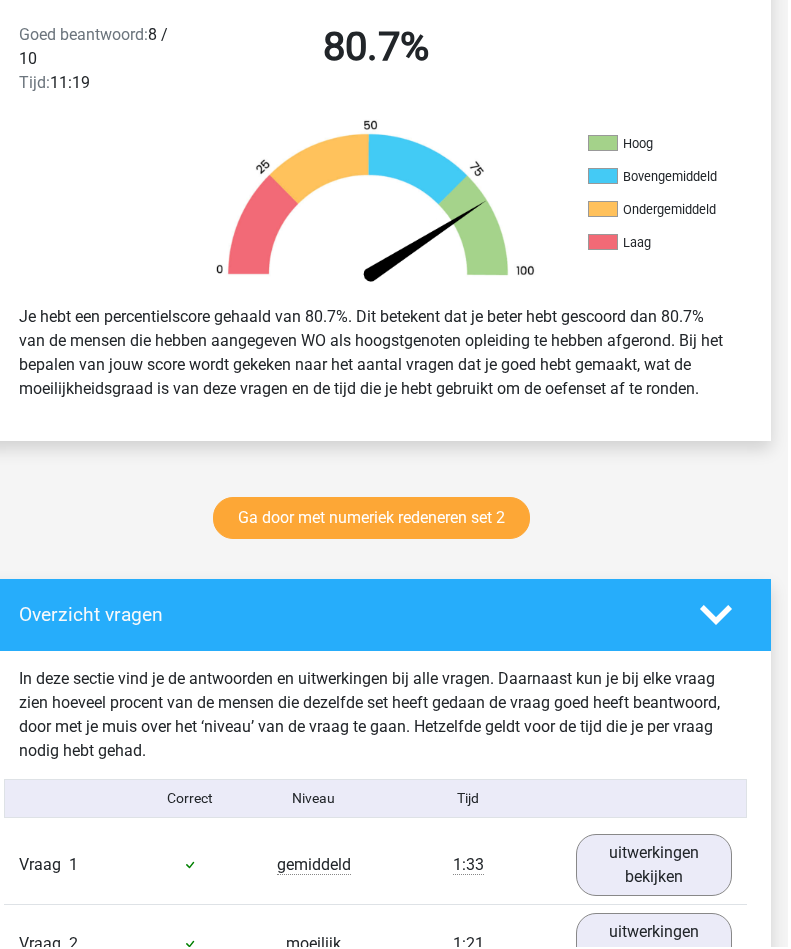 scroll, scrollTop: 621, scrollLeft: 17, axis: both 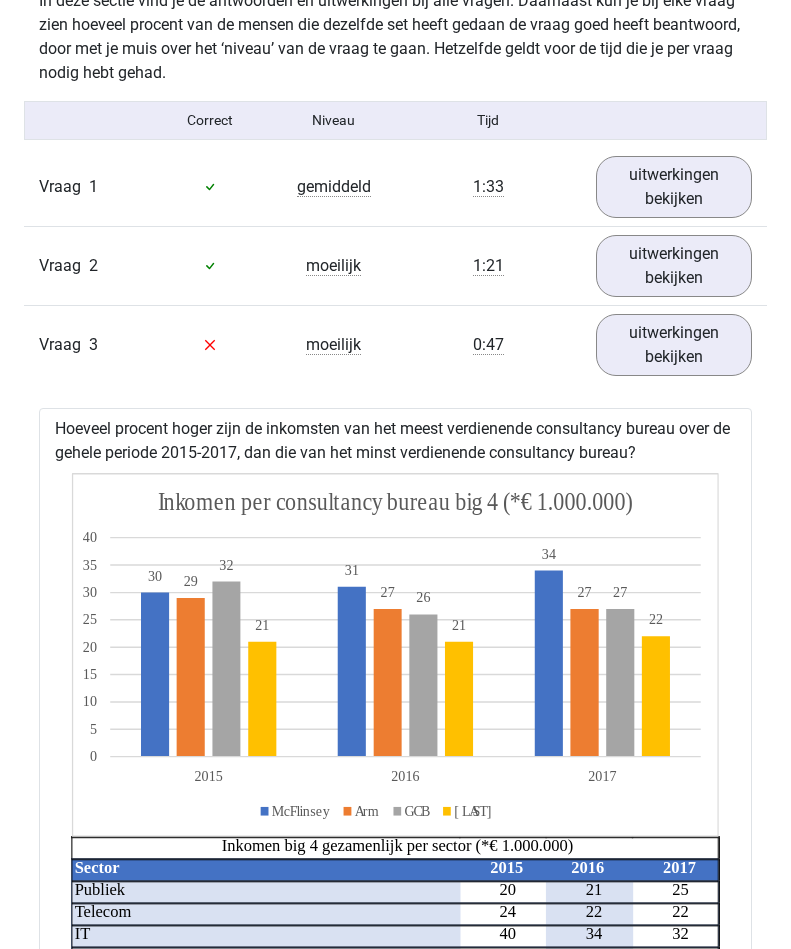 click on "uitwerkingen bekijken" at bounding box center [674, 345] 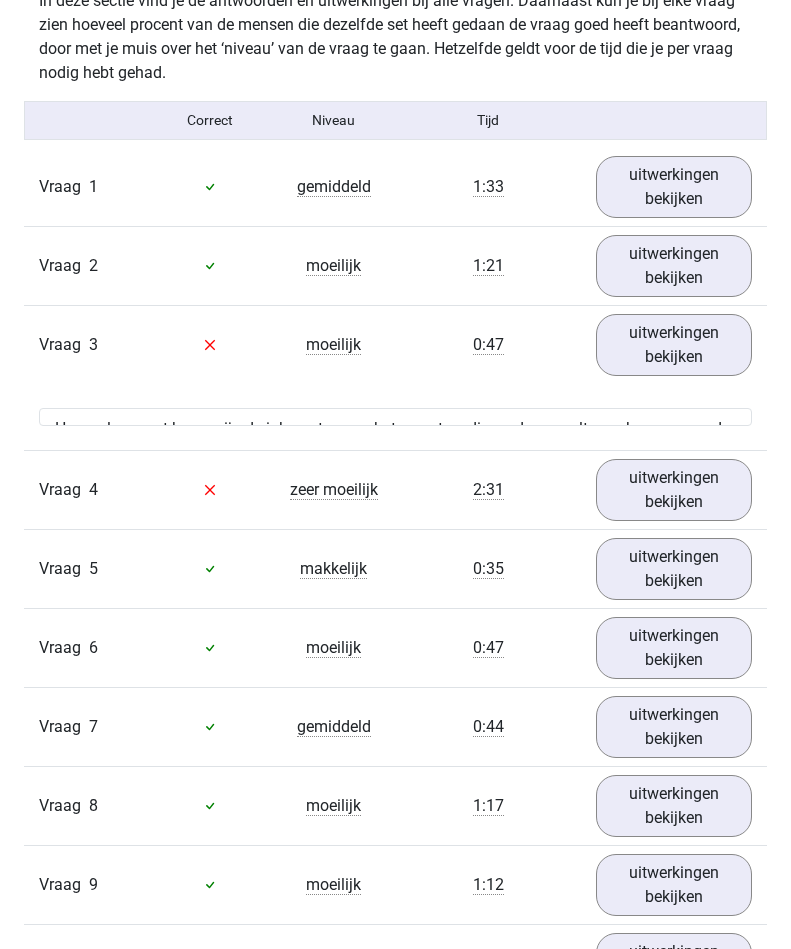 scroll, scrollTop: 1235, scrollLeft: 0, axis: vertical 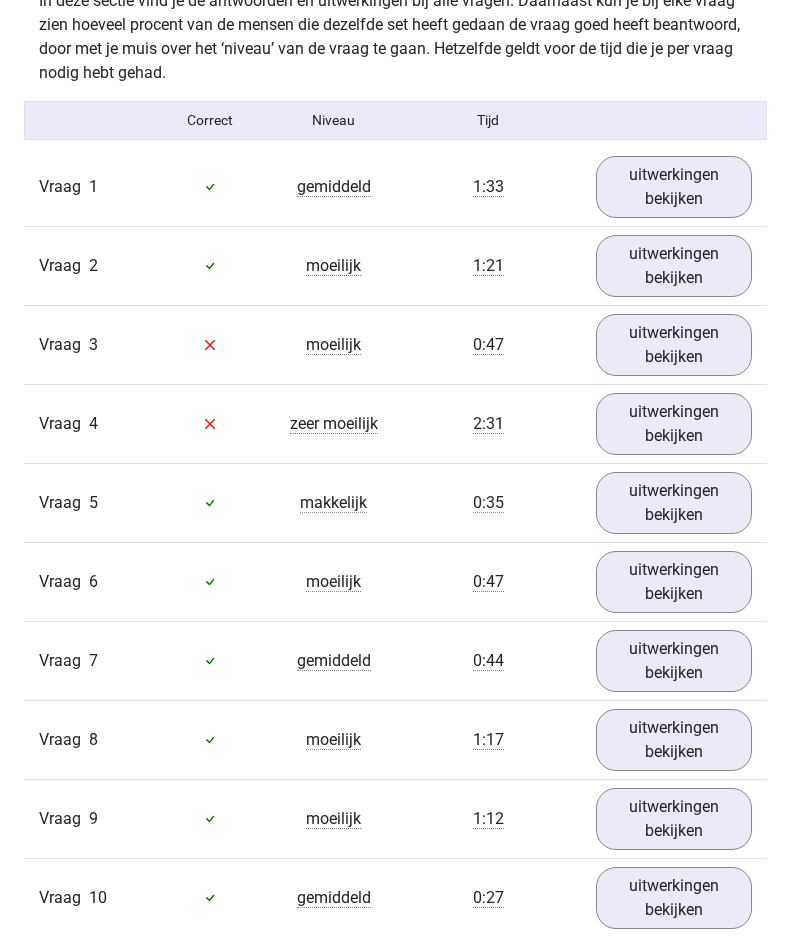 click on "uitwerkingen bekijken" at bounding box center (674, 424) 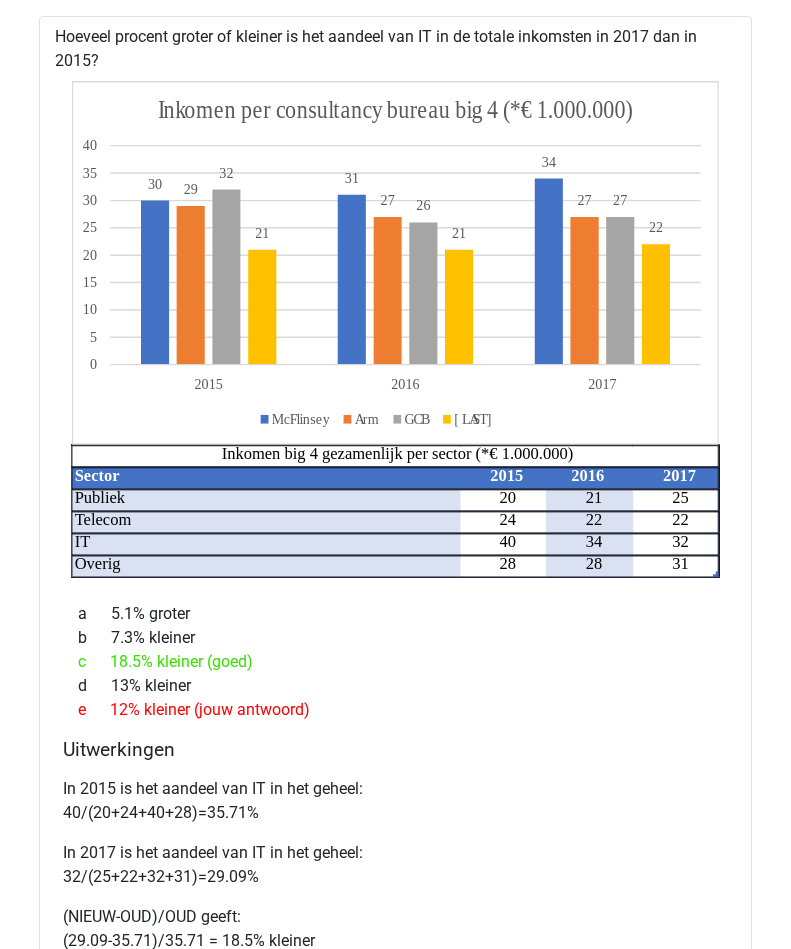 scroll, scrollTop: 1705, scrollLeft: 0, axis: vertical 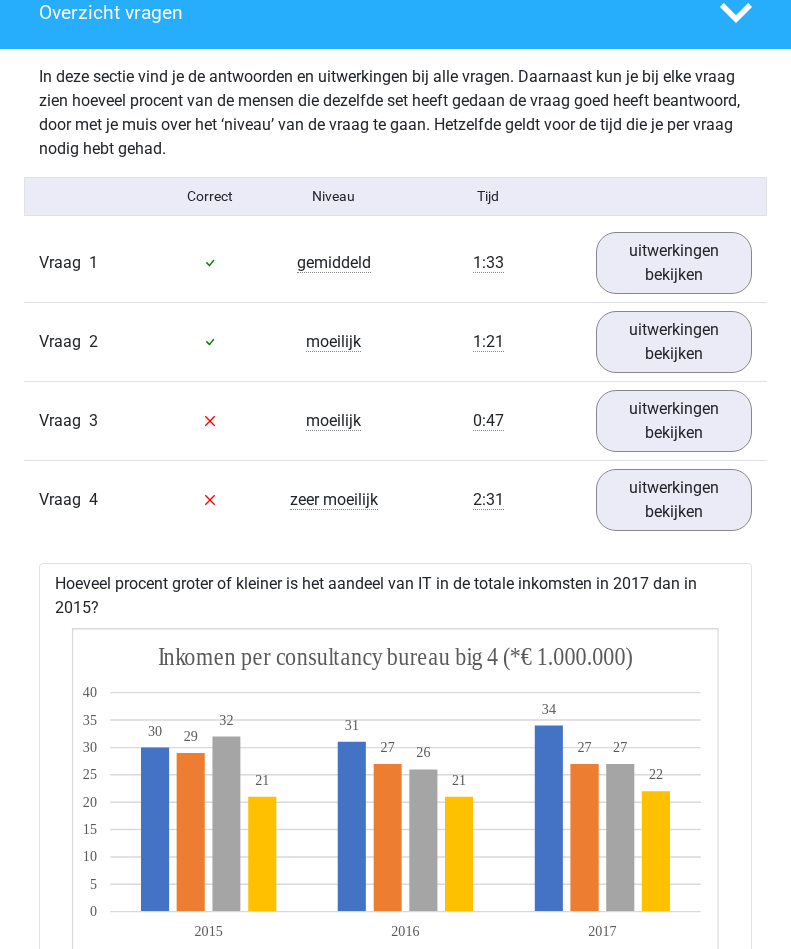 click on "uitwerkingen bekijken" at bounding box center (674, 500) 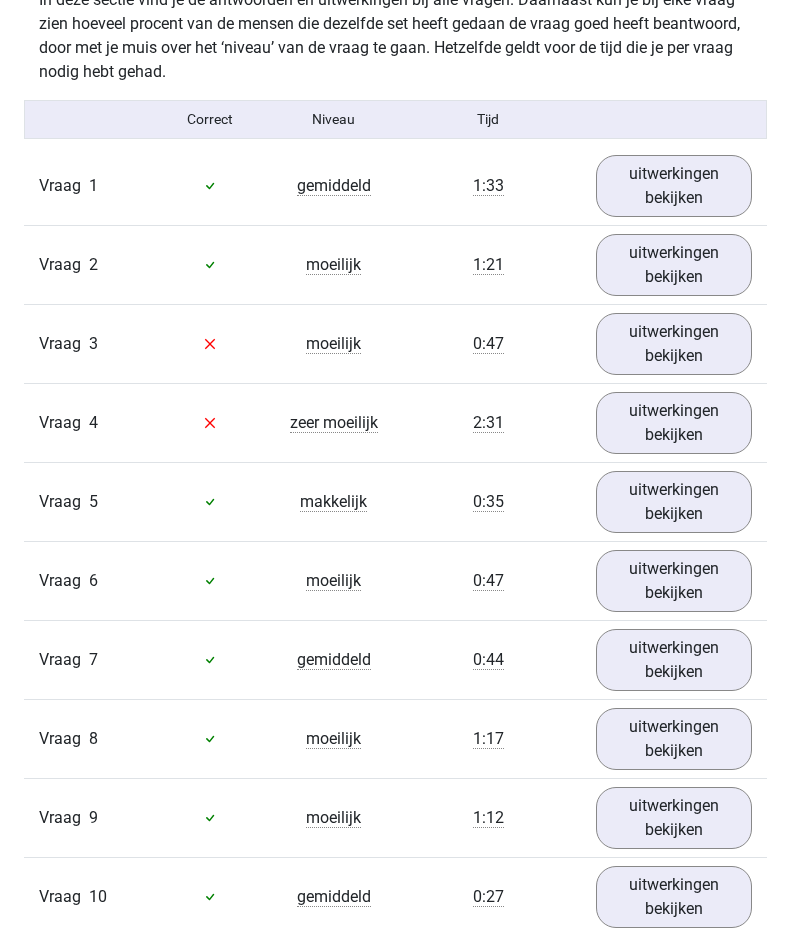 scroll, scrollTop: 1248, scrollLeft: 0, axis: vertical 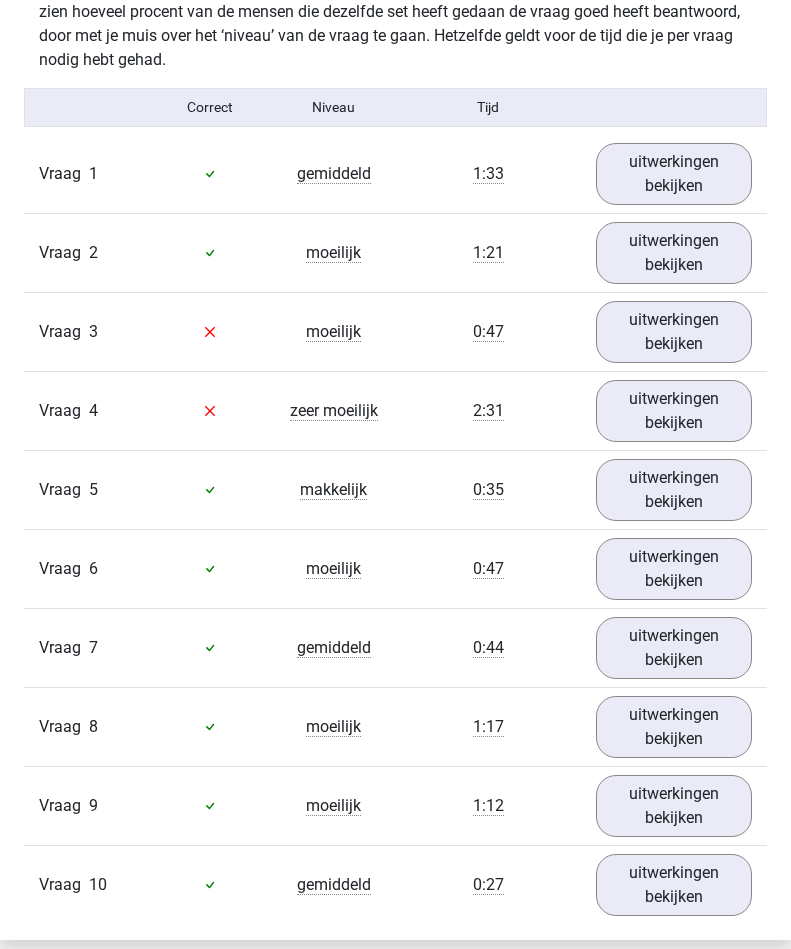 click on "uitwerkingen bekijken" at bounding box center [674, 569] 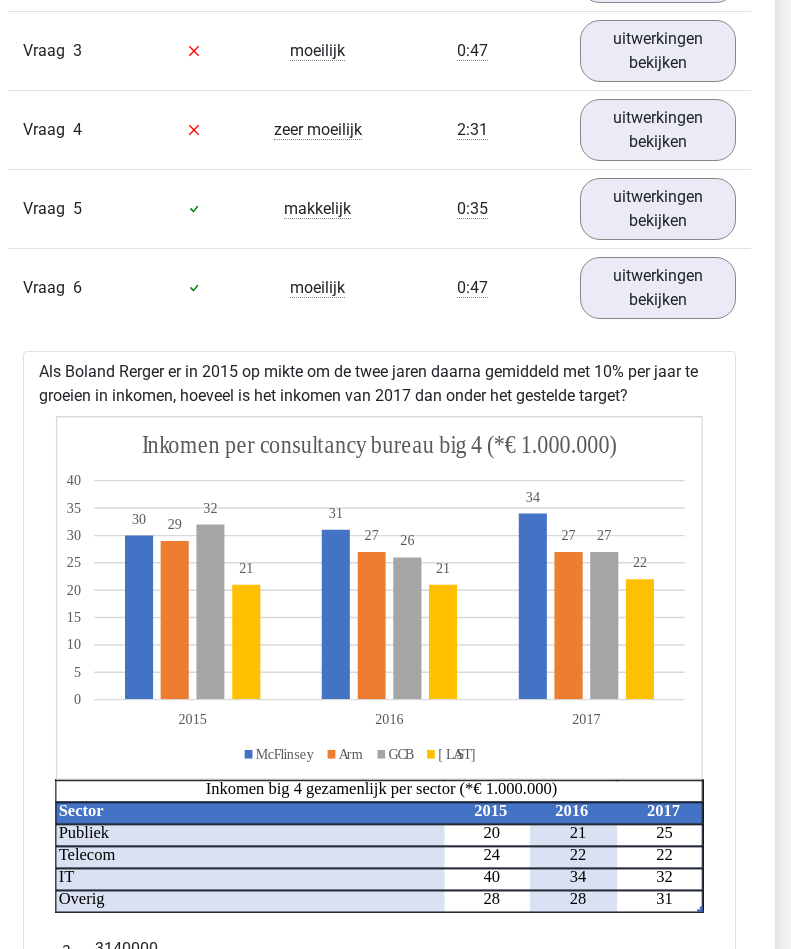 scroll, scrollTop: 1529, scrollLeft: 17, axis: both 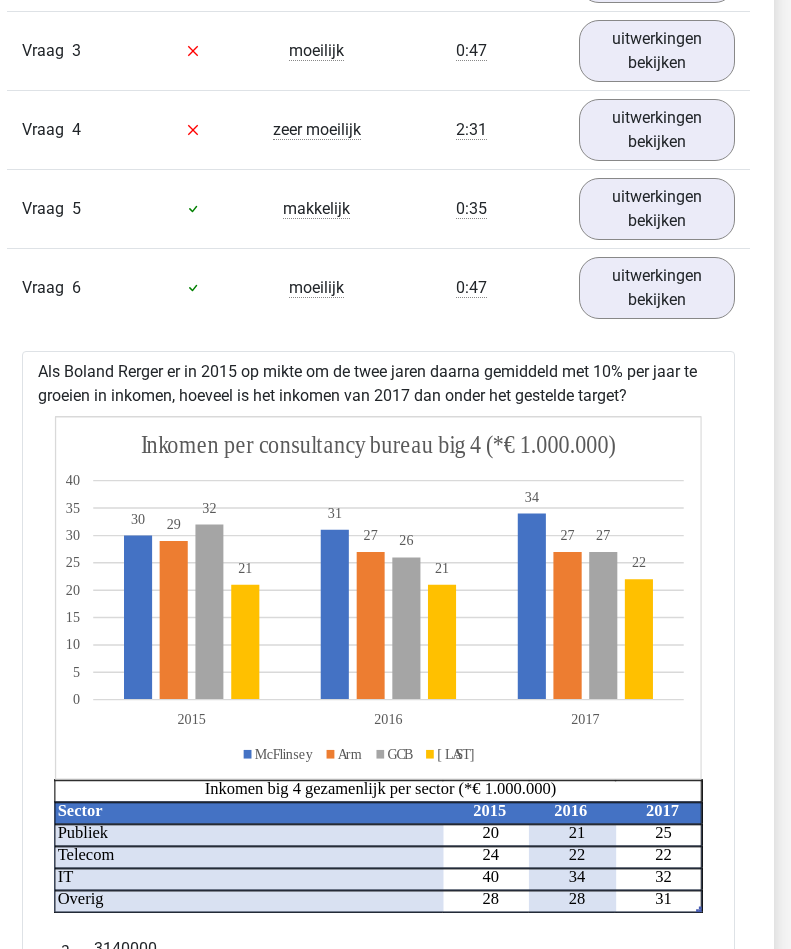 click on "uitwerkingen bekijken" at bounding box center (657, 288) 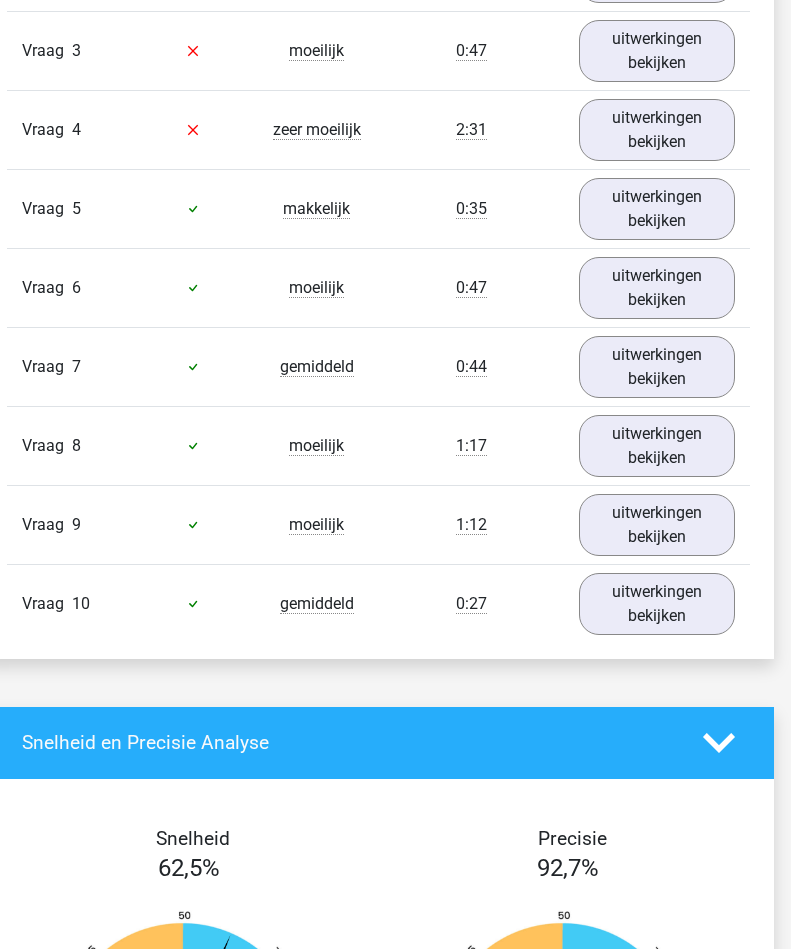 click on "uitwerkingen bekijken" at bounding box center (657, 525) 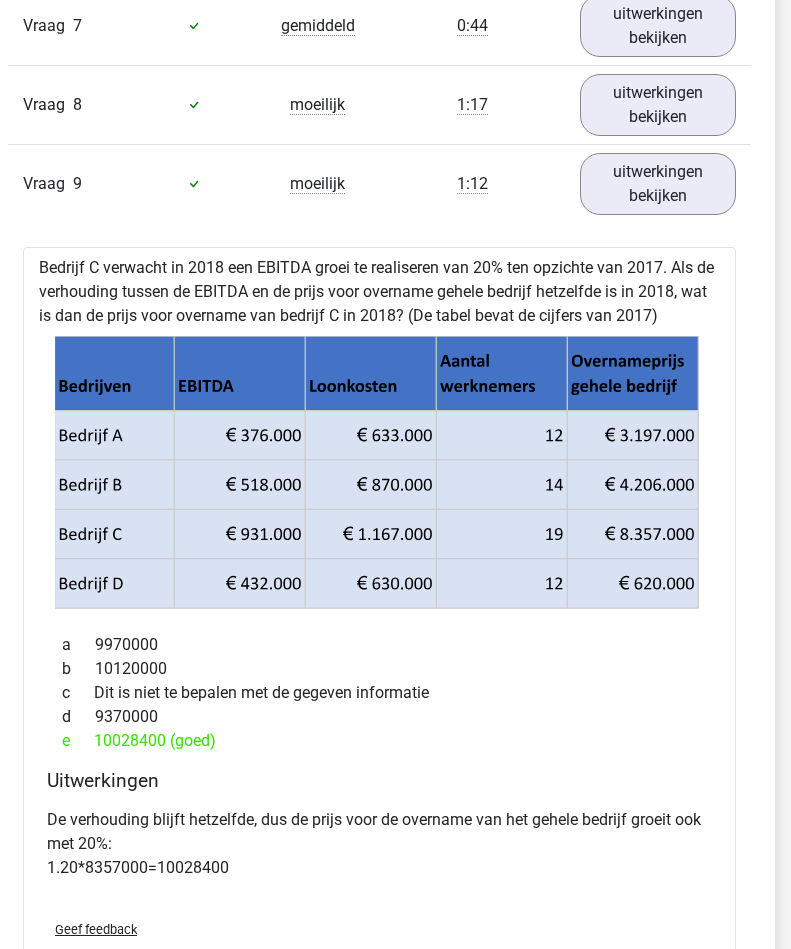 scroll, scrollTop: 1871, scrollLeft: 16, axis: both 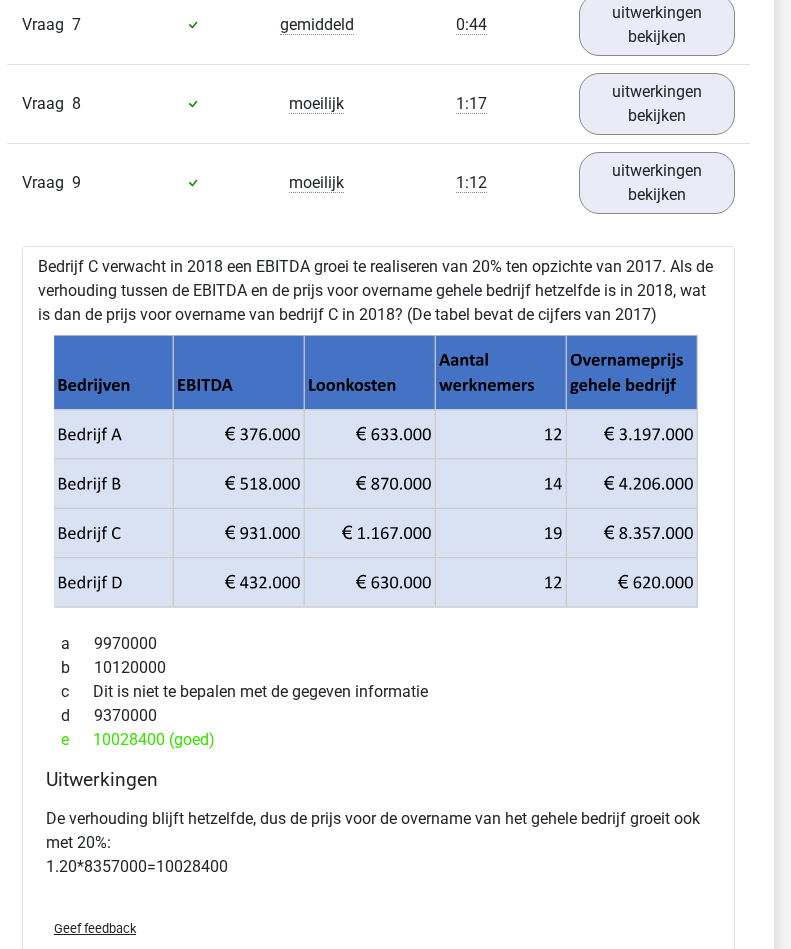 click on "uitwerkingen bekijken" at bounding box center [657, 183] 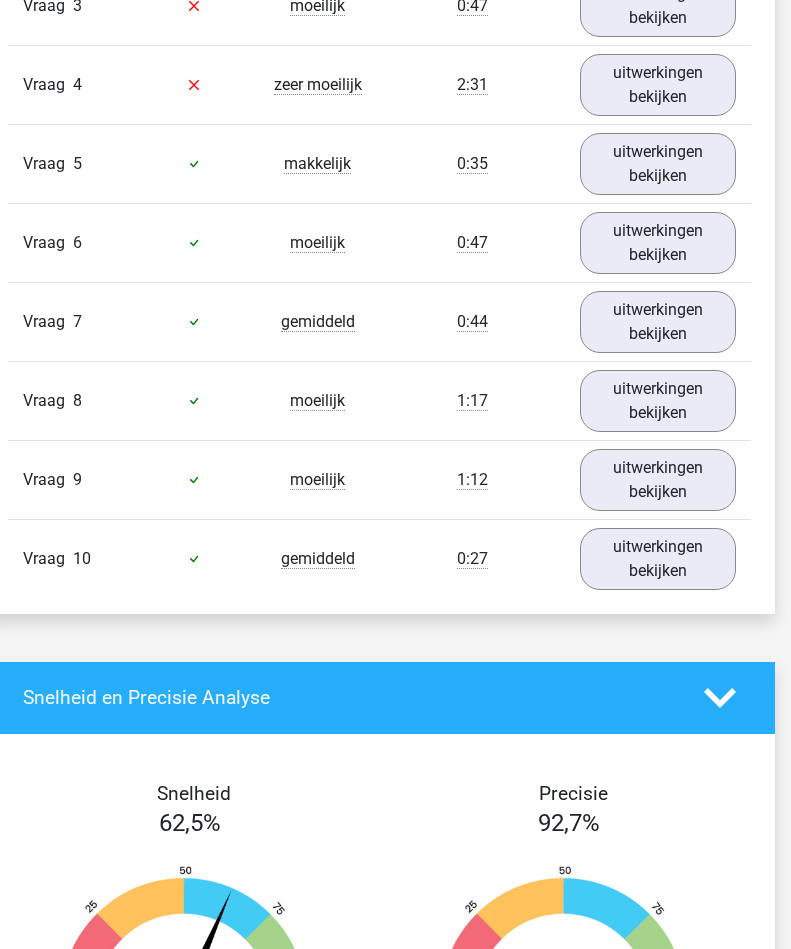 scroll, scrollTop: 1574, scrollLeft: 17, axis: both 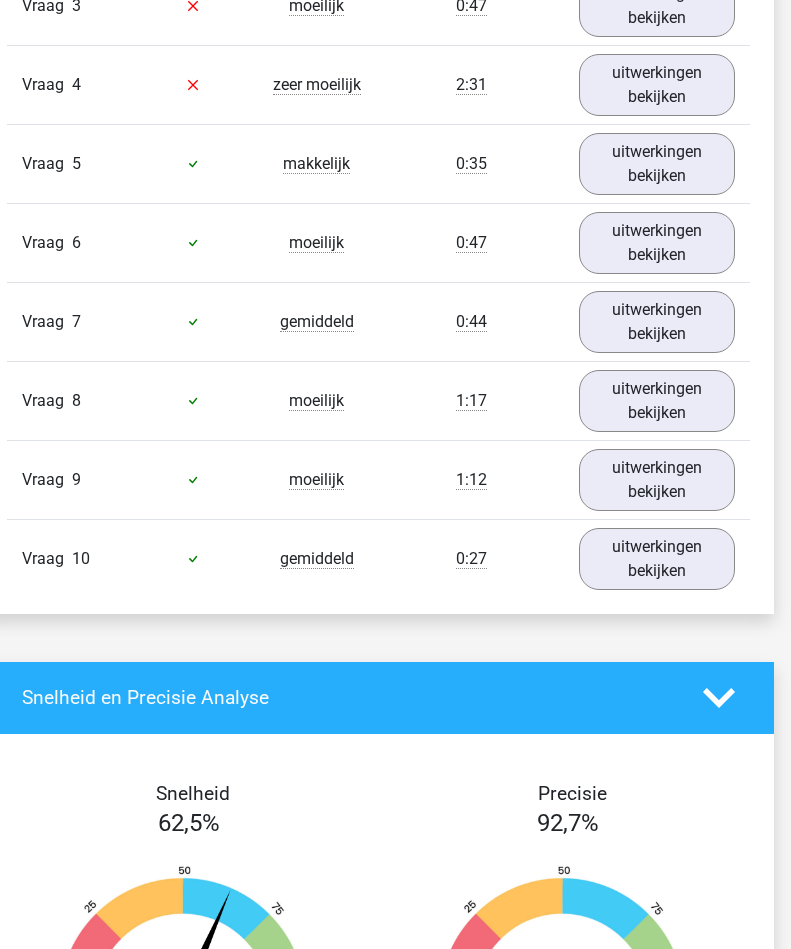 click on "uitwerkingen bekijken" at bounding box center (657, 322) 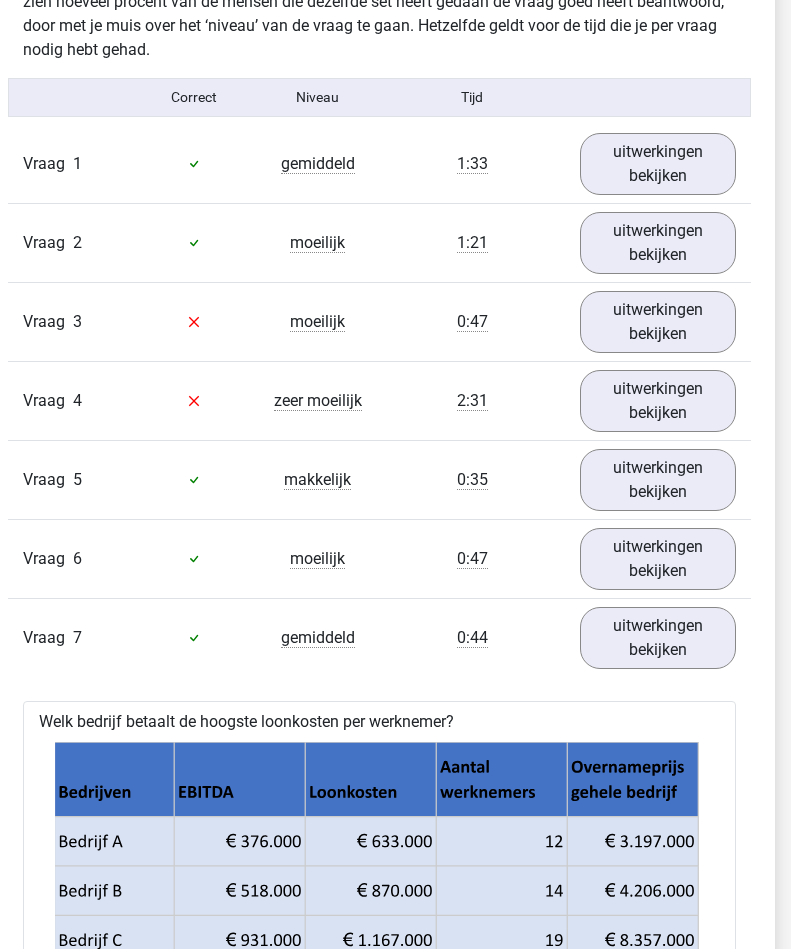 scroll, scrollTop: 1258, scrollLeft: 17, axis: both 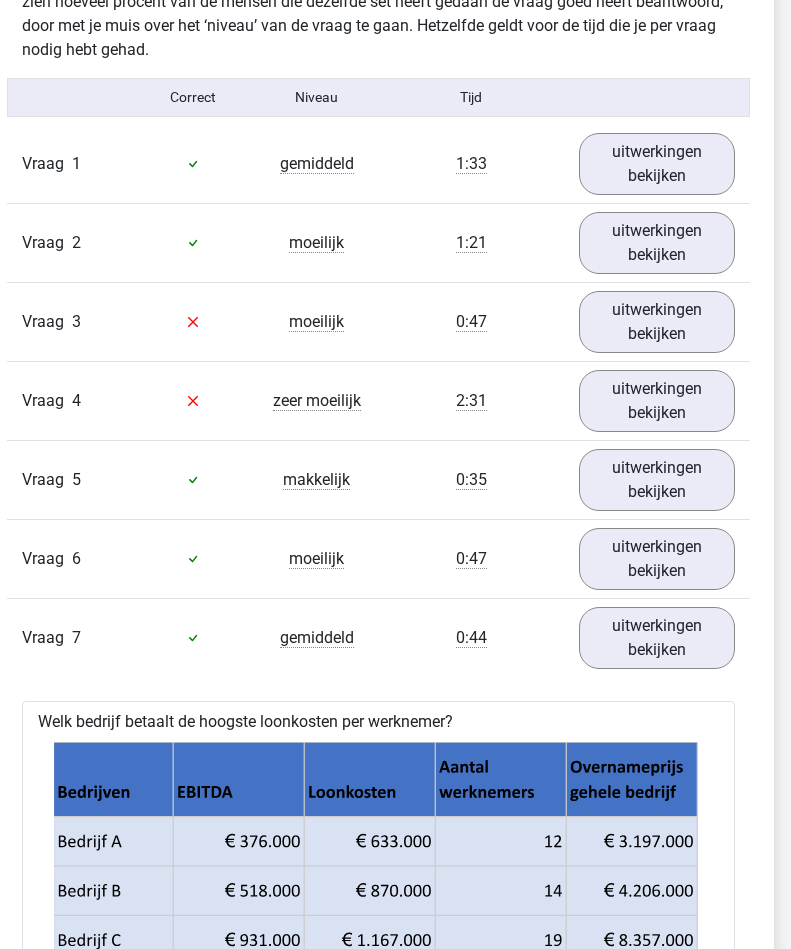 click on "uitwerkingen bekijken" at bounding box center [657, 638] 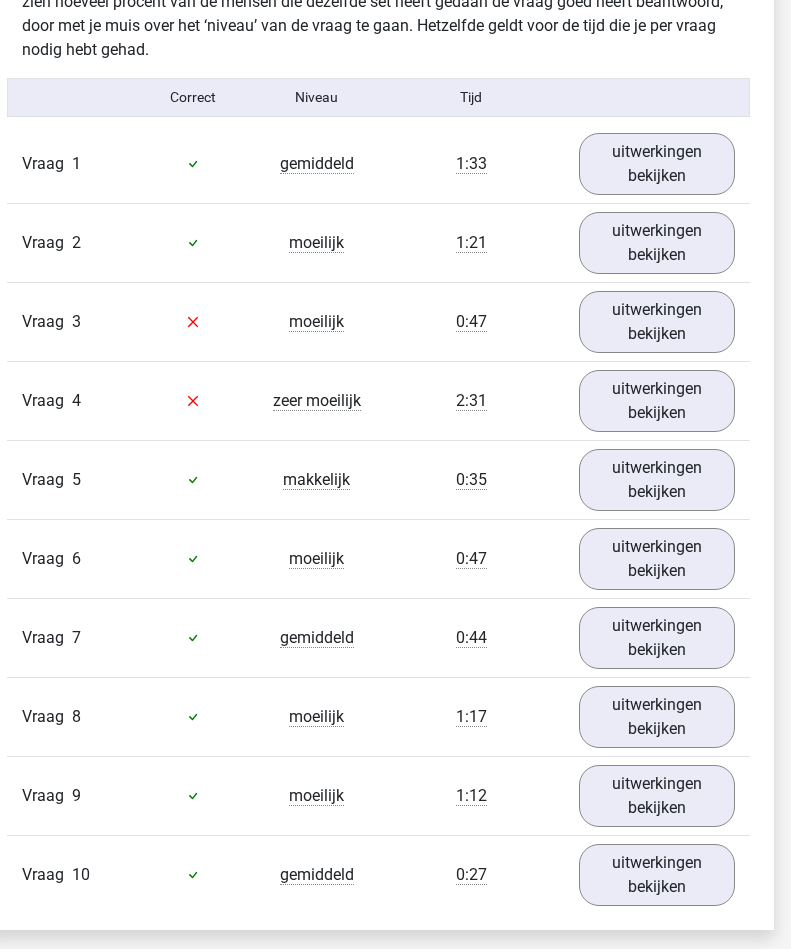 click on "uitwerkingen bekijken" at bounding box center [657, 717] 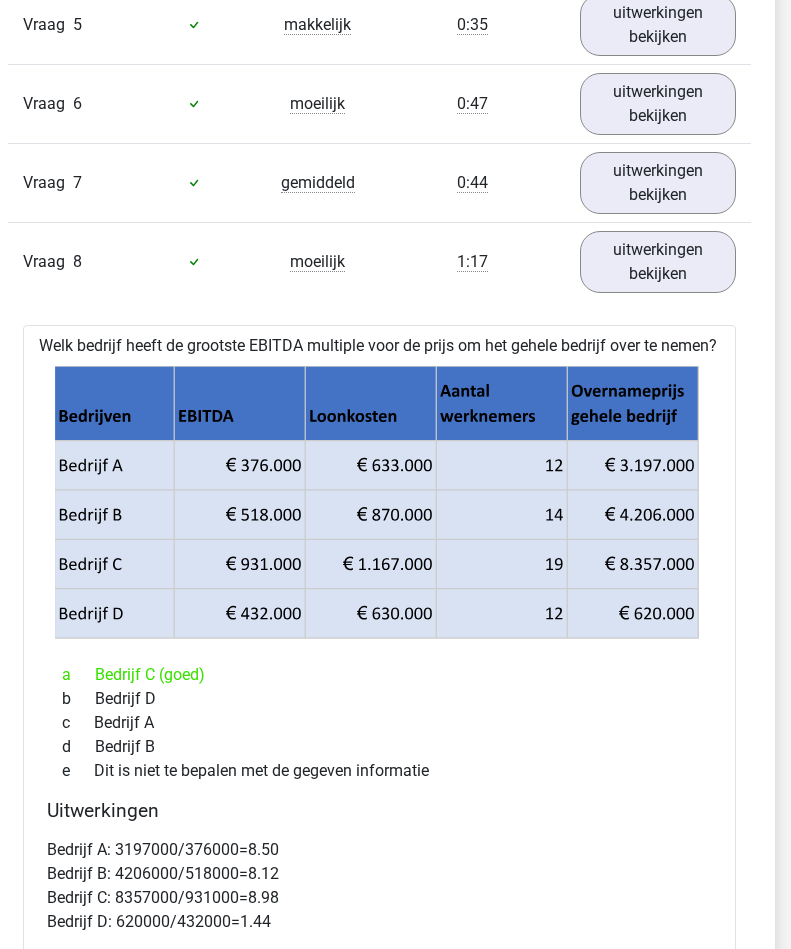 scroll, scrollTop: 1727, scrollLeft: 16, axis: both 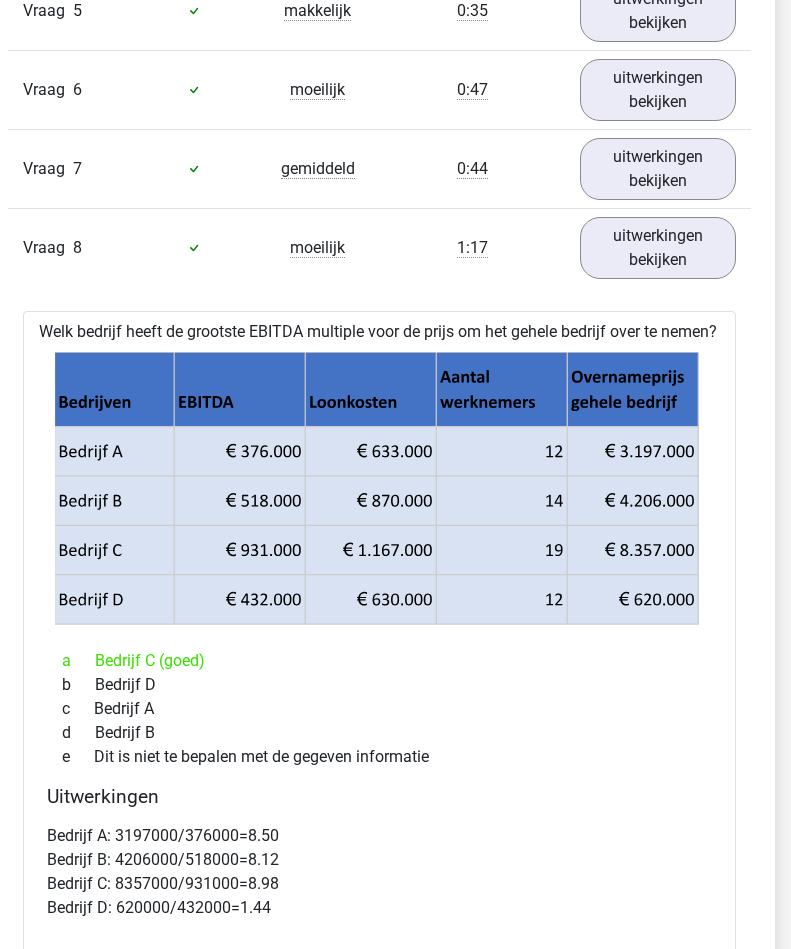 click on "uitwerkingen bekijken" at bounding box center (658, 248) 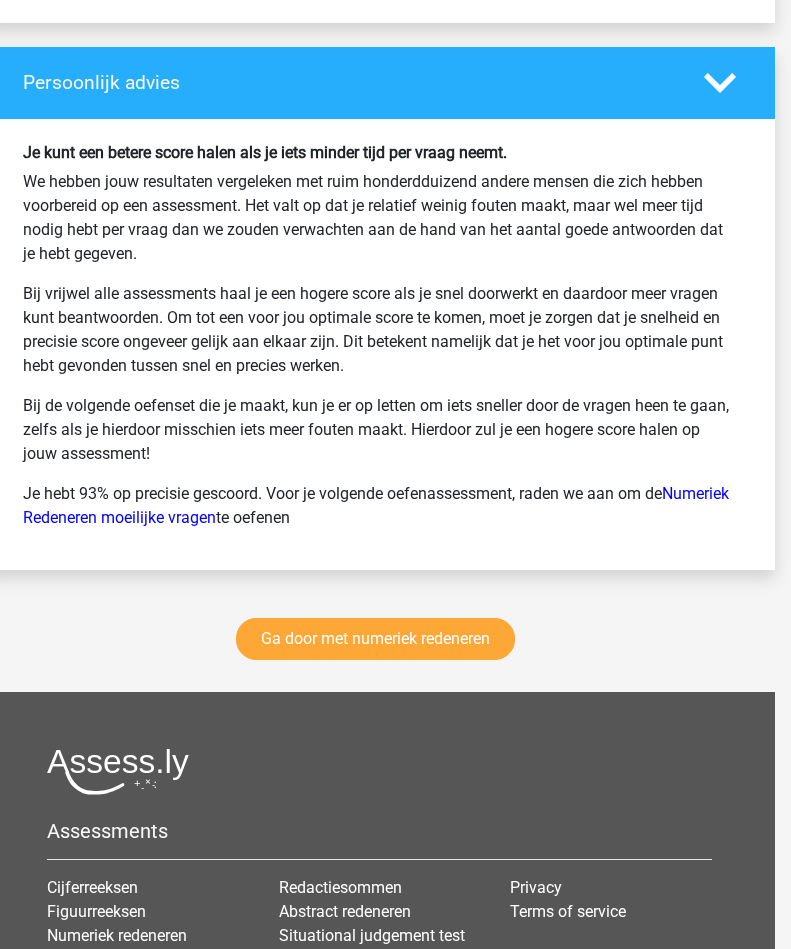 scroll, scrollTop: 2853, scrollLeft: 16, axis: both 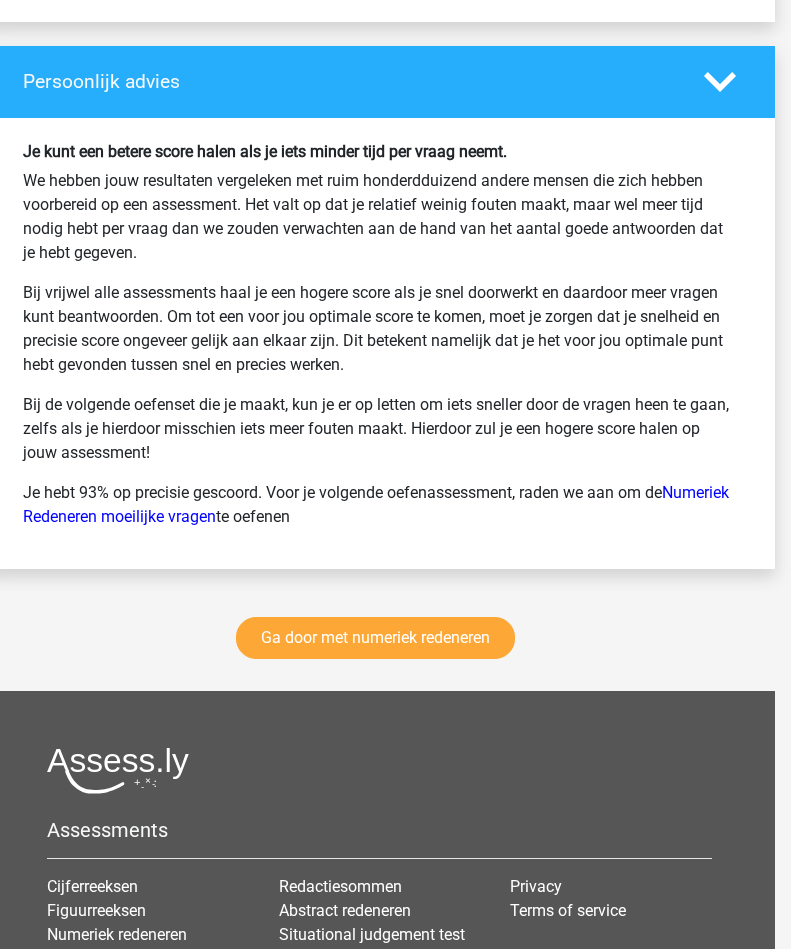 click on "Ga door met numeriek redeneren" at bounding box center (375, 638) 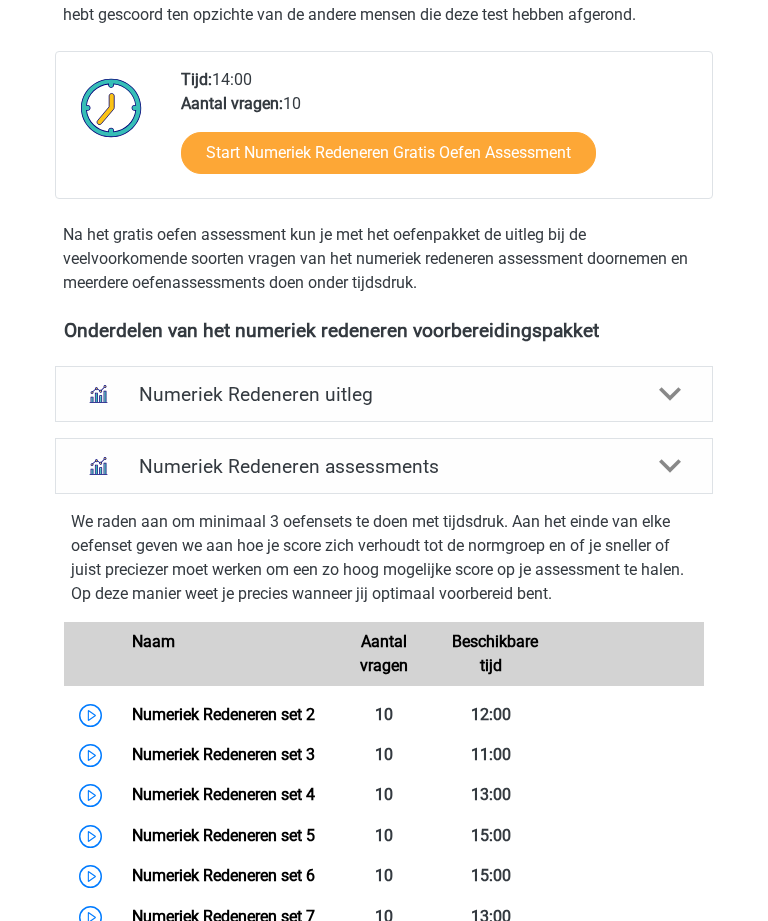 scroll, scrollTop: 516, scrollLeft: 0, axis: vertical 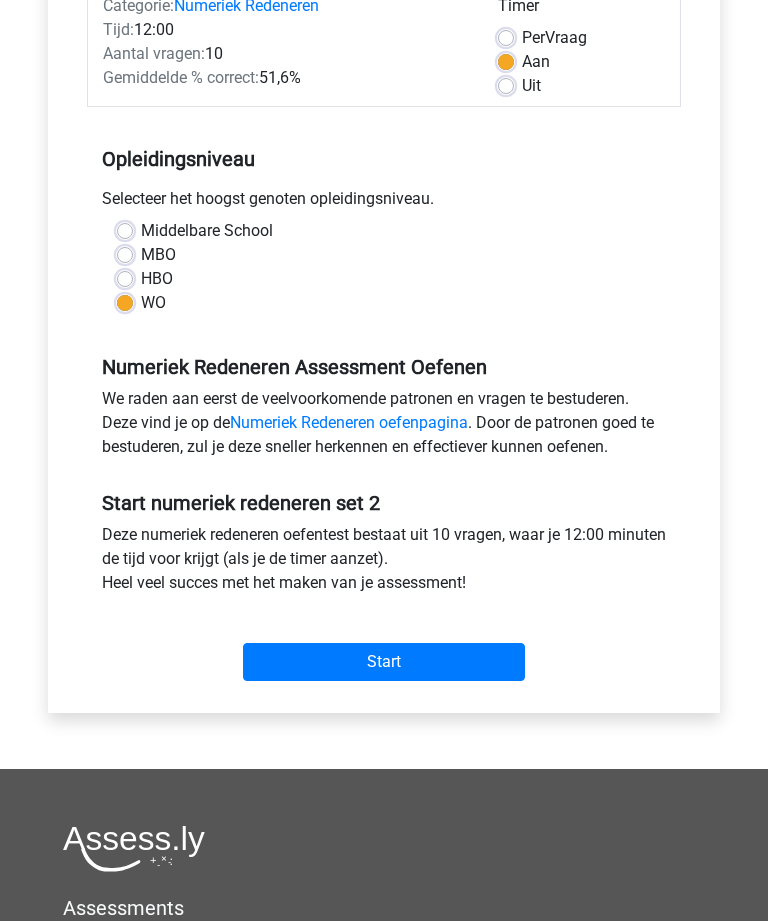 click on "Start" at bounding box center (384, 663) 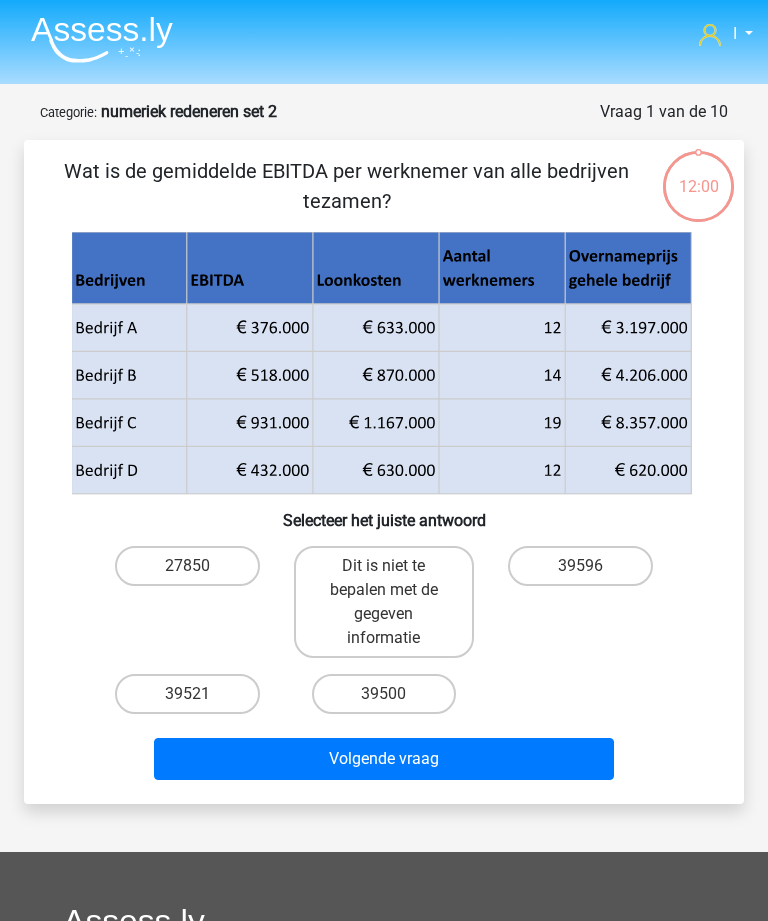 scroll, scrollTop: 0, scrollLeft: 0, axis: both 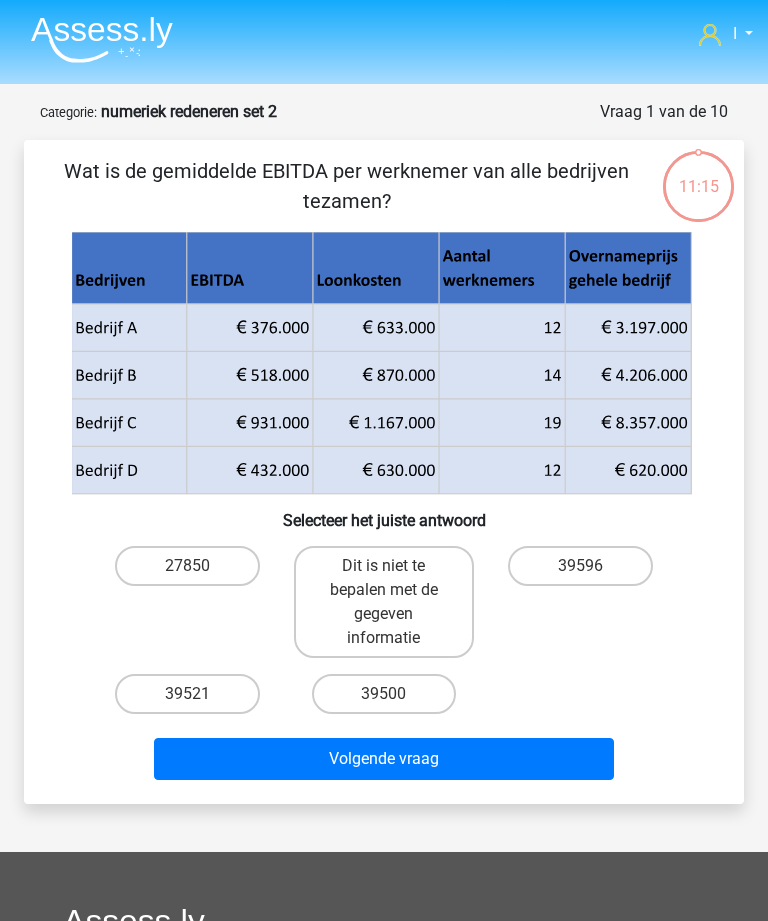 click on "39596" at bounding box center (580, 566) 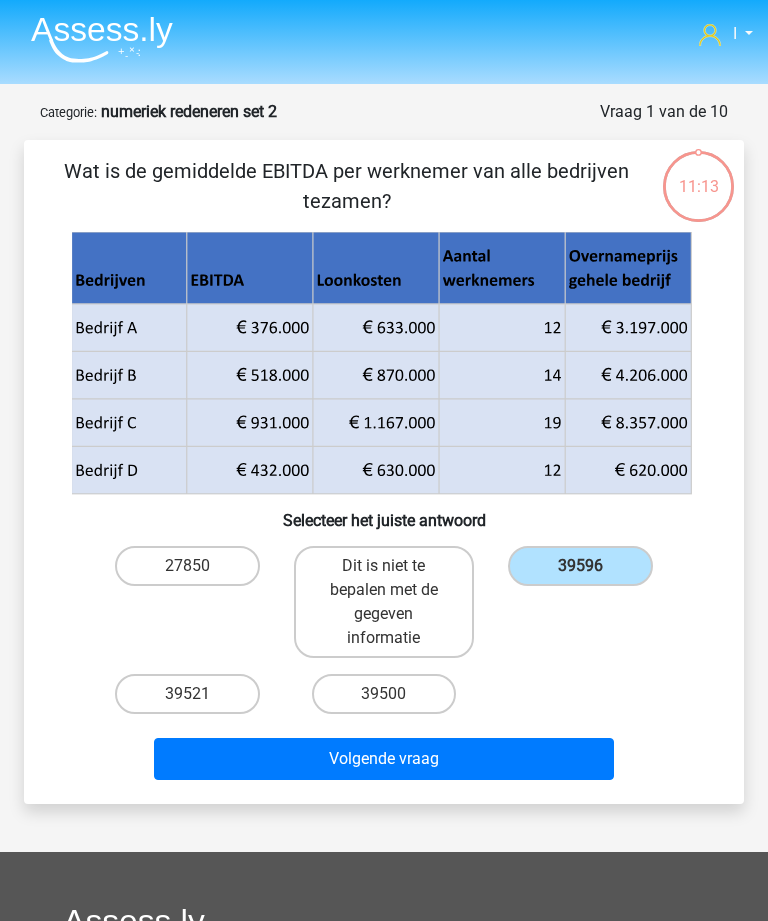 click on "Volgende vraag" at bounding box center [383, 759] 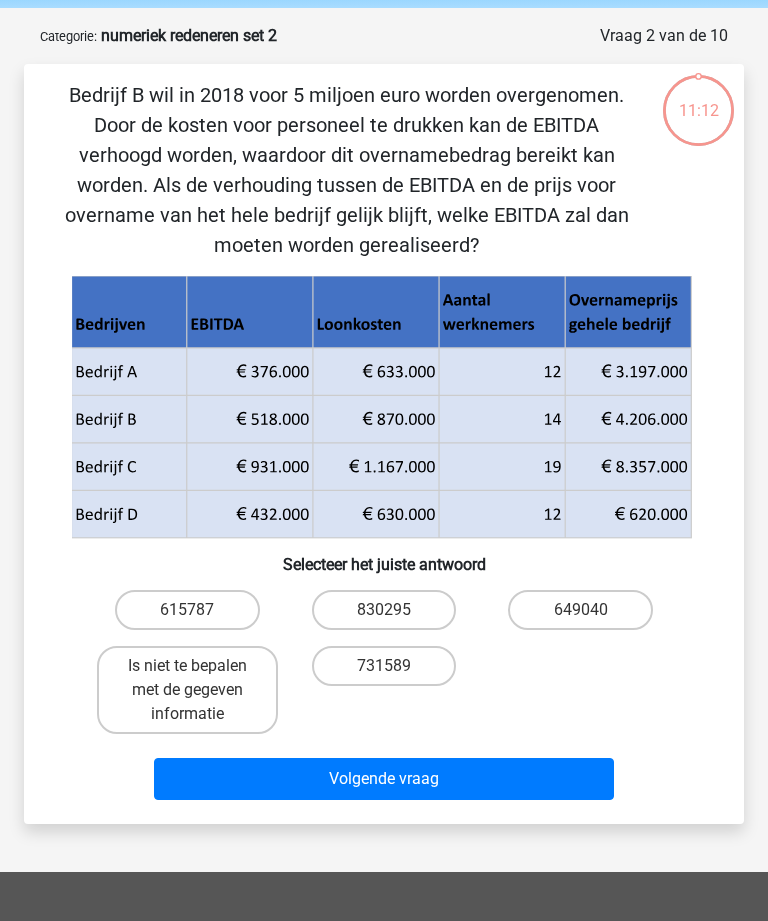 scroll, scrollTop: 100, scrollLeft: 0, axis: vertical 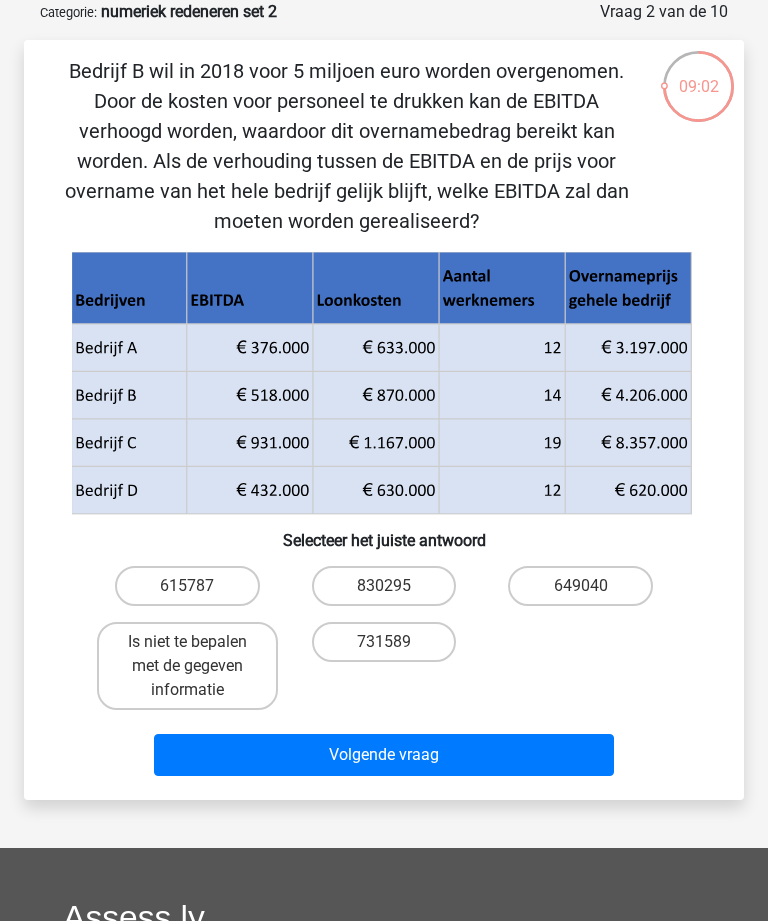 click on "615787" at bounding box center [187, 586] 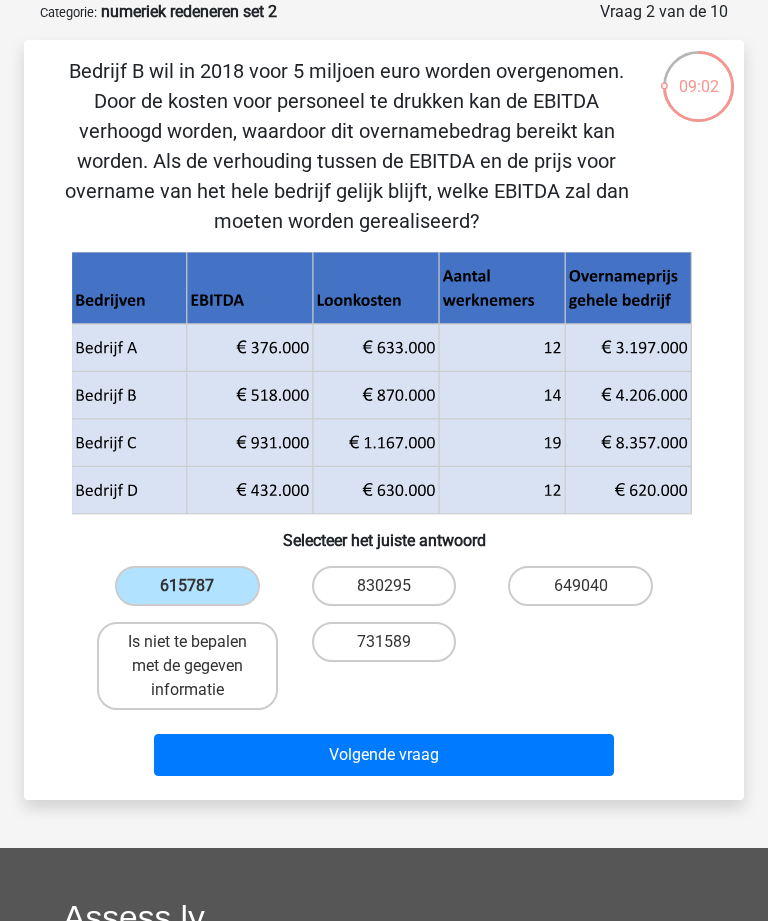 click on "Volgende vraag" at bounding box center [383, 755] 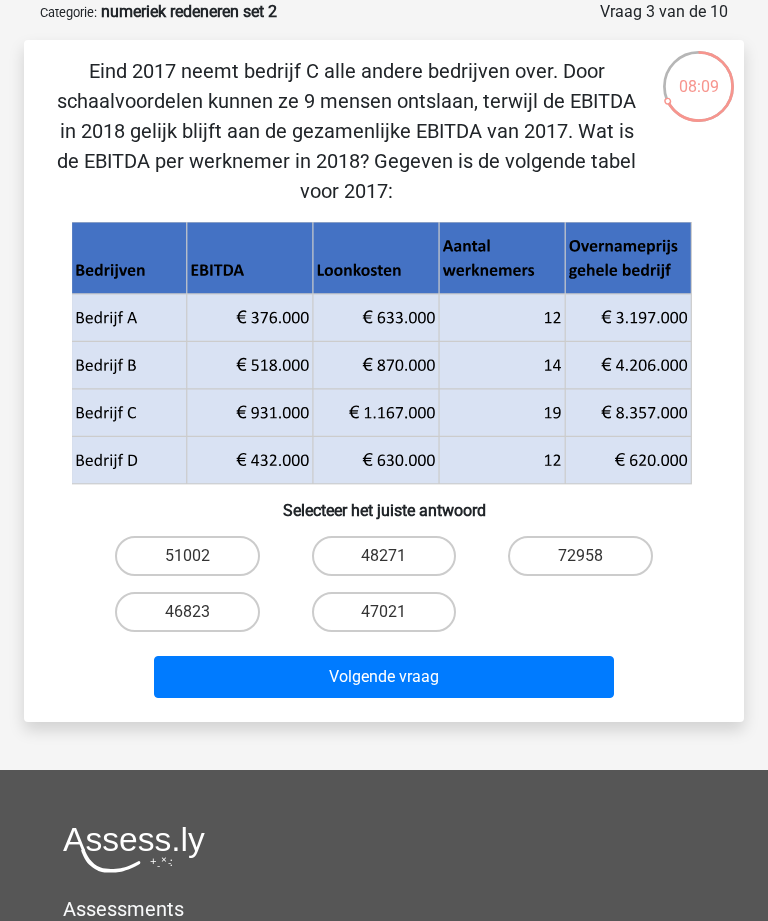 click on "47021" at bounding box center [390, 618] 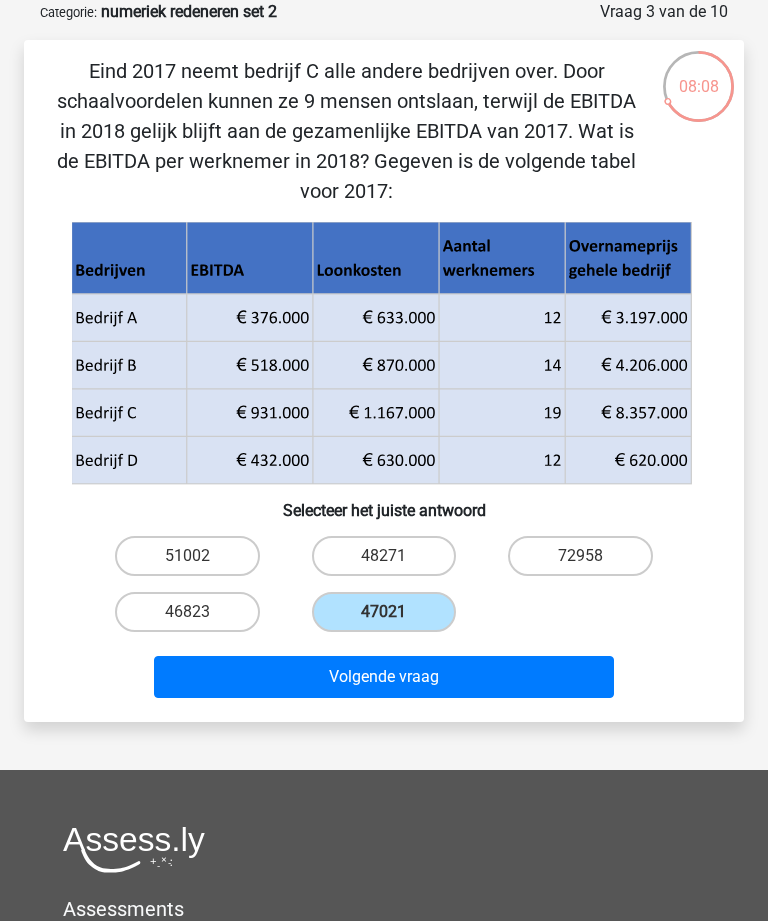 click on "Volgende vraag" at bounding box center [383, 677] 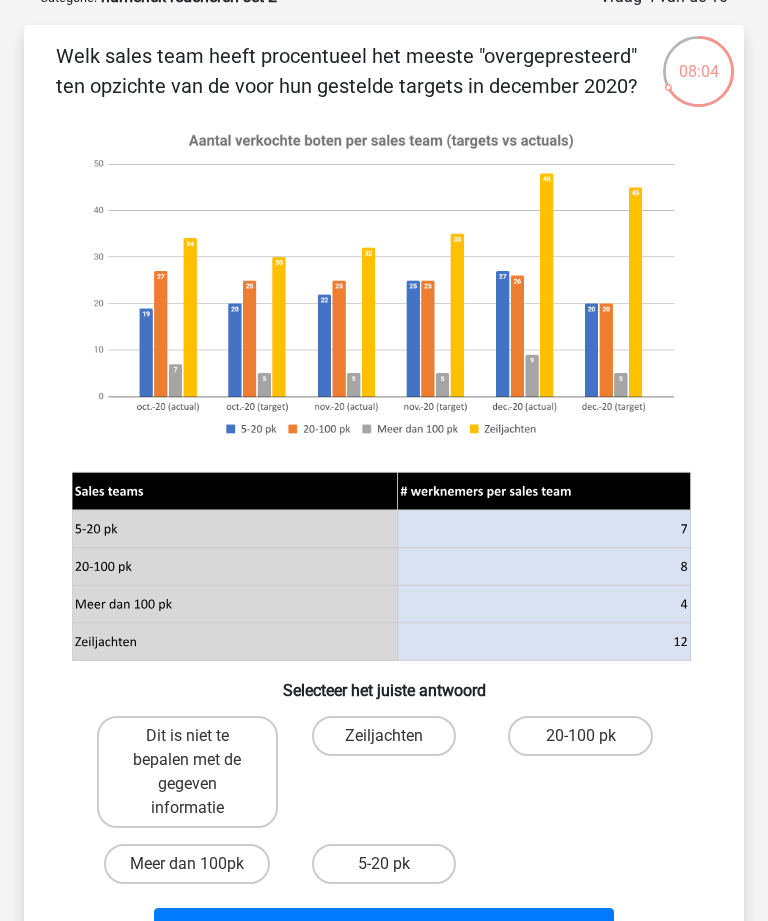 scroll, scrollTop: 115, scrollLeft: 0, axis: vertical 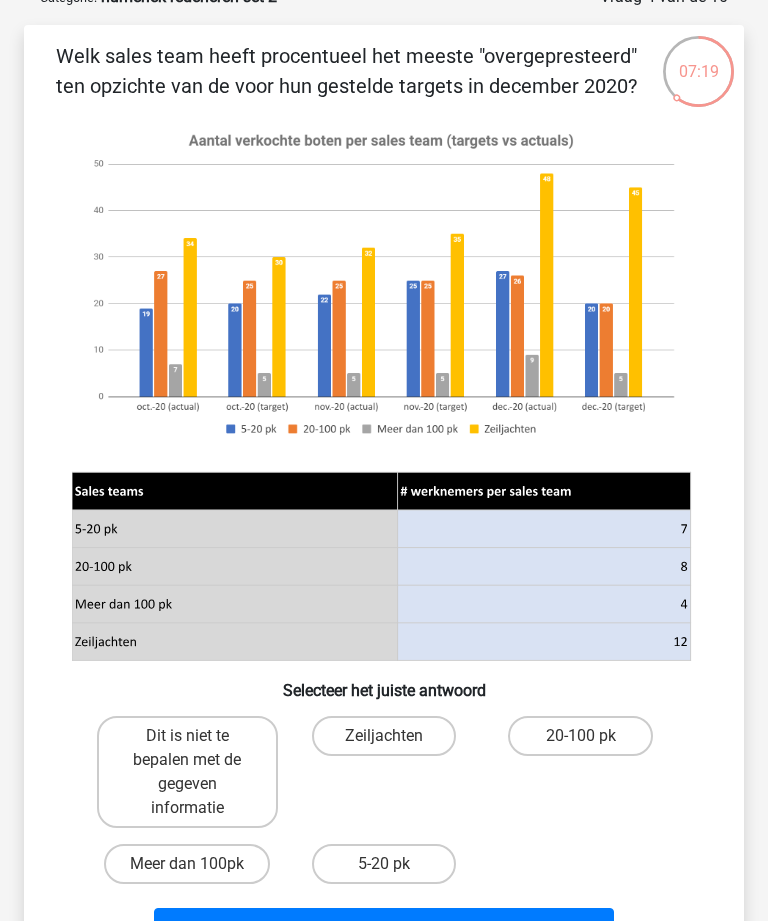 click on "5-20 pk" at bounding box center [384, 864] 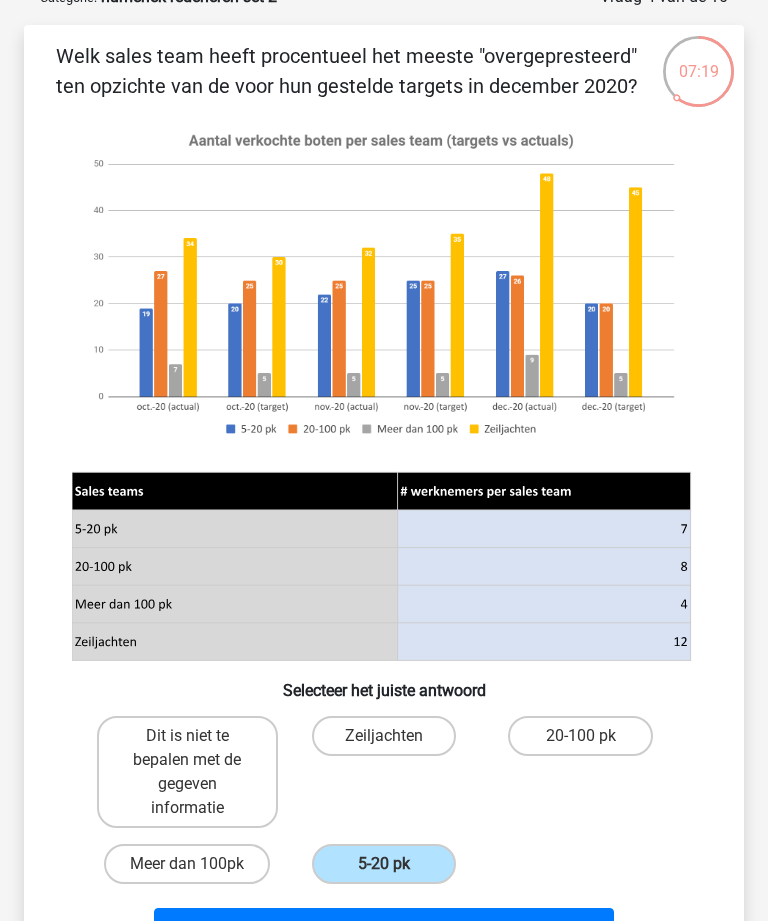 click on "Volgende vraag" at bounding box center [383, 929] 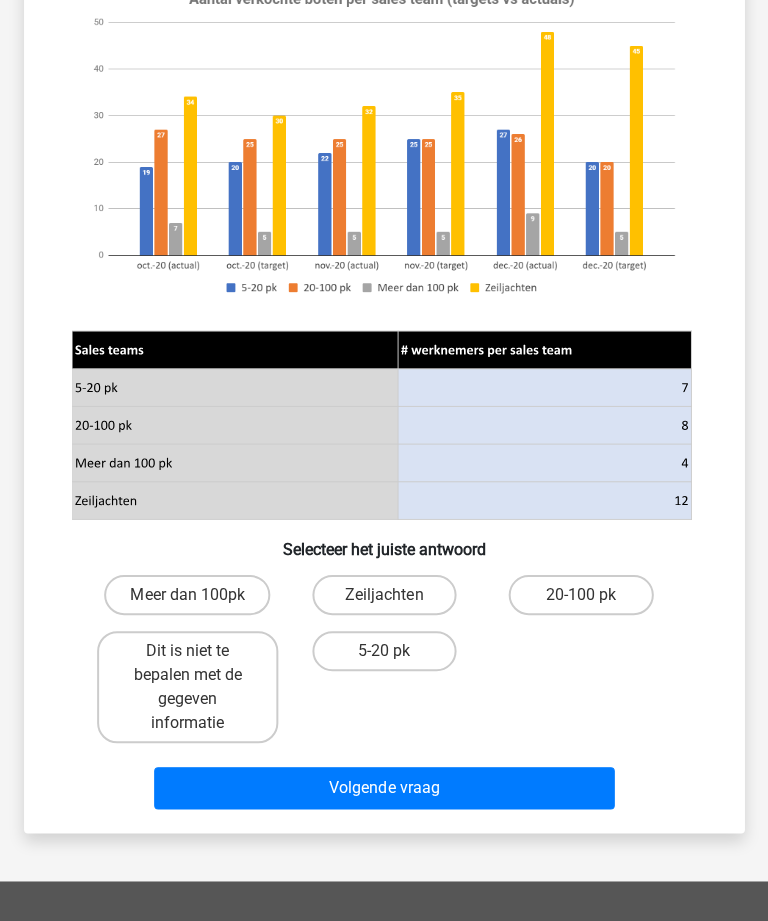 scroll, scrollTop: 257, scrollLeft: 0, axis: vertical 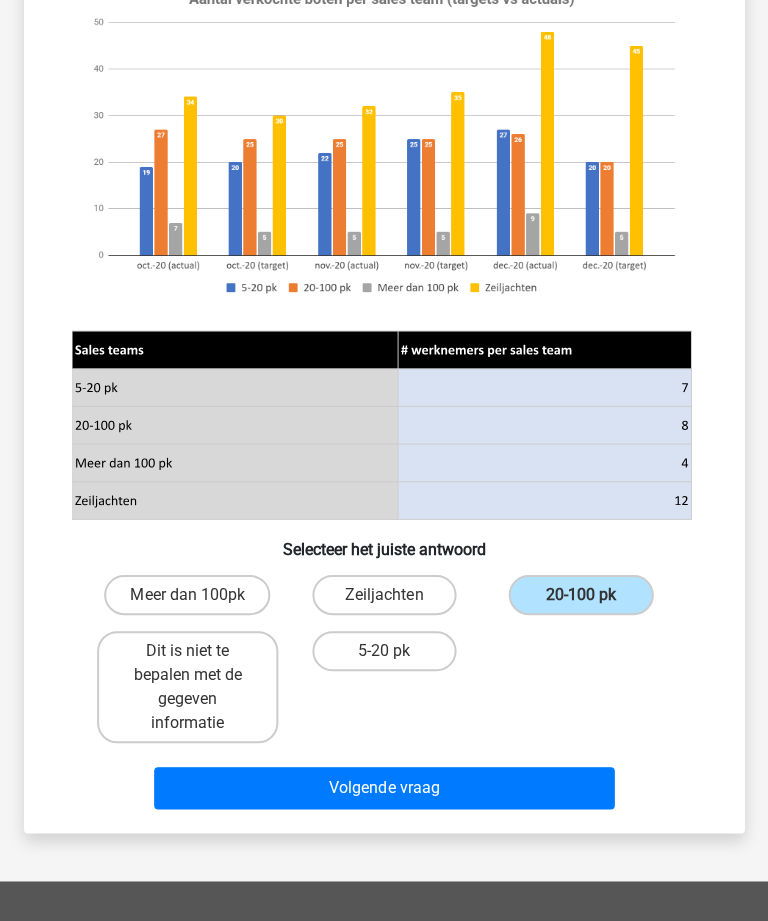 click on "Volgende vraag" at bounding box center [383, 787] 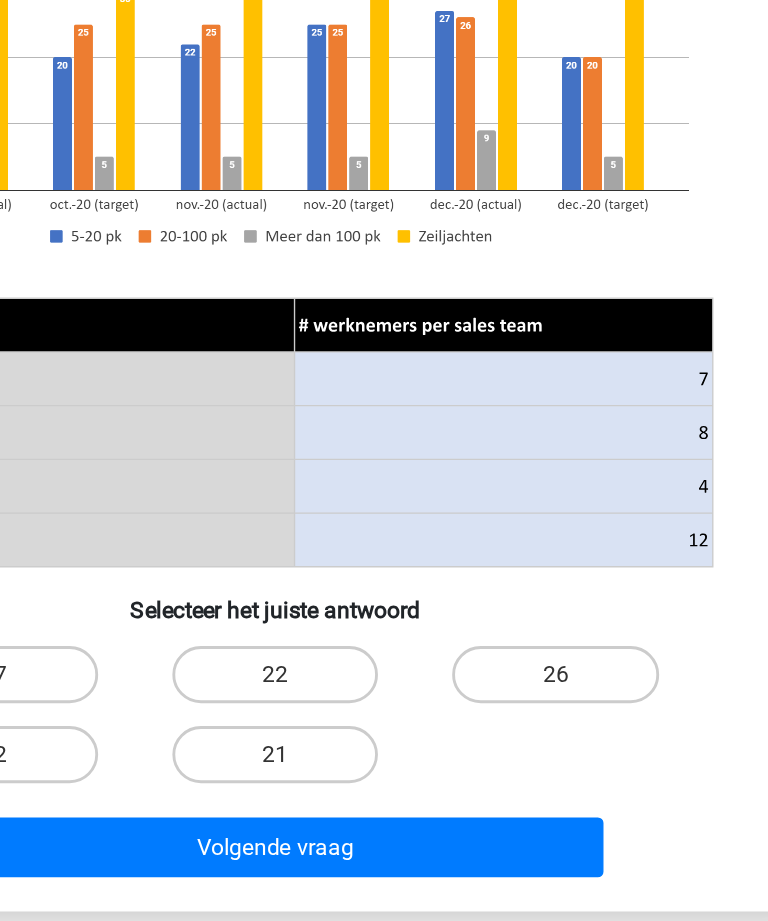 scroll, scrollTop: 334, scrollLeft: 0, axis: vertical 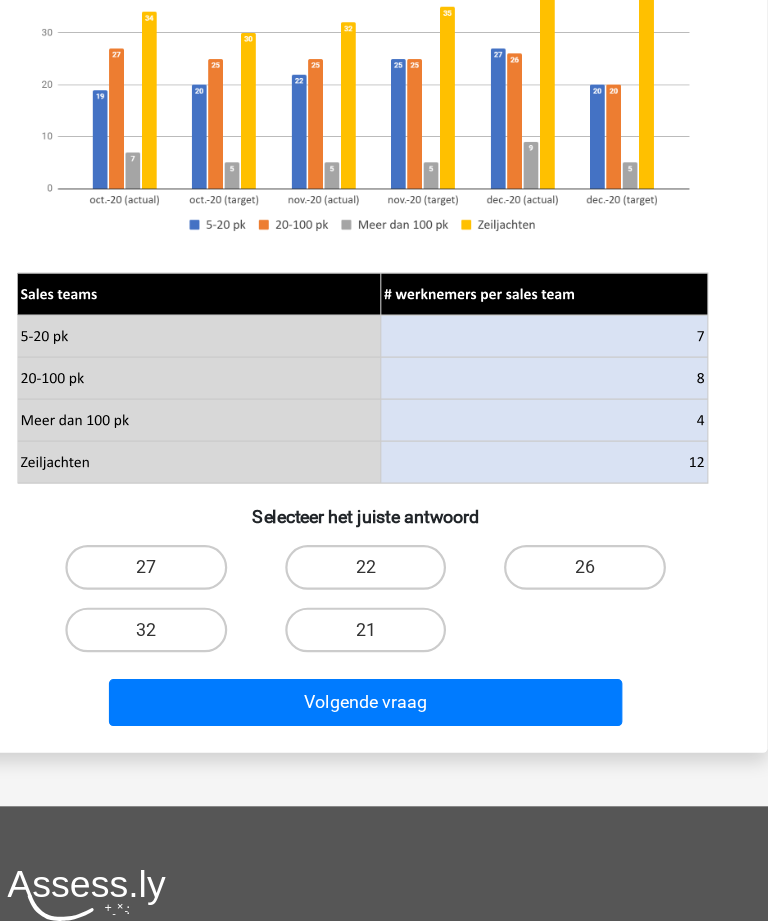 click on "27" at bounding box center (187, 547) 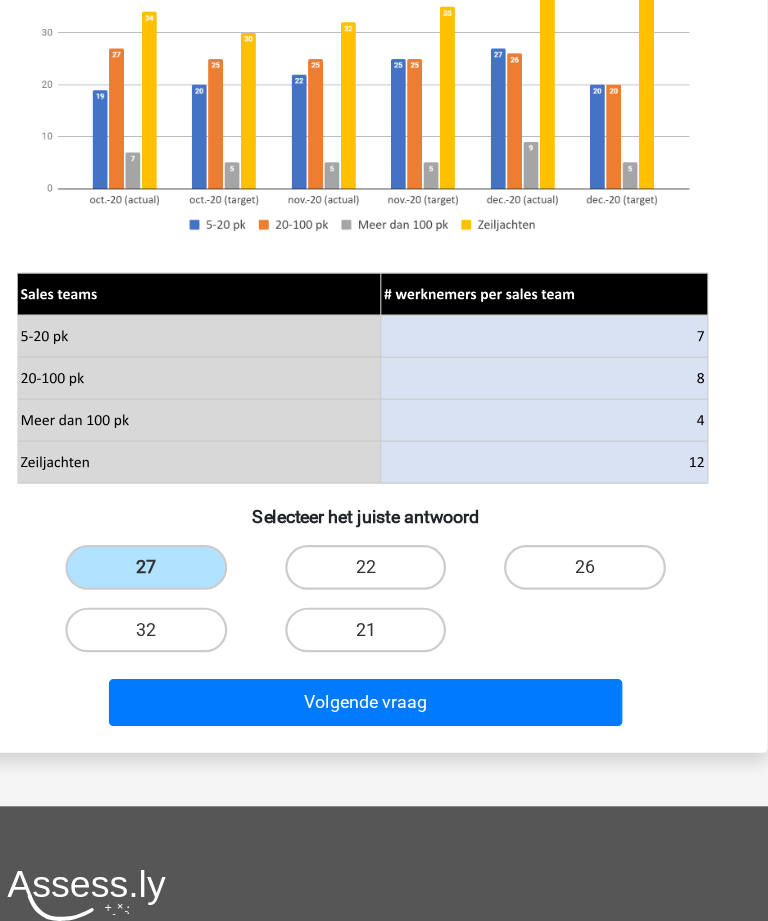click on "Volgende vraag" at bounding box center [383, 668] 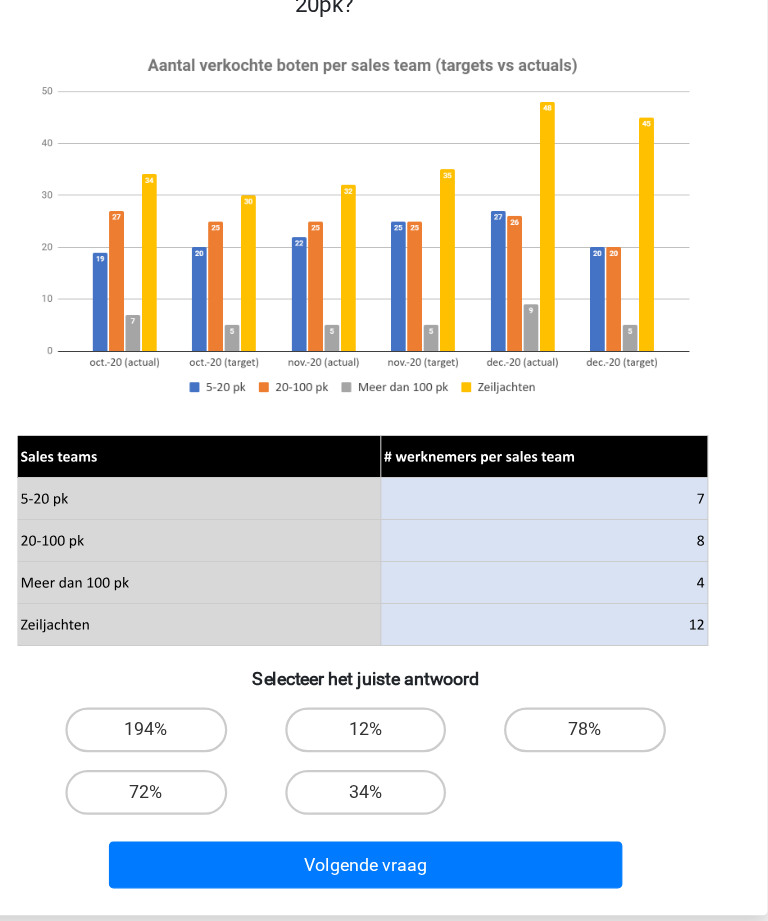 scroll, scrollTop: 281, scrollLeft: 0, axis: vertical 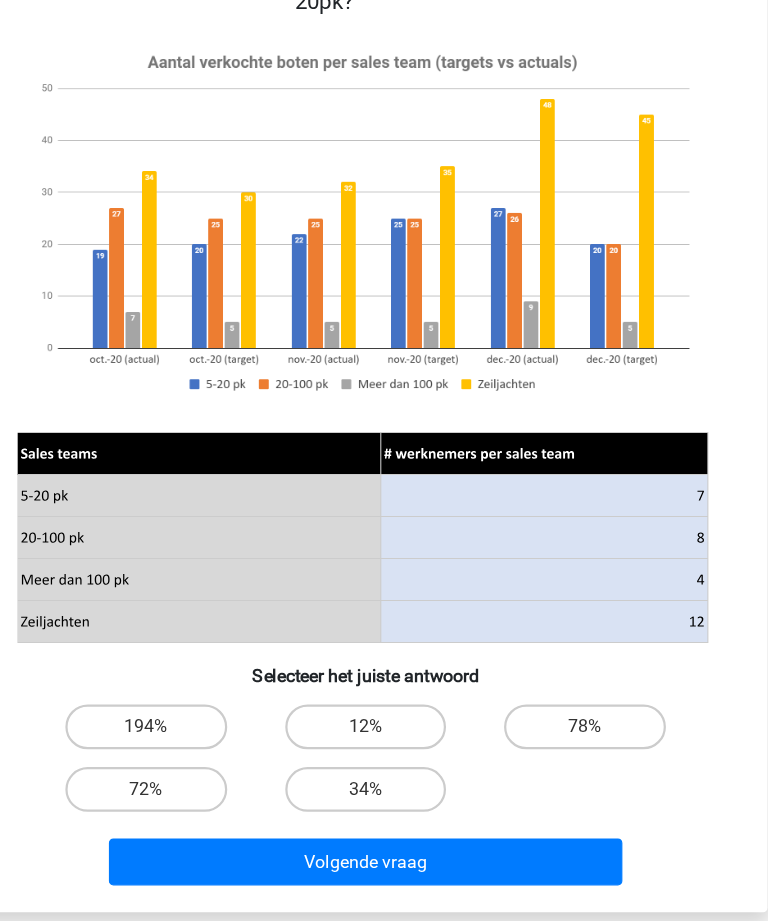 click on "72%" at bounding box center (187, 746) 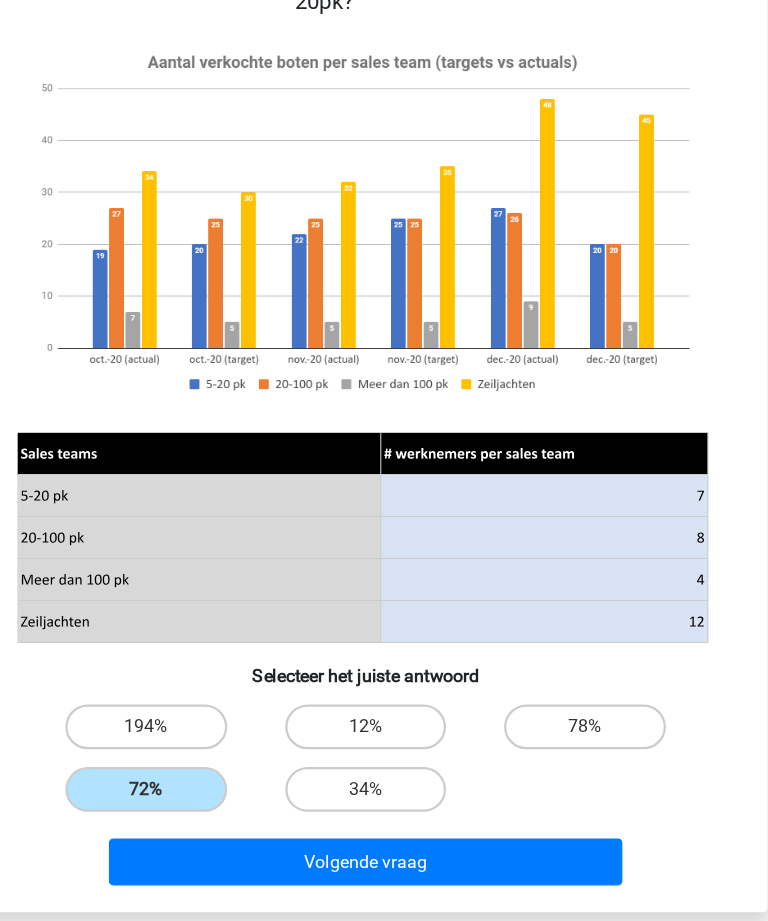 click on "Volgende vraag" at bounding box center (383, 811) 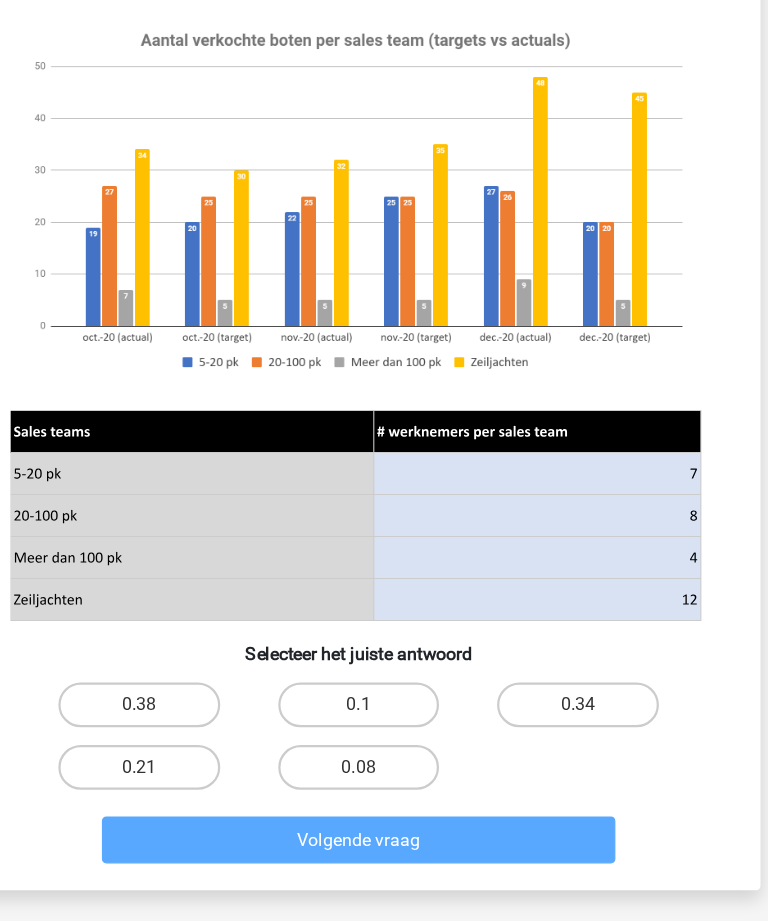 scroll, scrollTop: 363, scrollLeft: 0, axis: vertical 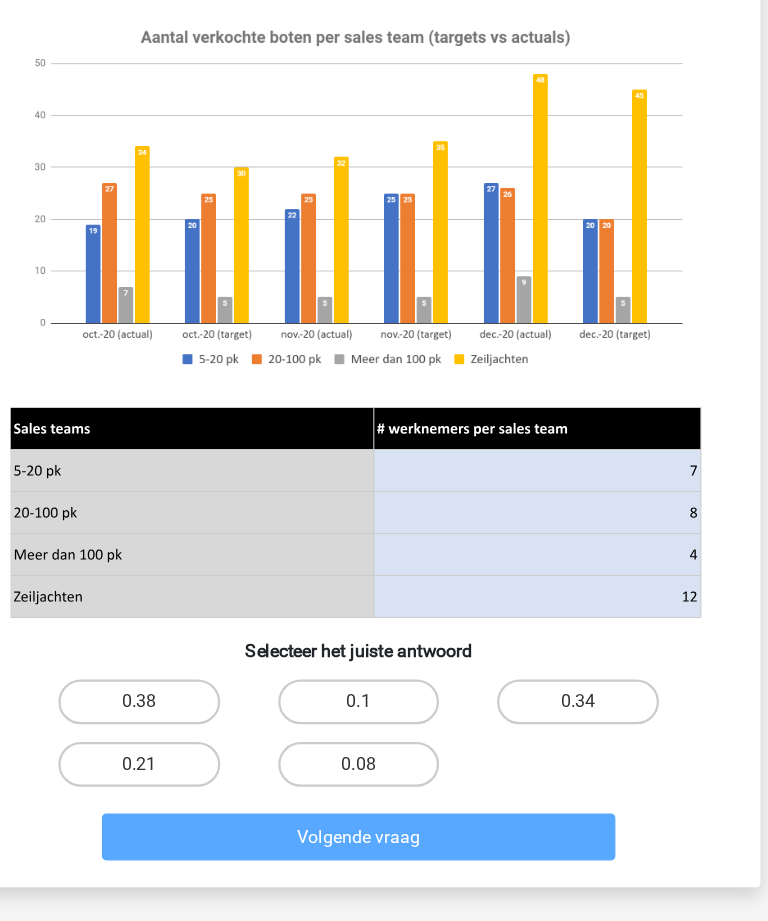 click on "0.08" at bounding box center [390, 730] 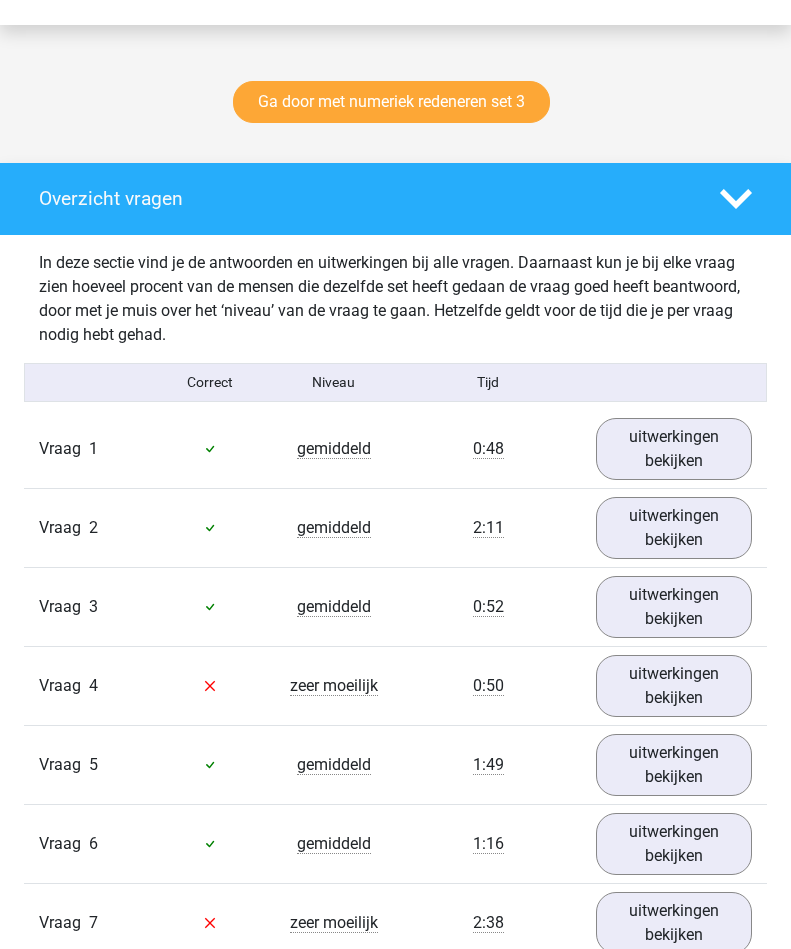 scroll, scrollTop: 975, scrollLeft: 0, axis: vertical 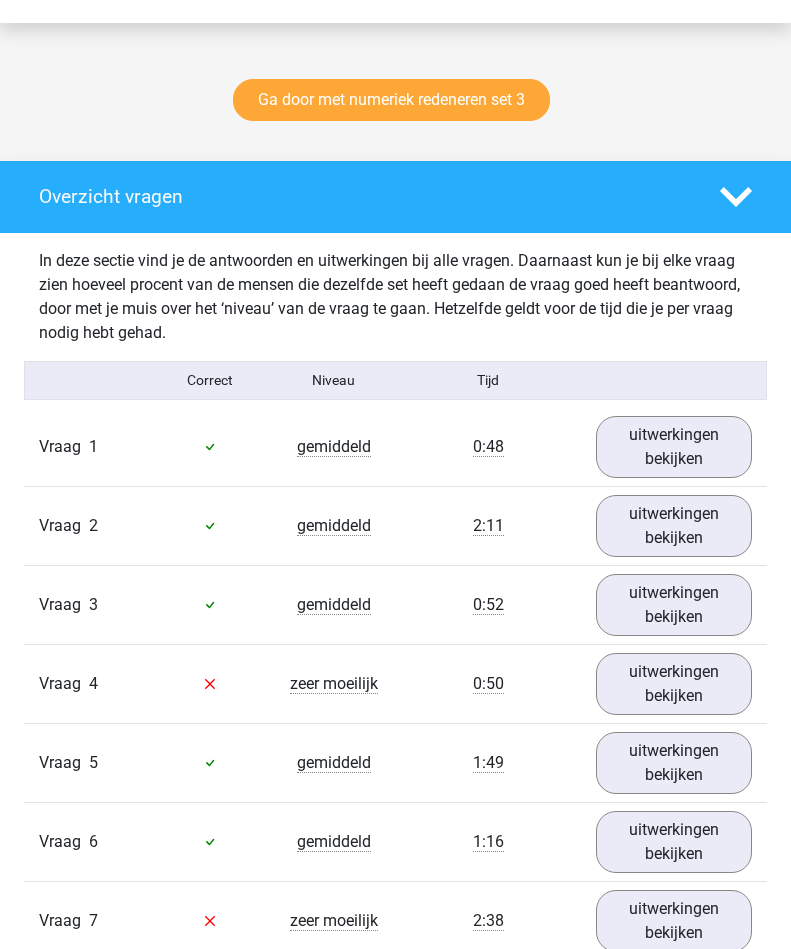 click on "uitwerkingen bekijken" at bounding box center [674, 526] 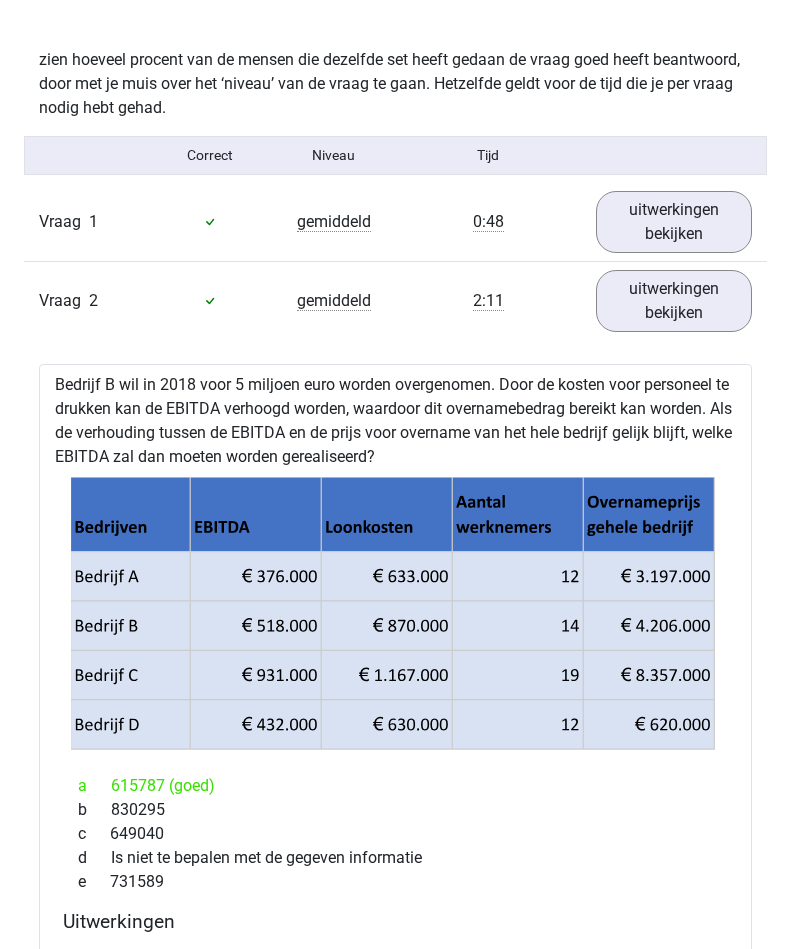 scroll, scrollTop: 1200, scrollLeft: 0, axis: vertical 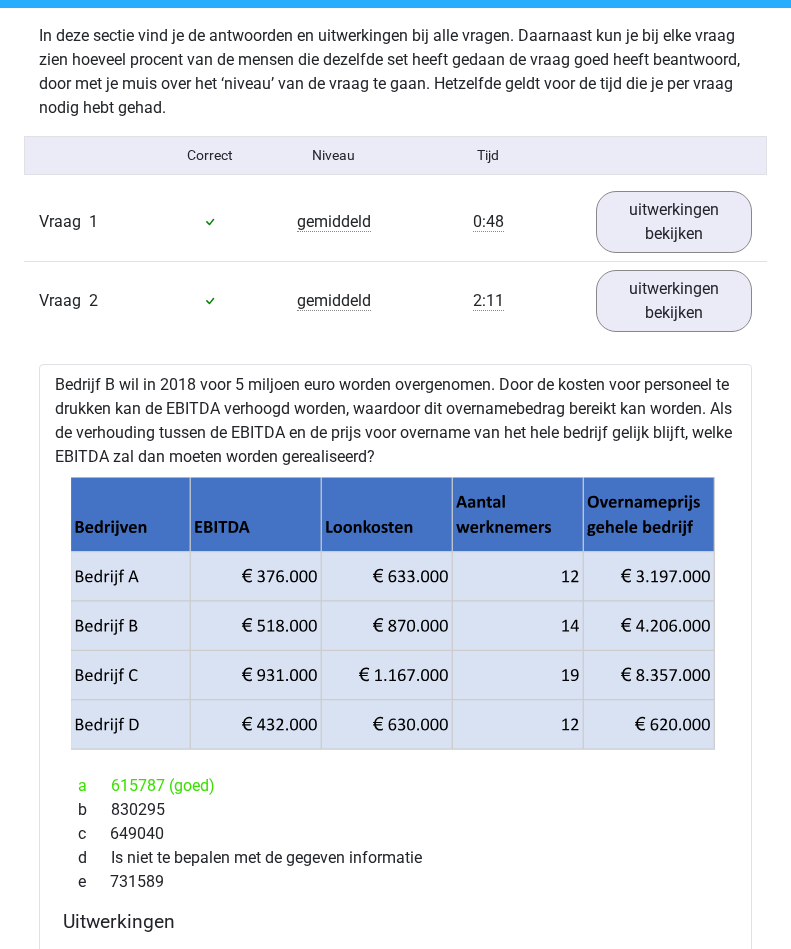 click on "uitwerkingen bekijken" at bounding box center [674, 301] 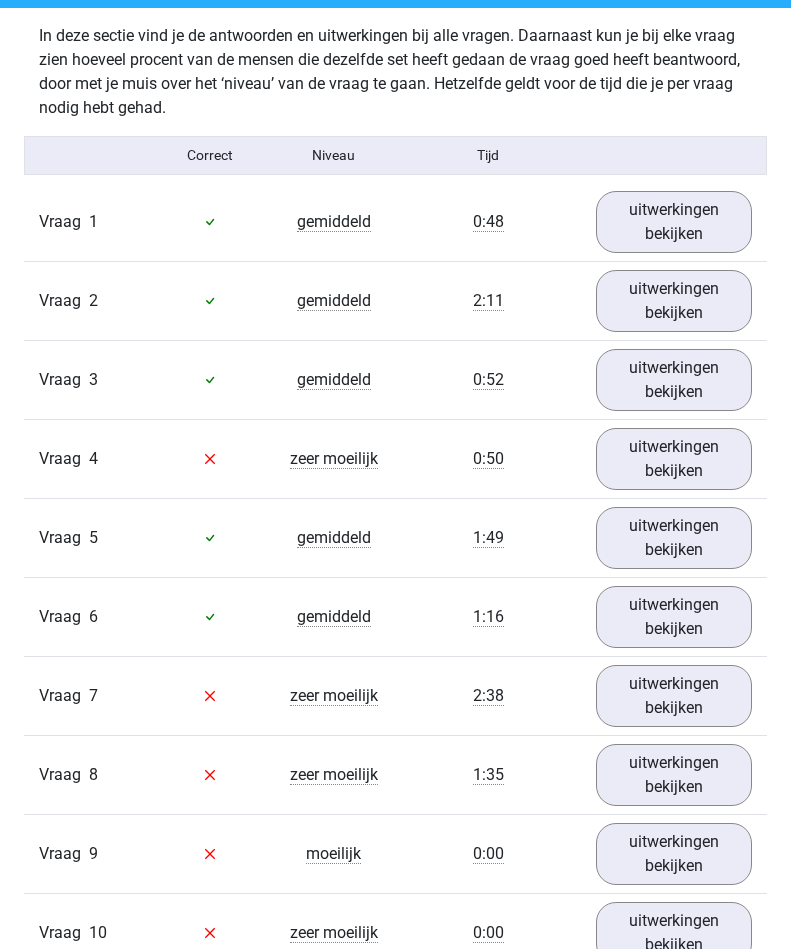 click on "uitwerkingen bekijken" at bounding box center [674, 380] 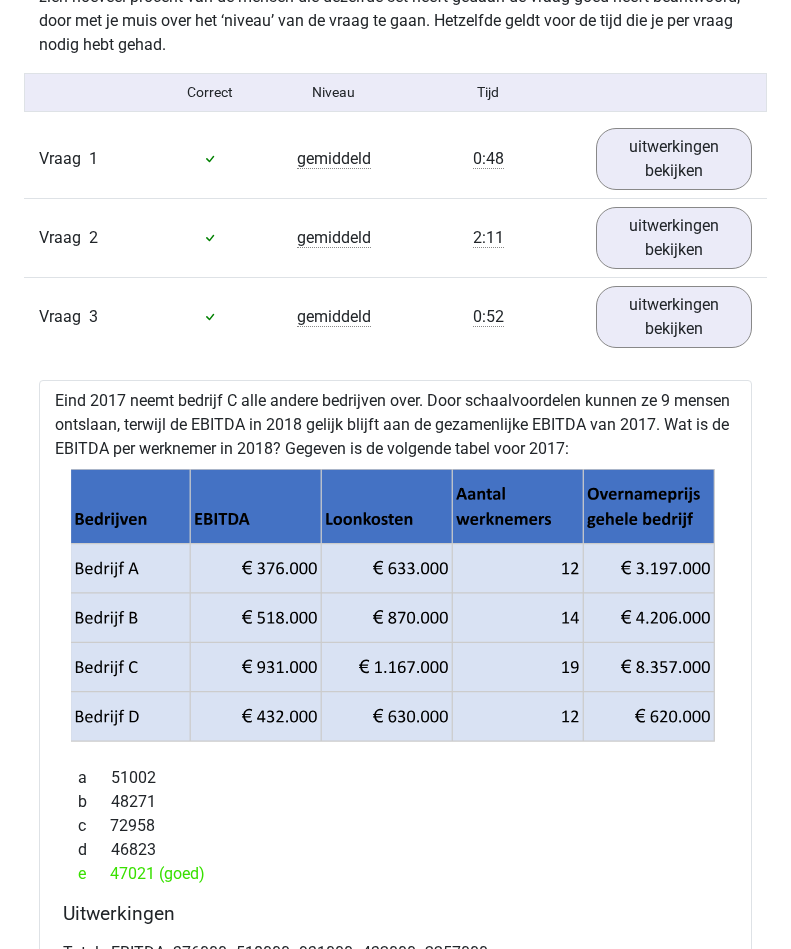 scroll, scrollTop: 1263, scrollLeft: 0, axis: vertical 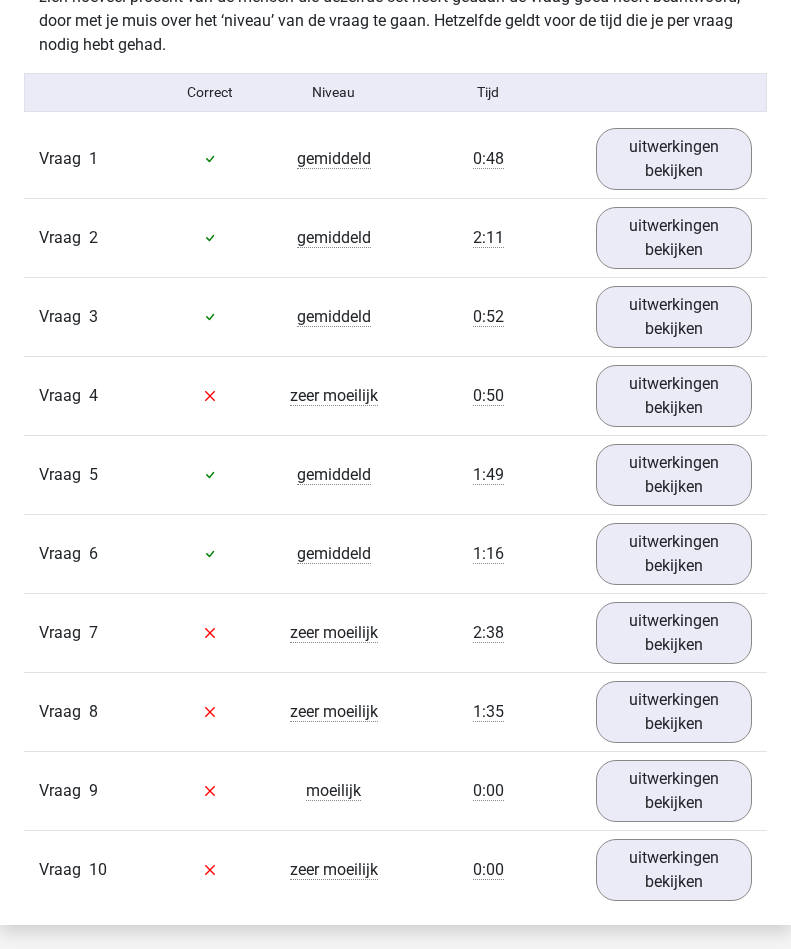 click on "uitwerkingen bekijken" at bounding box center (674, 396) 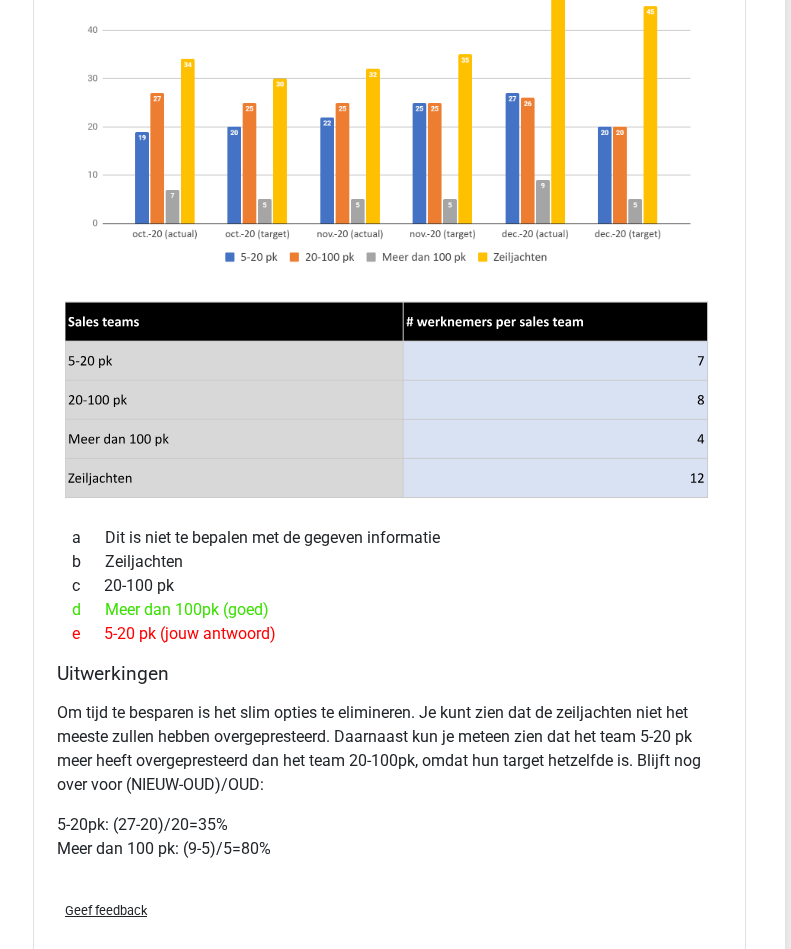 scroll, scrollTop: 1855, scrollLeft: 6, axis: both 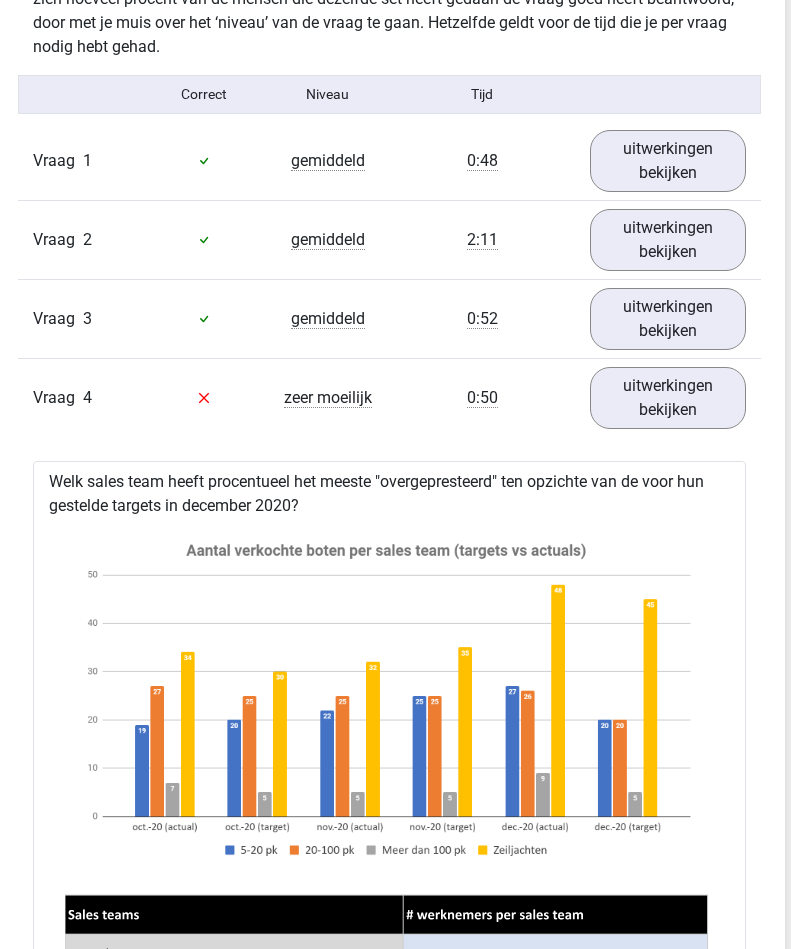 click on "uitwerkingen bekijken" at bounding box center (668, 398) 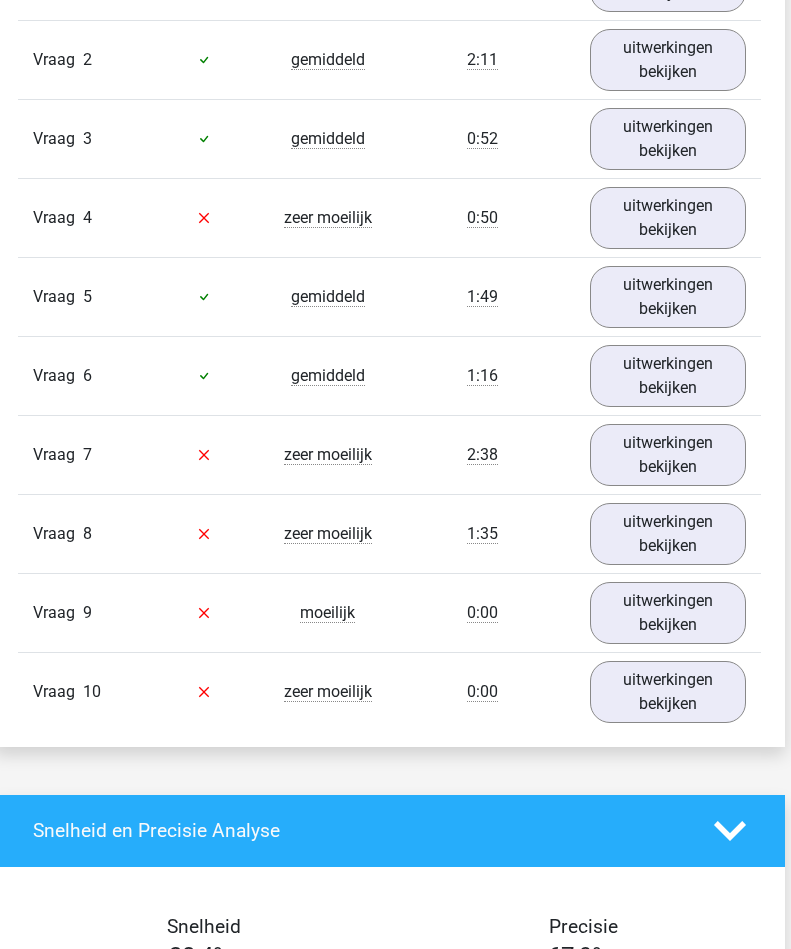 scroll, scrollTop: 1454, scrollLeft: 6, axis: both 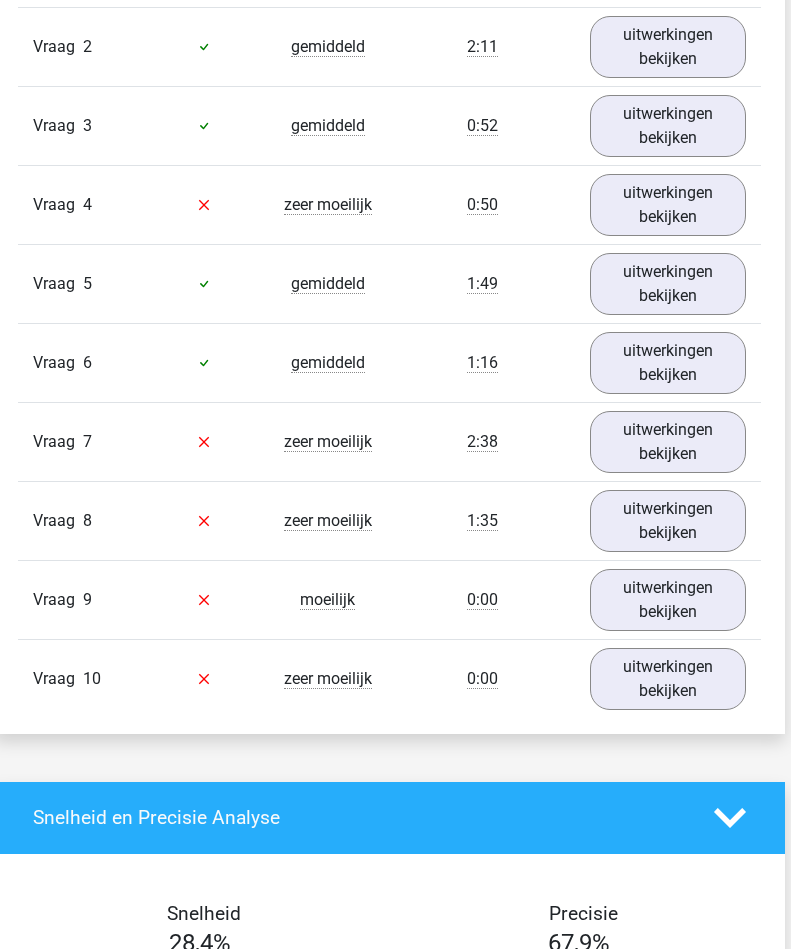 click on "uitwerkingen bekijken" at bounding box center [668, 284] 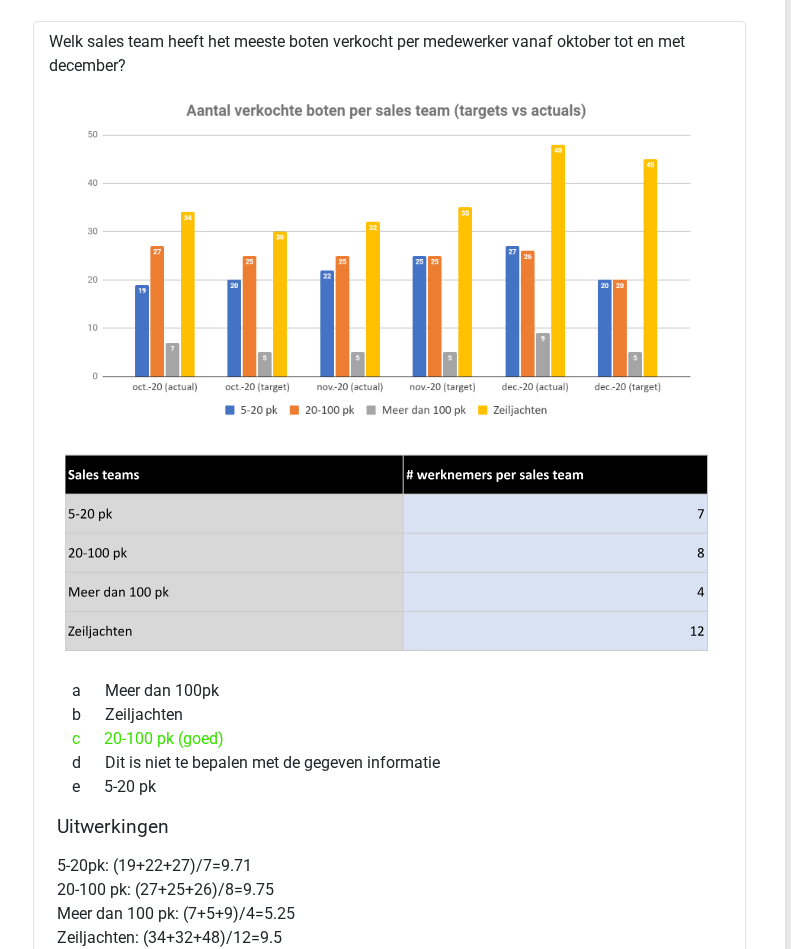 scroll, scrollTop: 1782, scrollLeft: 6, axis: both 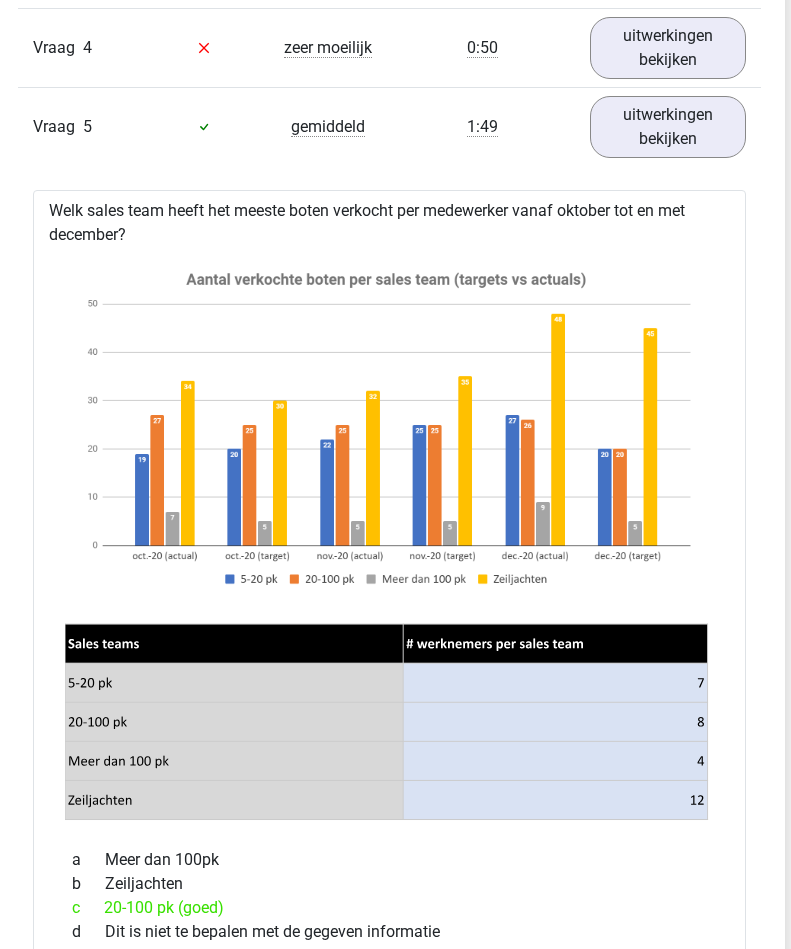 click on "uitwerkingen bekijken" at bounding box center [668, 127] 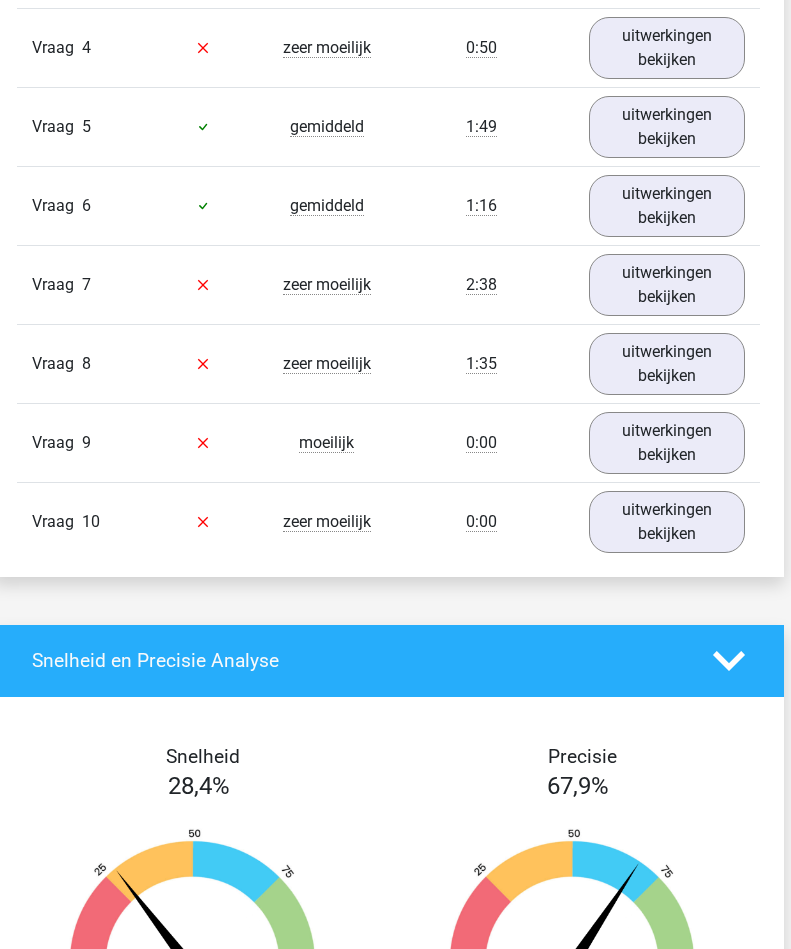click on "uitwerkingen bekijken" at bounding box center (667, 206) 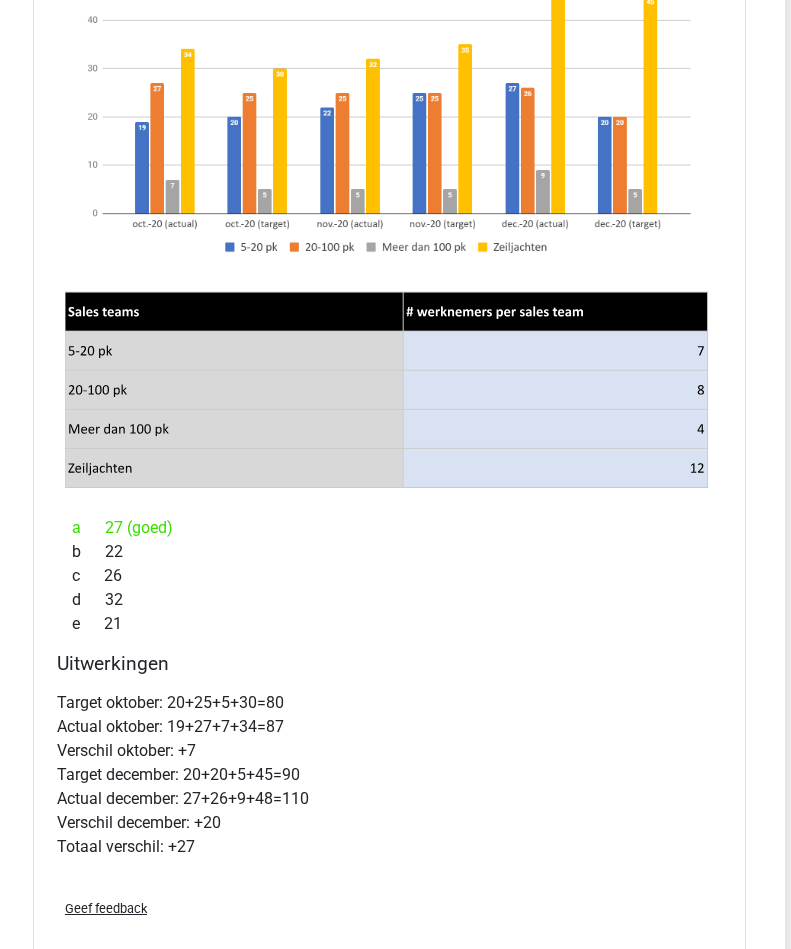 scroll, scrollTop: 2025, scrollLeft: 6, axis: both 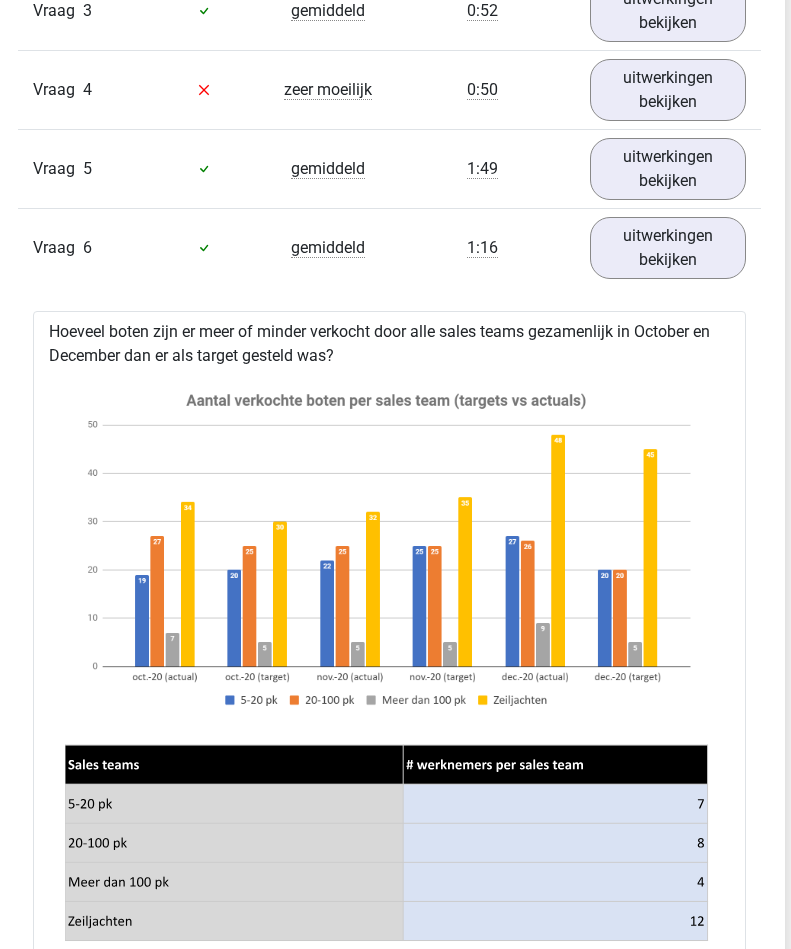 click on "uitwerkingen bekijken" at bounding box center [668, 248] 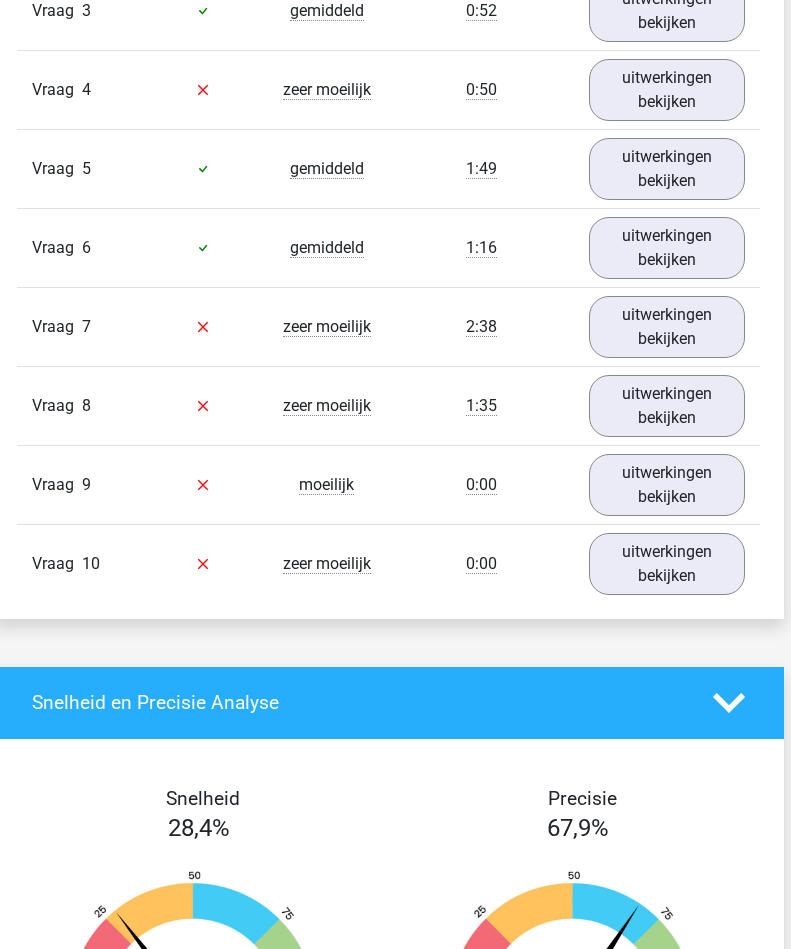 click on "uitwerkingen bekijken" at bounding box center (667, 327) 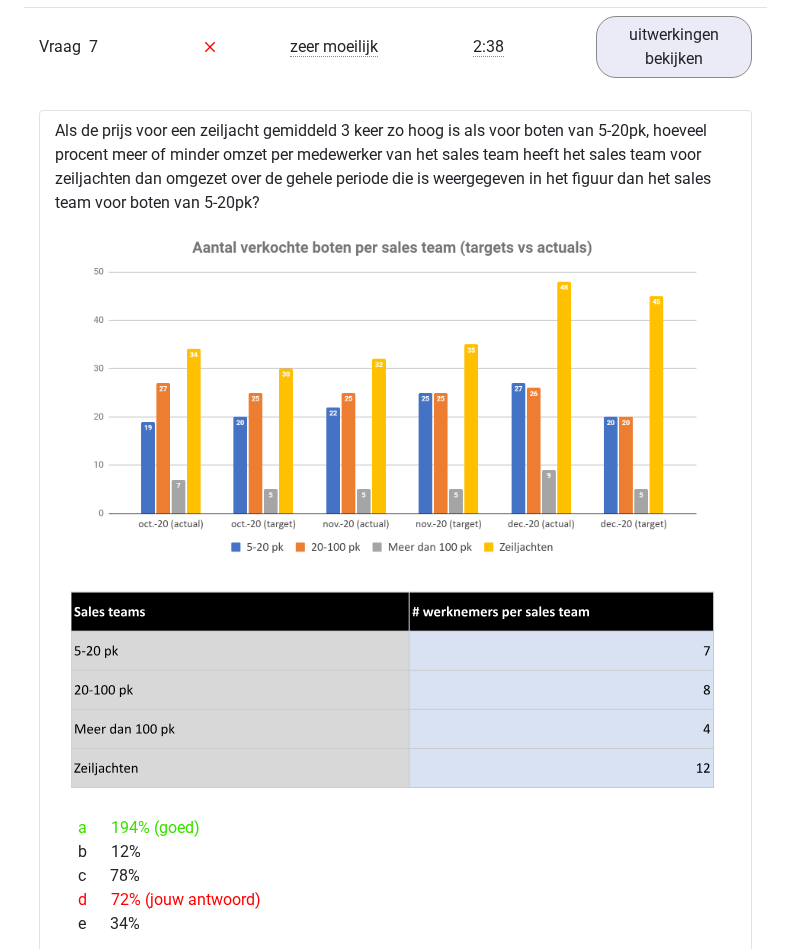 scroll, scrollTop: 1849, scrollLeft: 0, axis: vertical 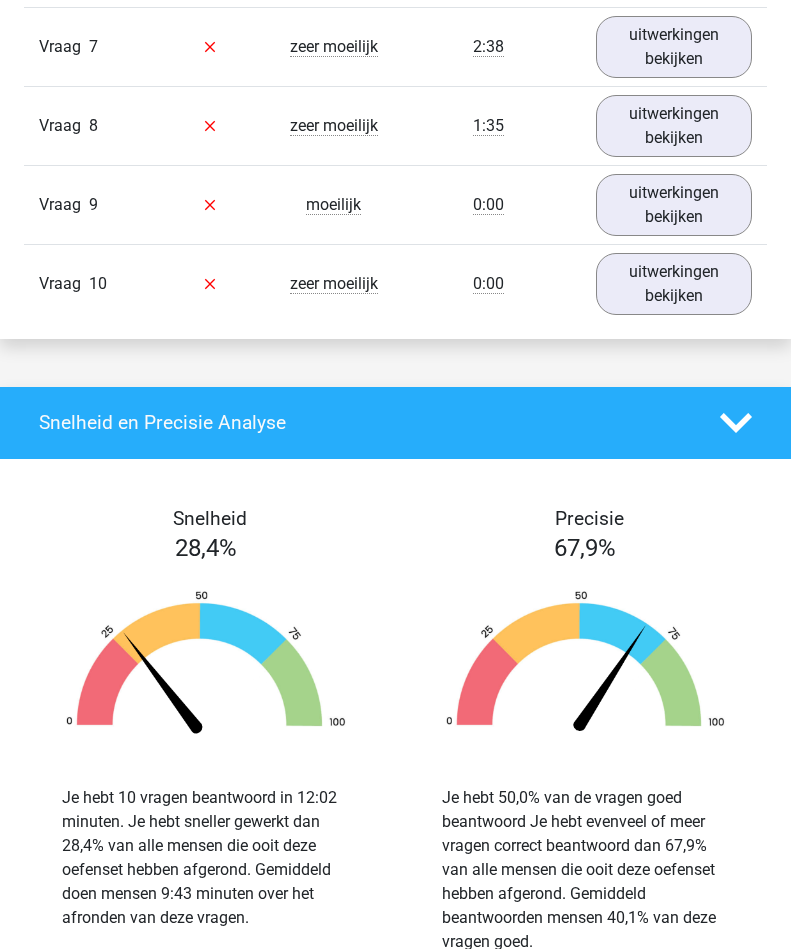 click on "uitwerkingen bekijken" at bounding box center (674, 126) 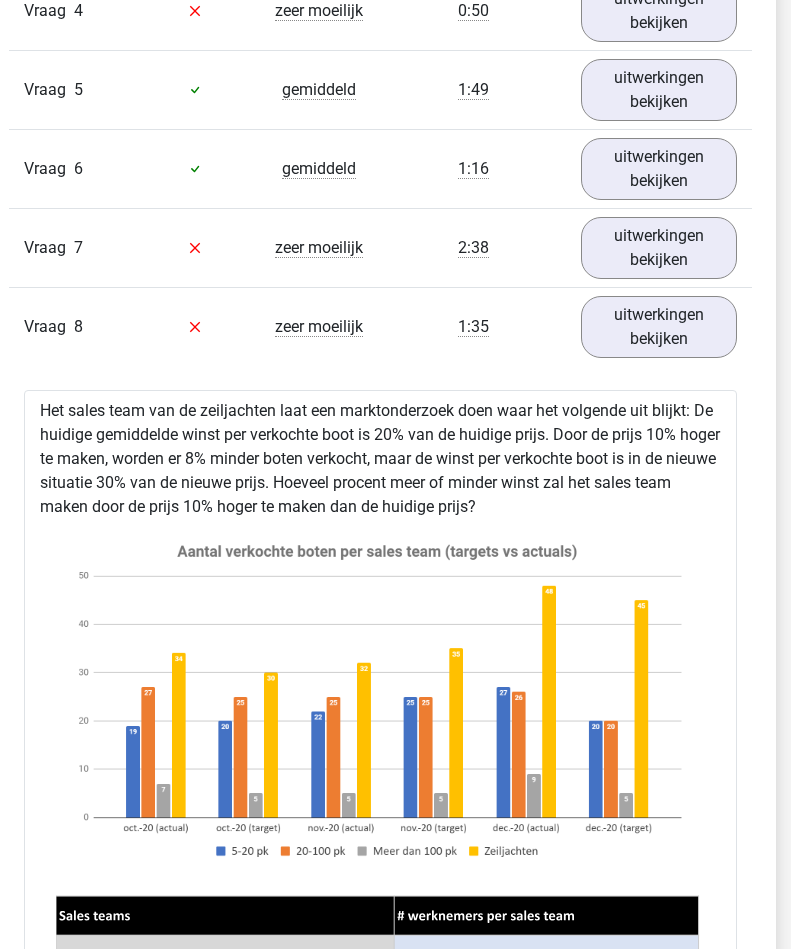 scroll, scrollTop: 1648, scrollLeft: 16, axis: both 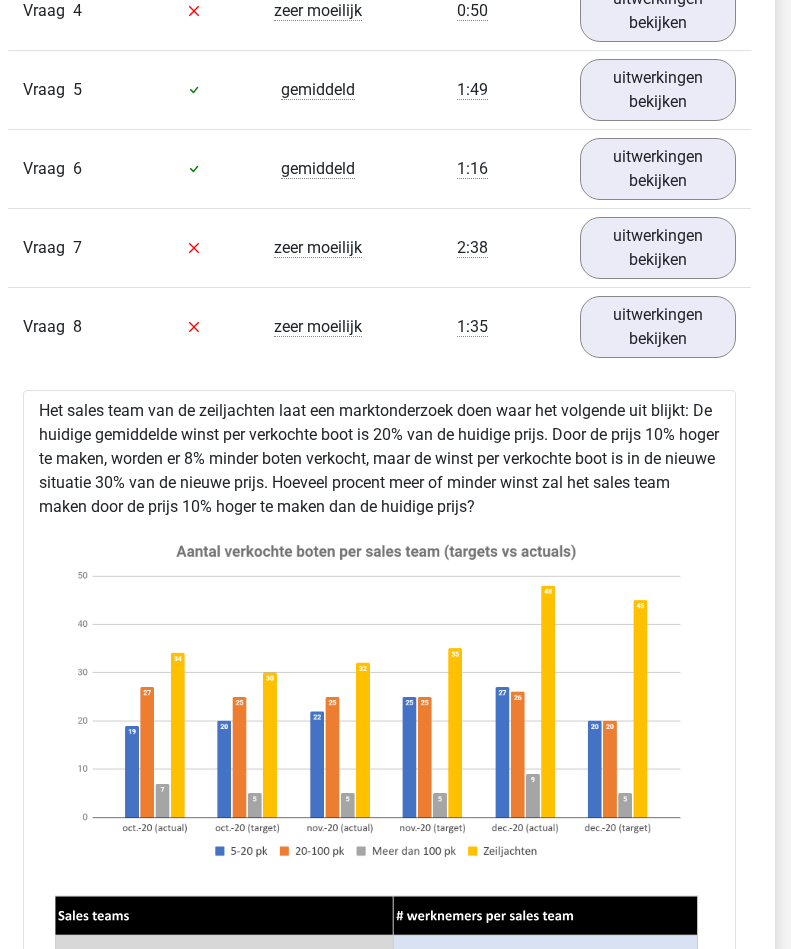 click on "uitwerkingen bekijken" at bounding box center (658, 327) 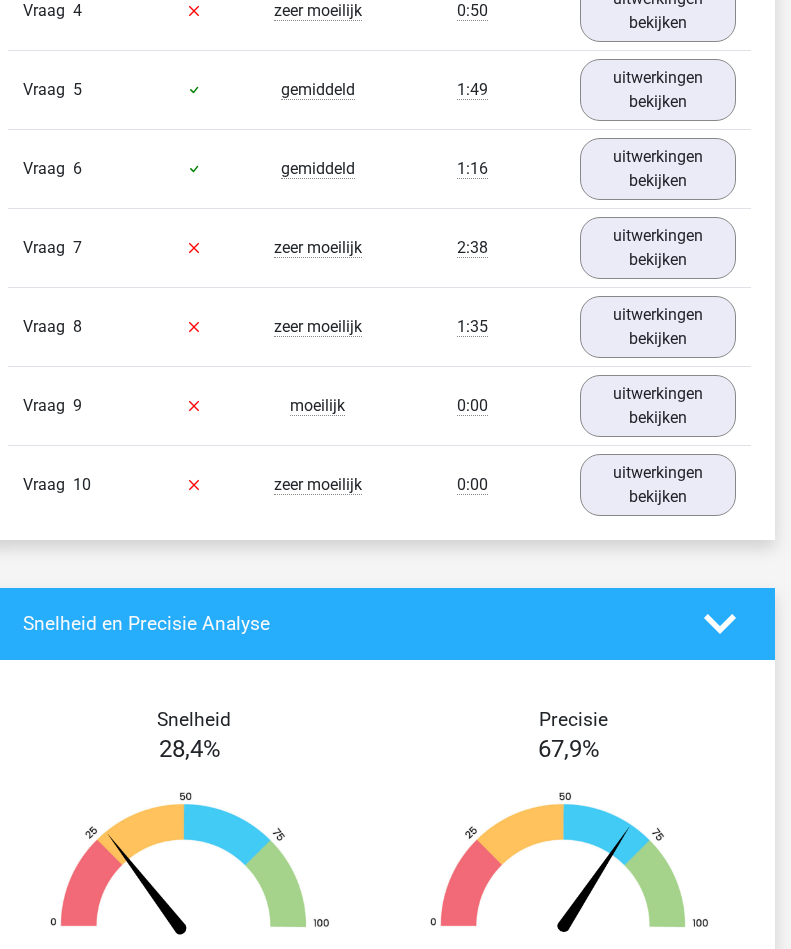 click on "uitwerkingen bekijken" at bounding box center [658, 406] 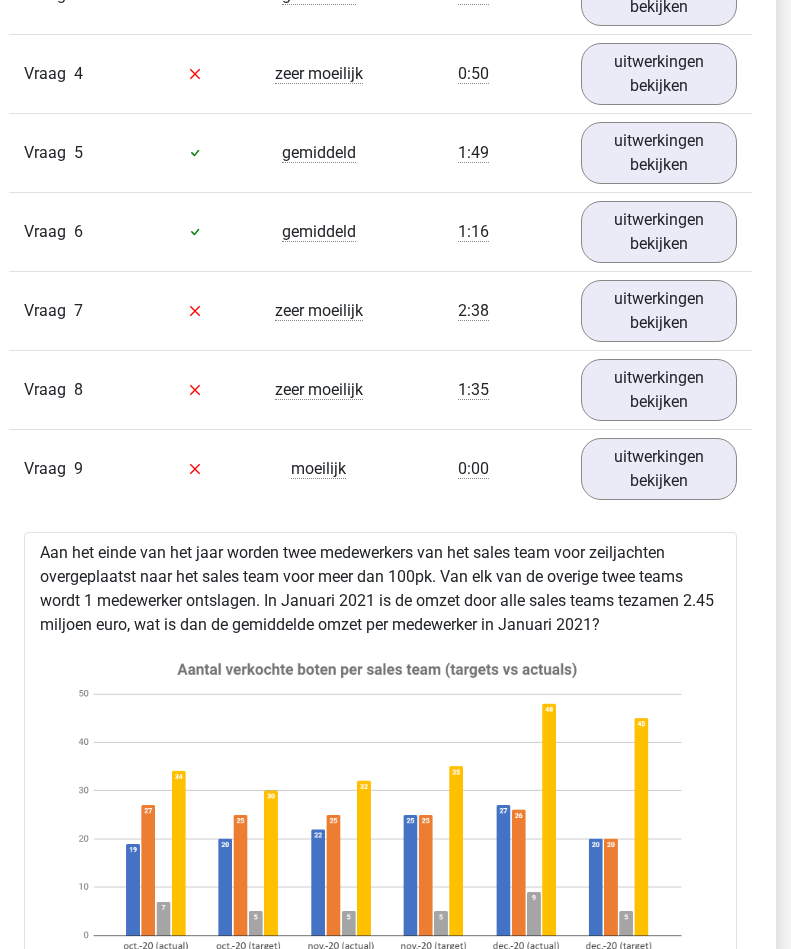 scroll, scrollTop: 1585, scrollLeft: 16, axis: both 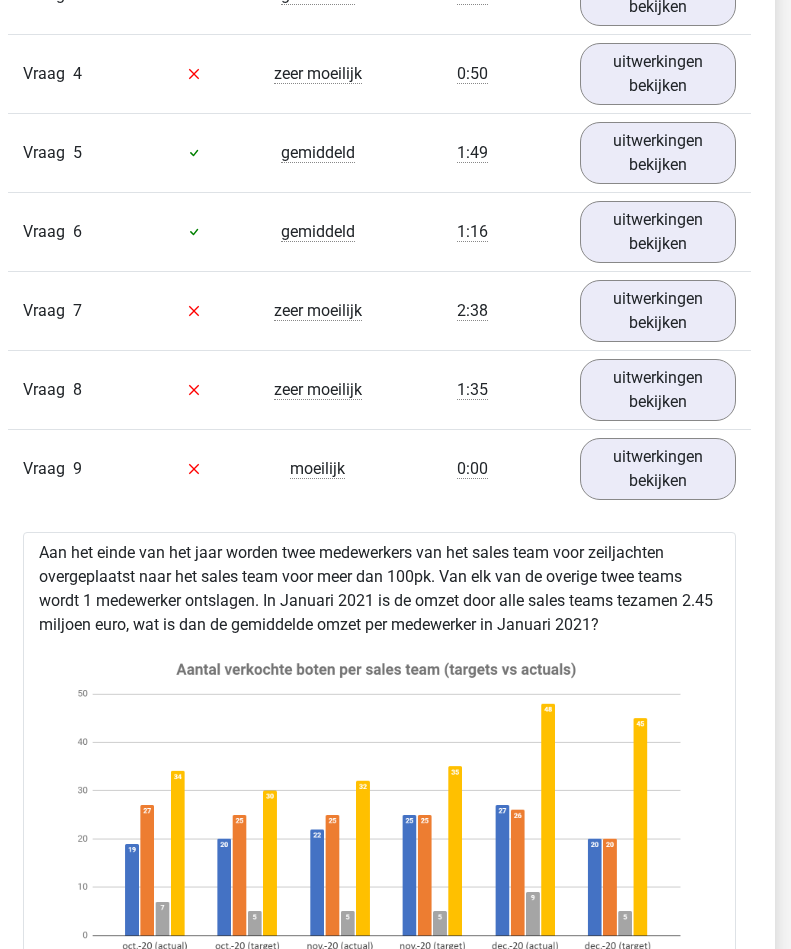 click on "uitwerkingen bekijken" at bounding box center [658, 469] 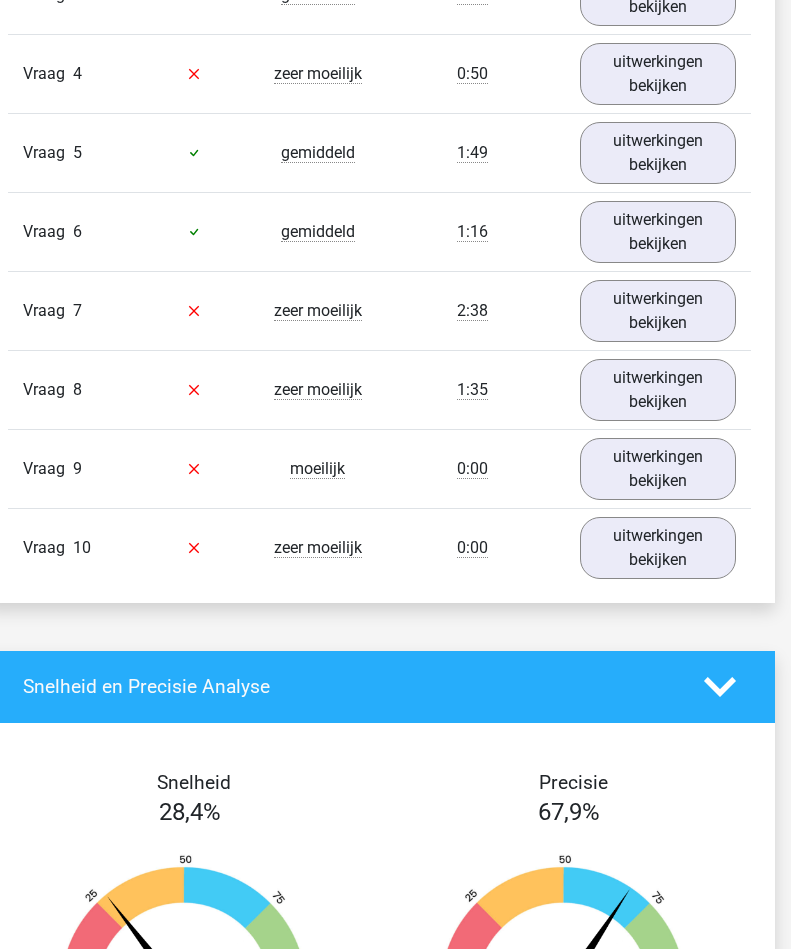 click on "uitwerkingen bekijken" at bounding box center (658, 548) 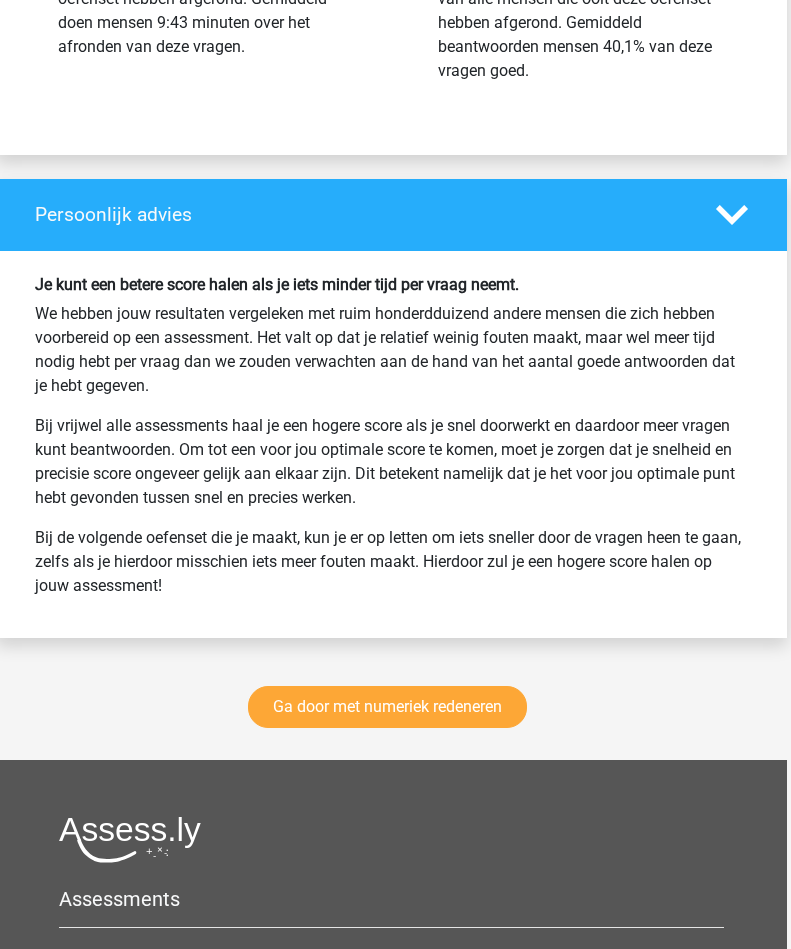 scroll, scrollTop: 3777, scrollLeft: 4, axis: both 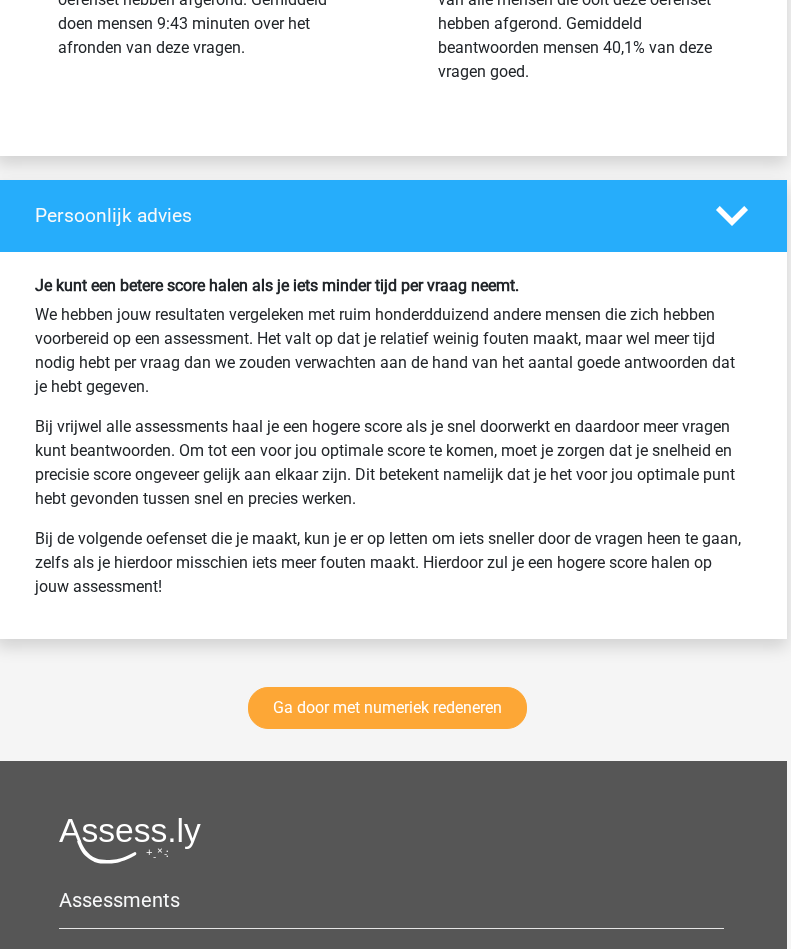 click on "Ga door met numeriek redeneren" at bounding box center (387, 708) 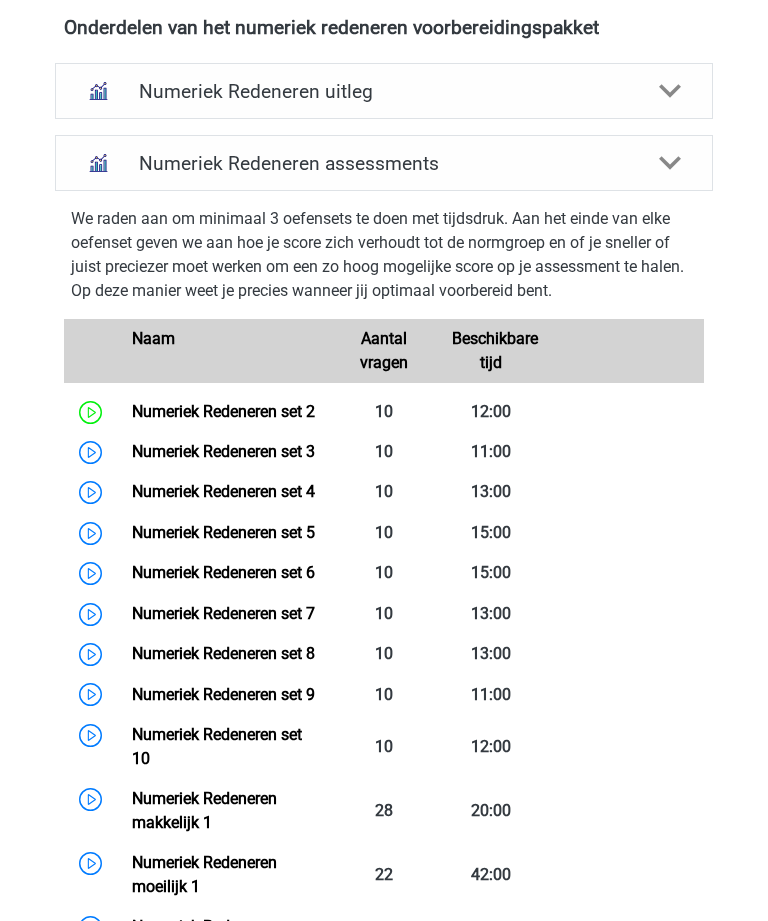 scroll, scrollTop: 820, scrollLeft: 0, axis: vertical 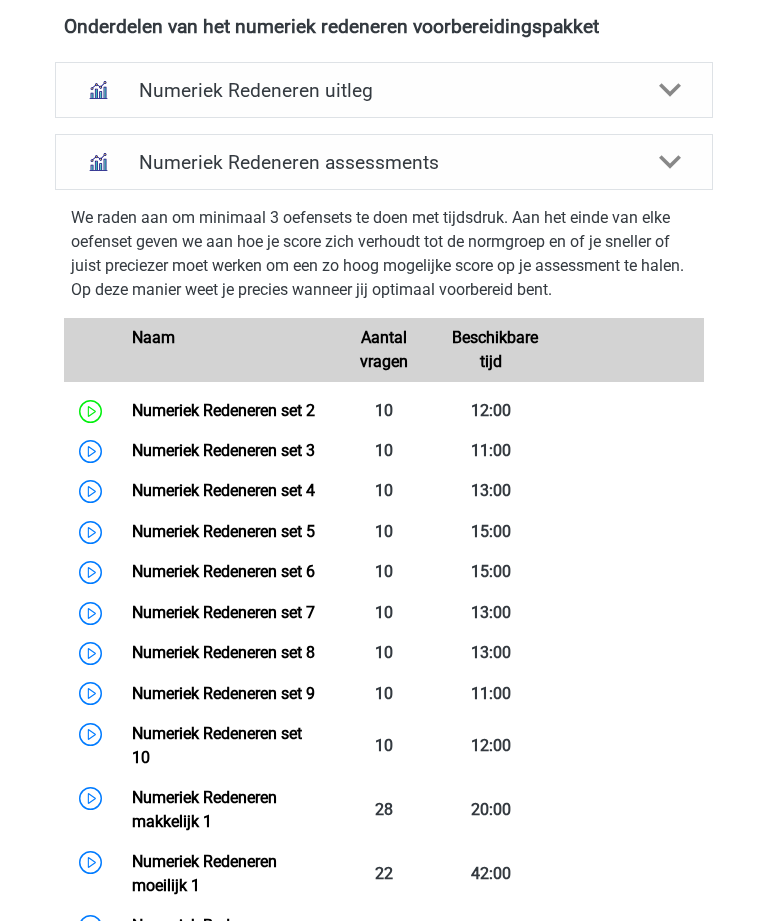click on "Numeriek Redeneren
set 3" at bounding box center (223, 450) 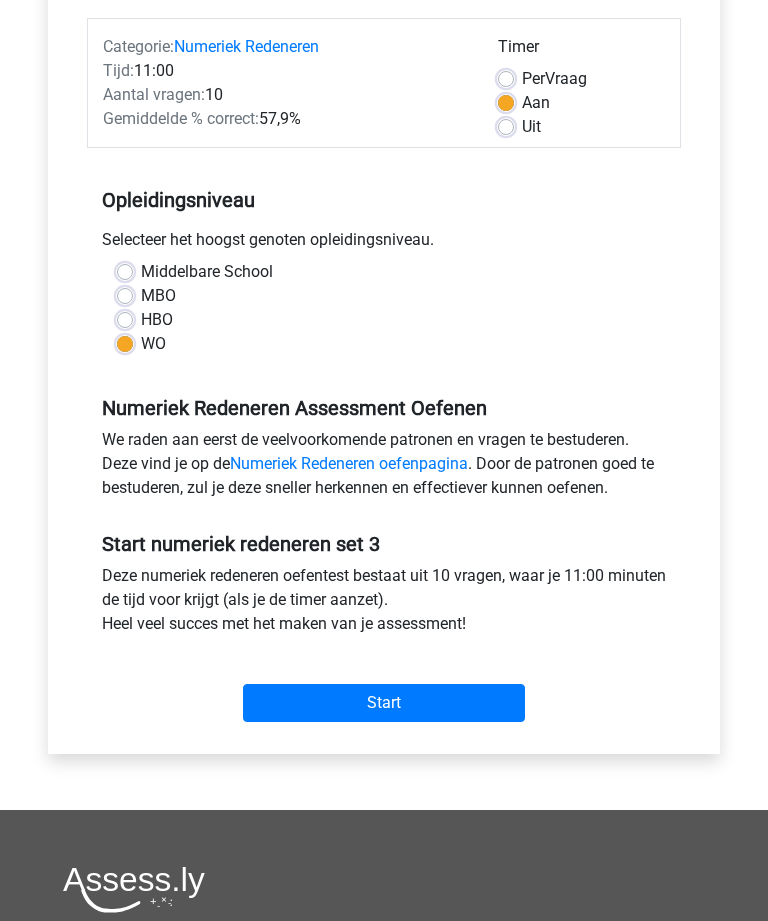 scroll, scrollTop: 258, scrollLeft: 0, axis: vertical 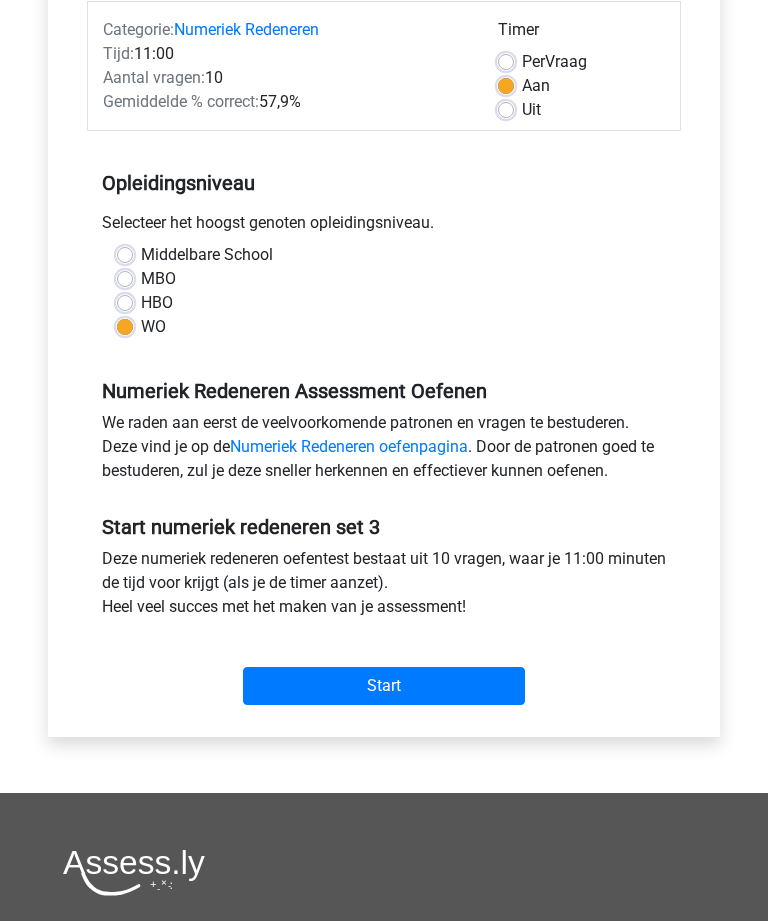 click on "Start" at bounding box center [384, 687] 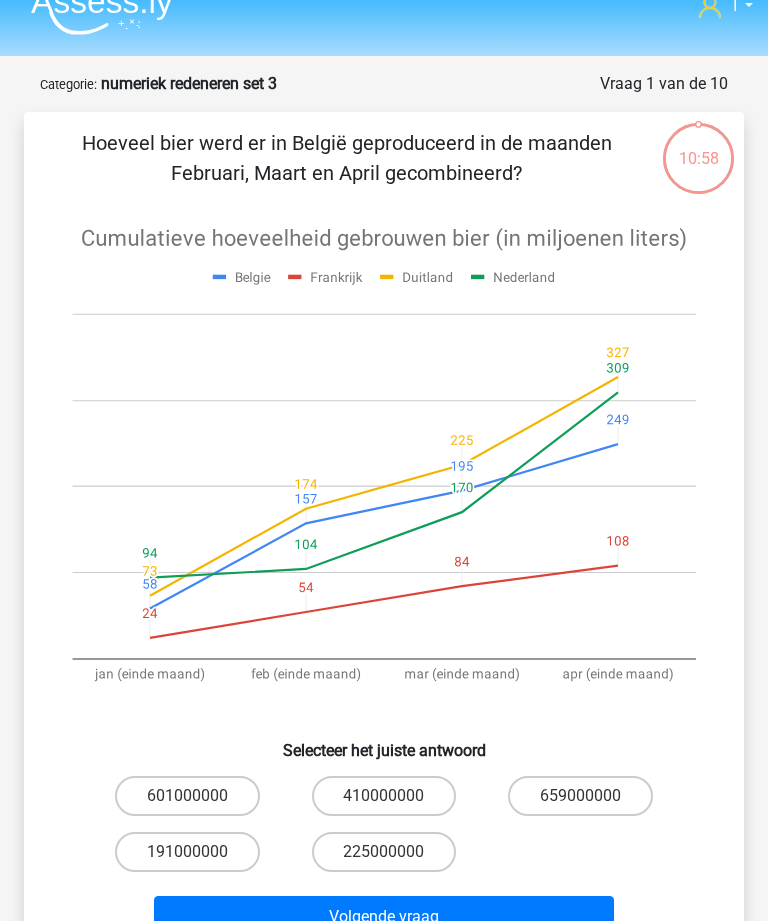 scroll, scrollTop: 28, scrollLeft: 0, axis: vertical 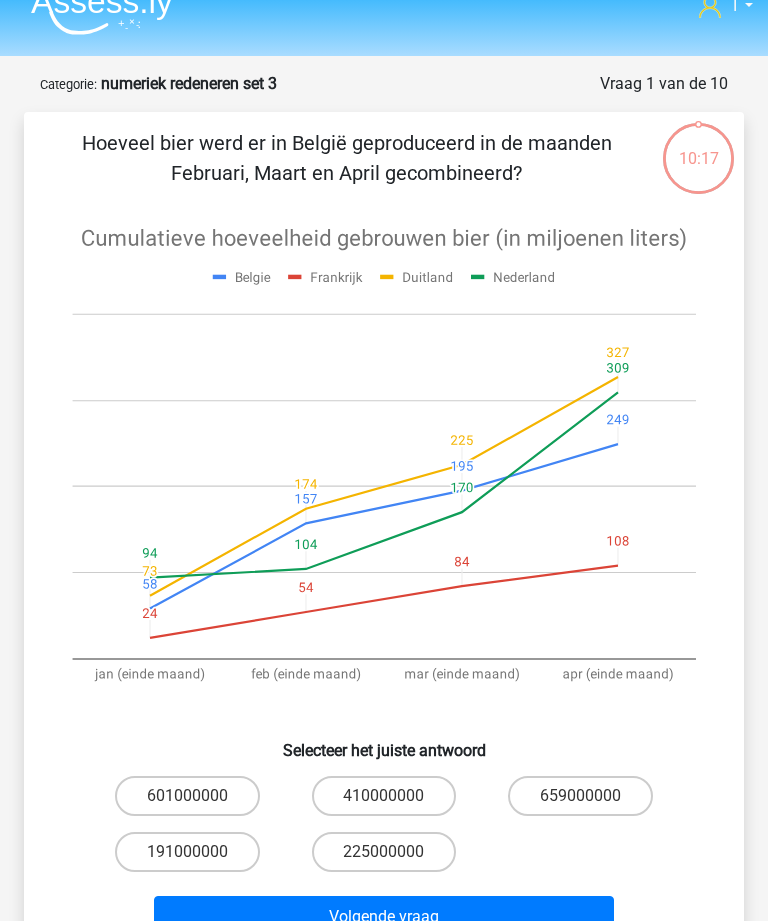click on "191000000" at bounding box center [187, 852] 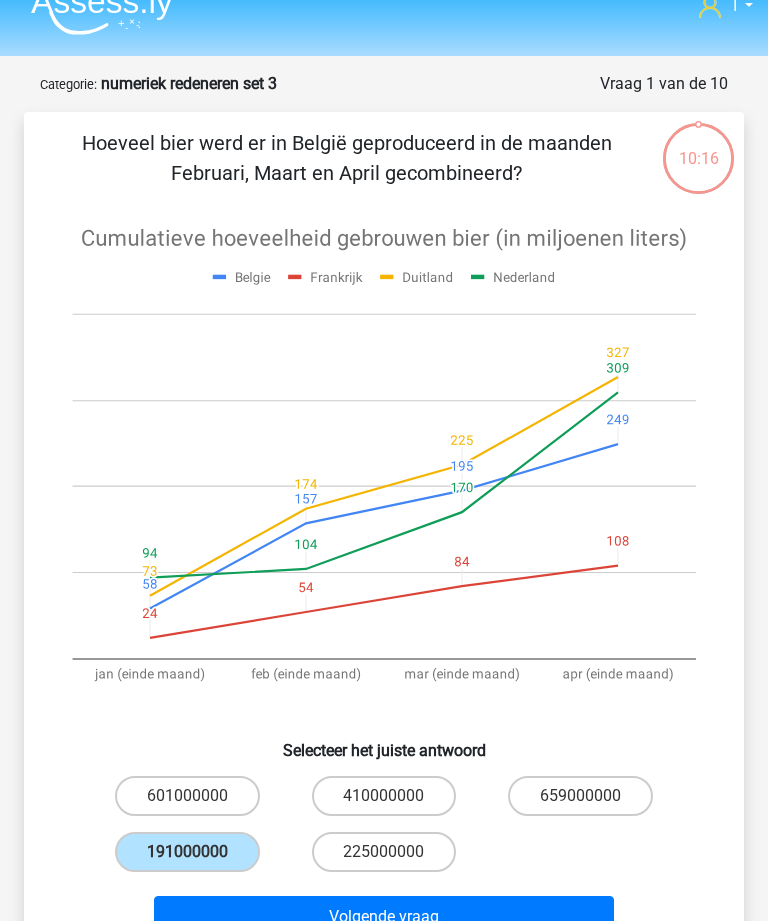 click on "Volgende vraag" at bounding box center (383, 917) 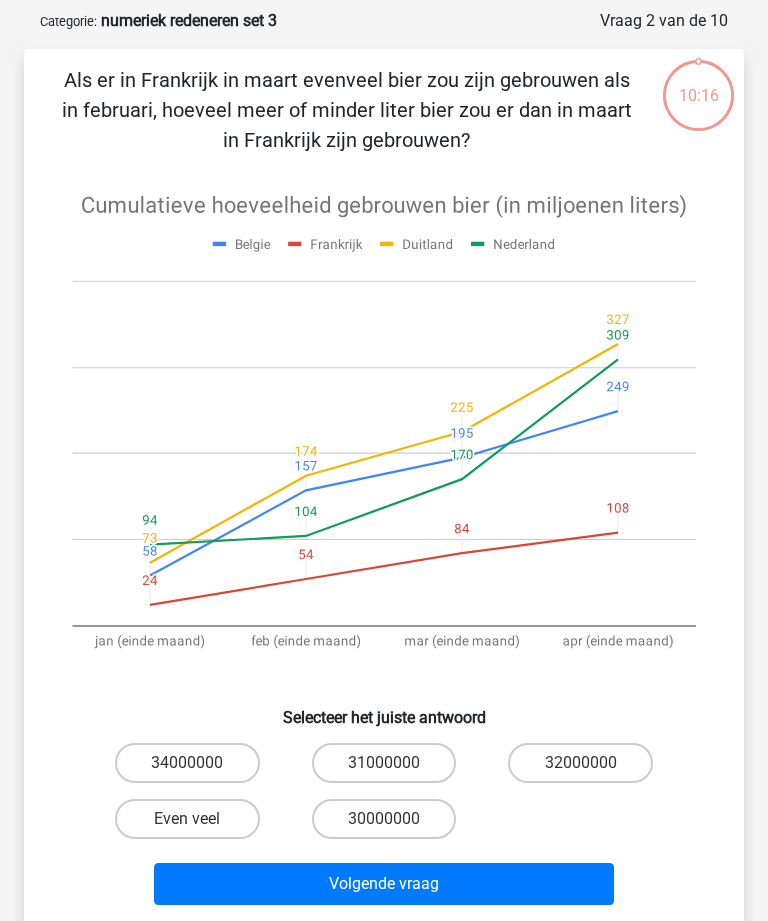 scroll, scrollTop: 100, scrollLeft: 0, axis: vertical 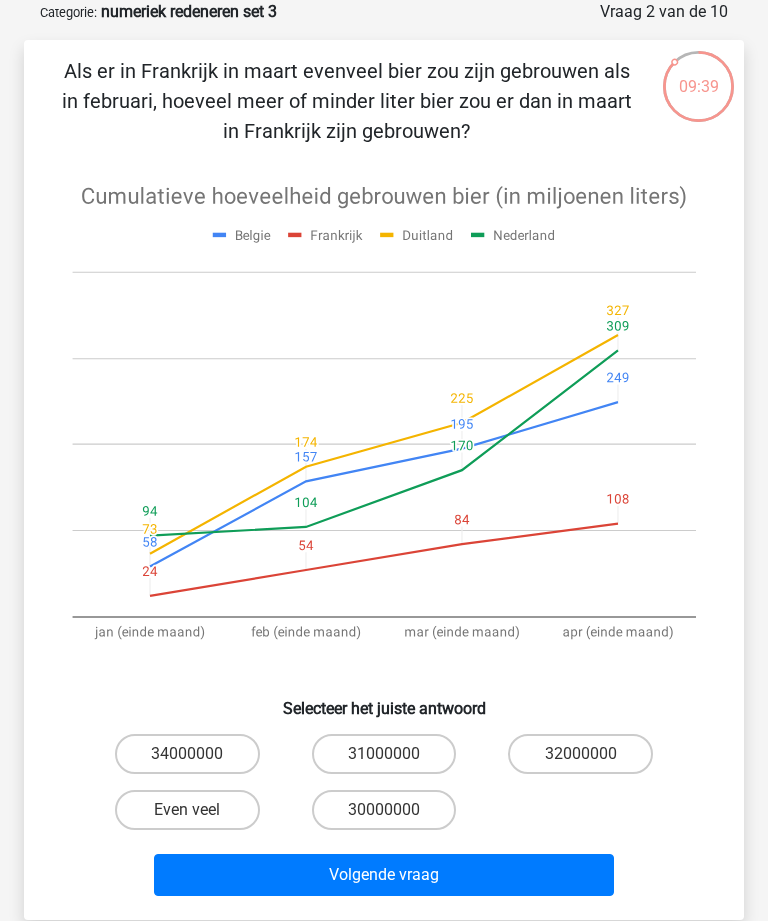click on "Even veel" at bounding box center [187, 810] 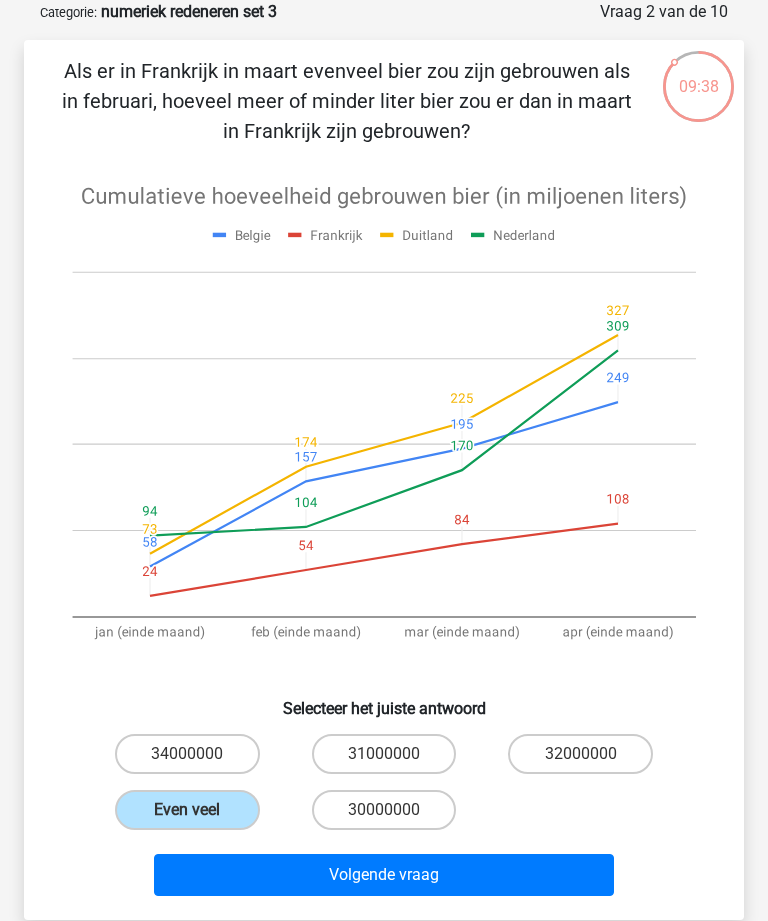 click on "Volgende vraag" at bounding box center [383, 875] 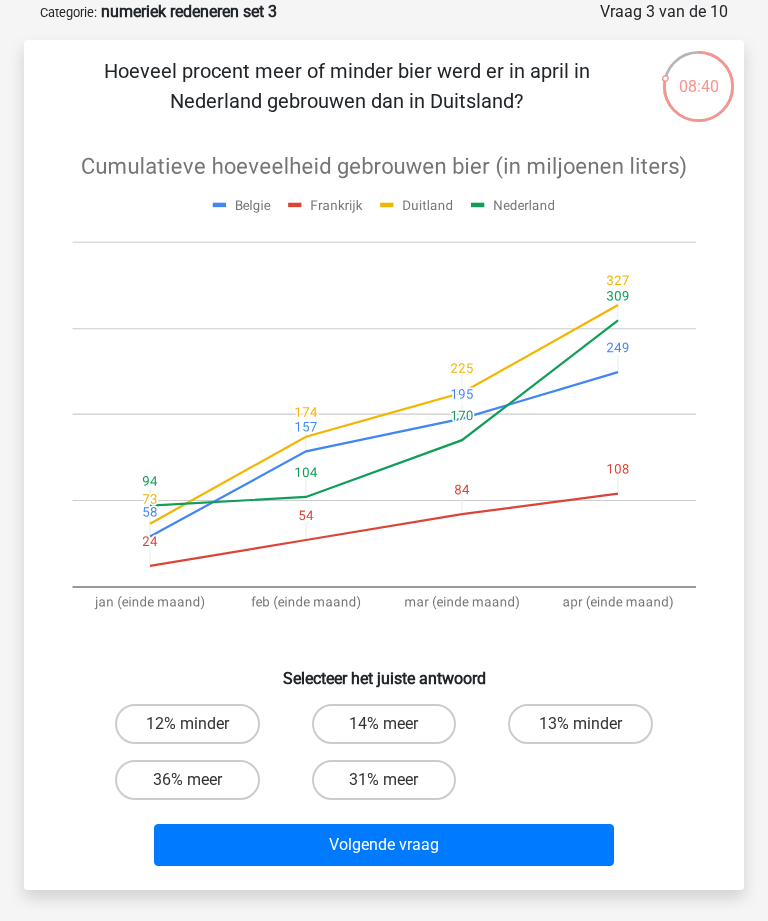 click on "36% meer" at bounding box center (187, 780) 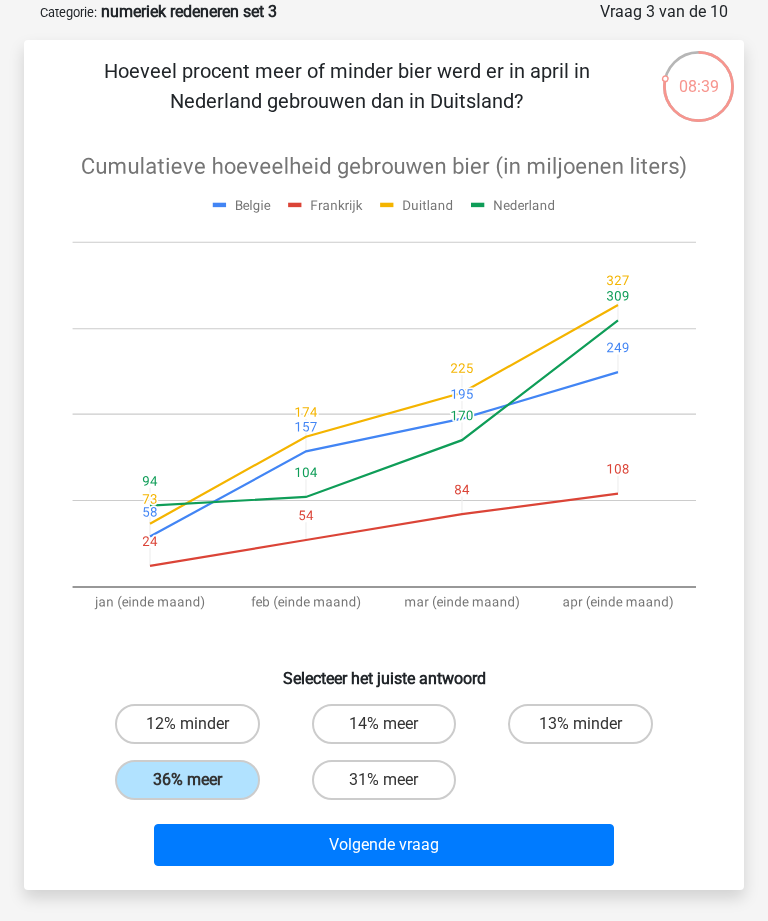 click on "Volgende vraag" at bounding box center (383, 845) 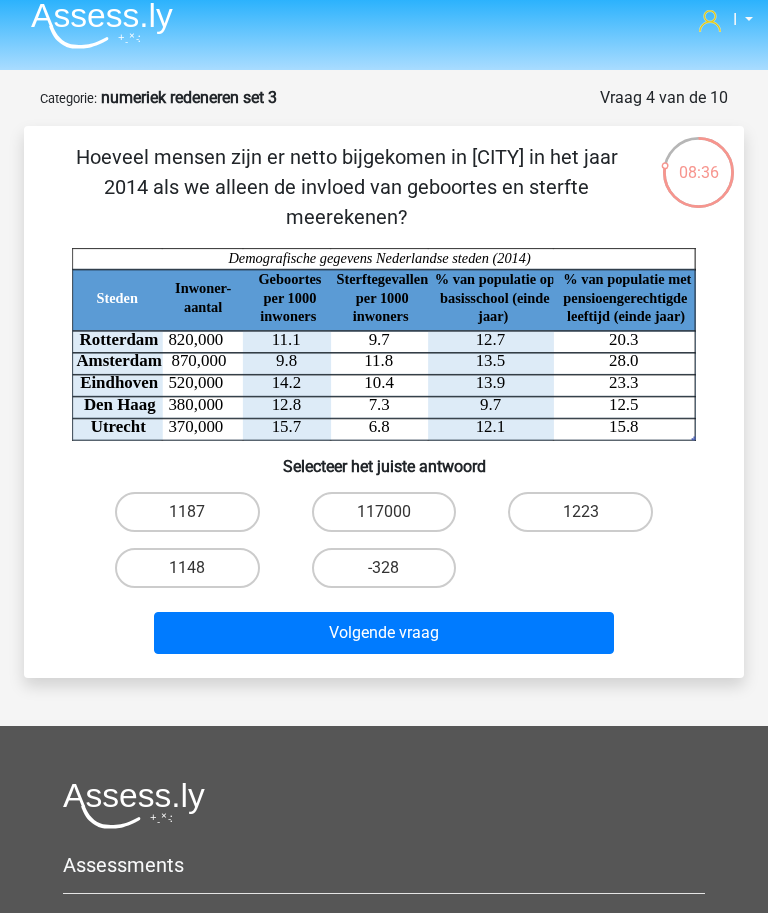 scroll, scrollTop: 0, scrollLeft: 0, axis: both 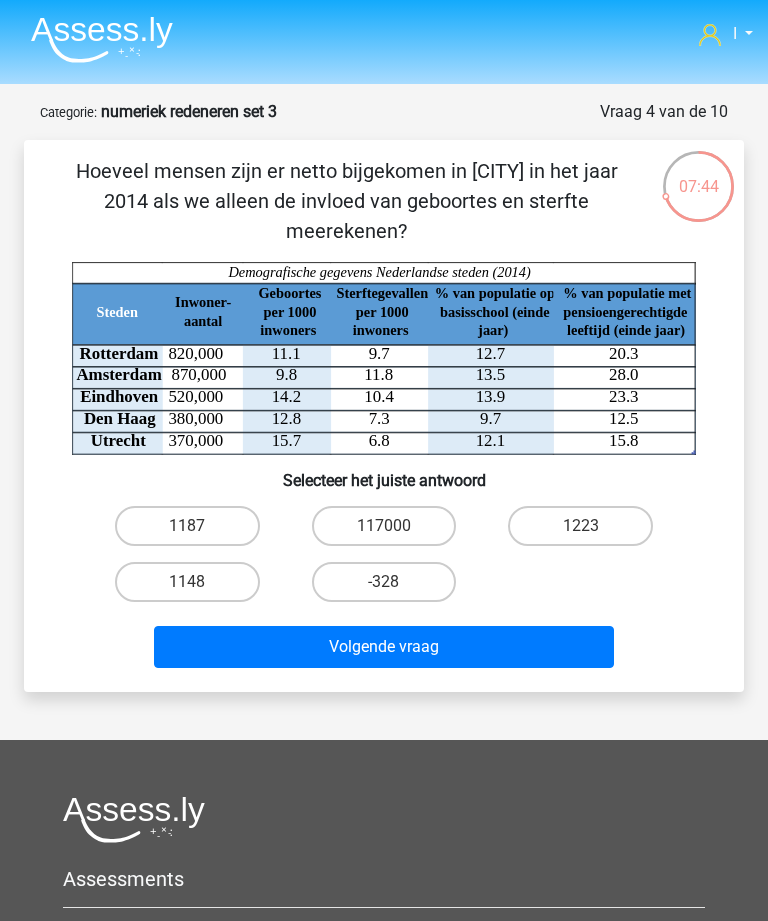 click on "1148" at bounding box center [193, 588] 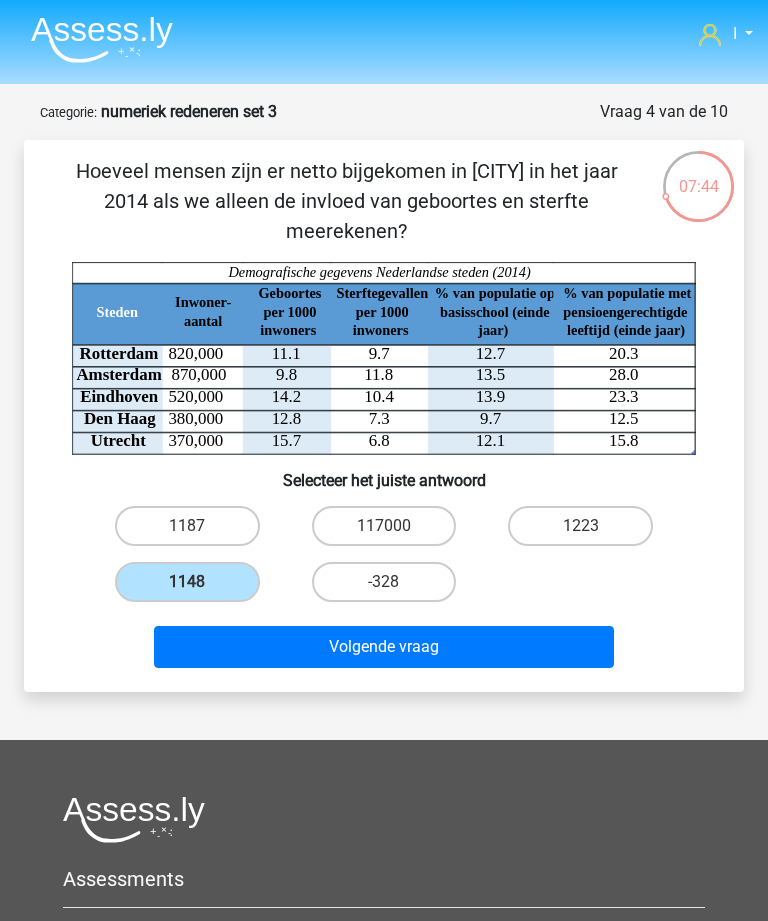 click on "Volgende vraag" at bounding box center [383, 647] 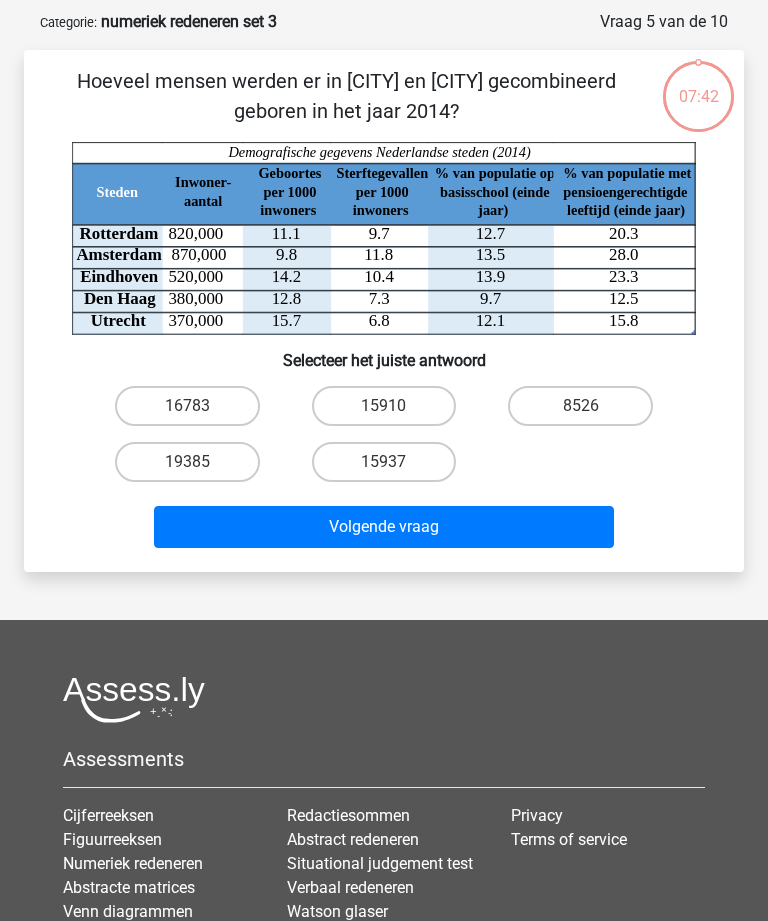 scroll, scrollTop: 100, scrollLeft: 0, axis: vertical 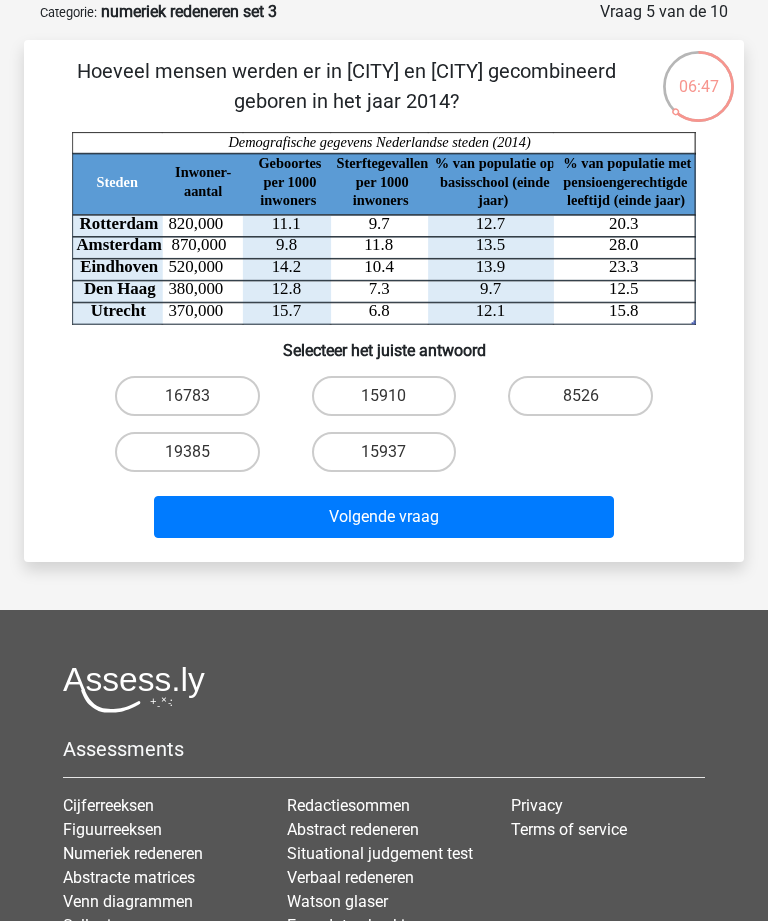click on "15910" at bounding box center [384, 396] 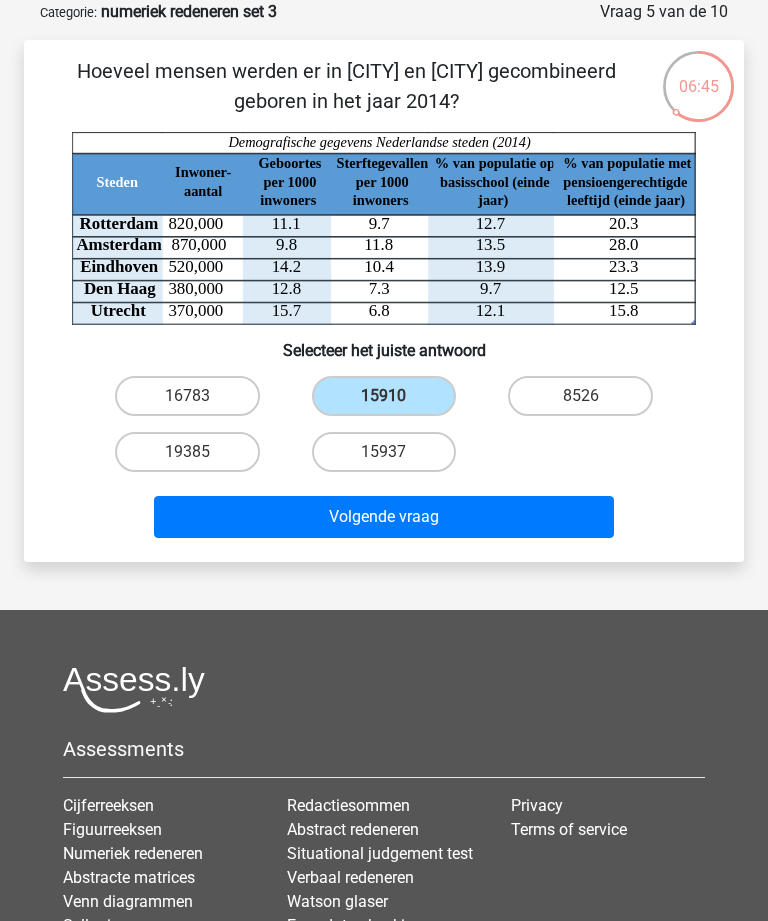 click on "Volgende vraag" at bounding box center (383, 517) 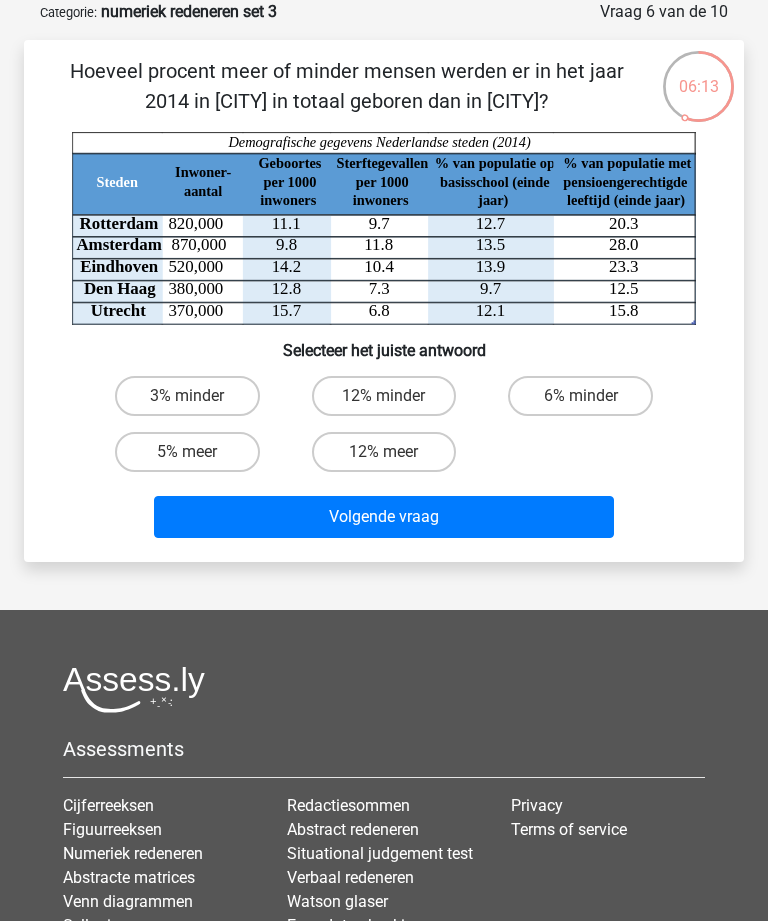 click on "12% minder" at bounding box center [384, 396] 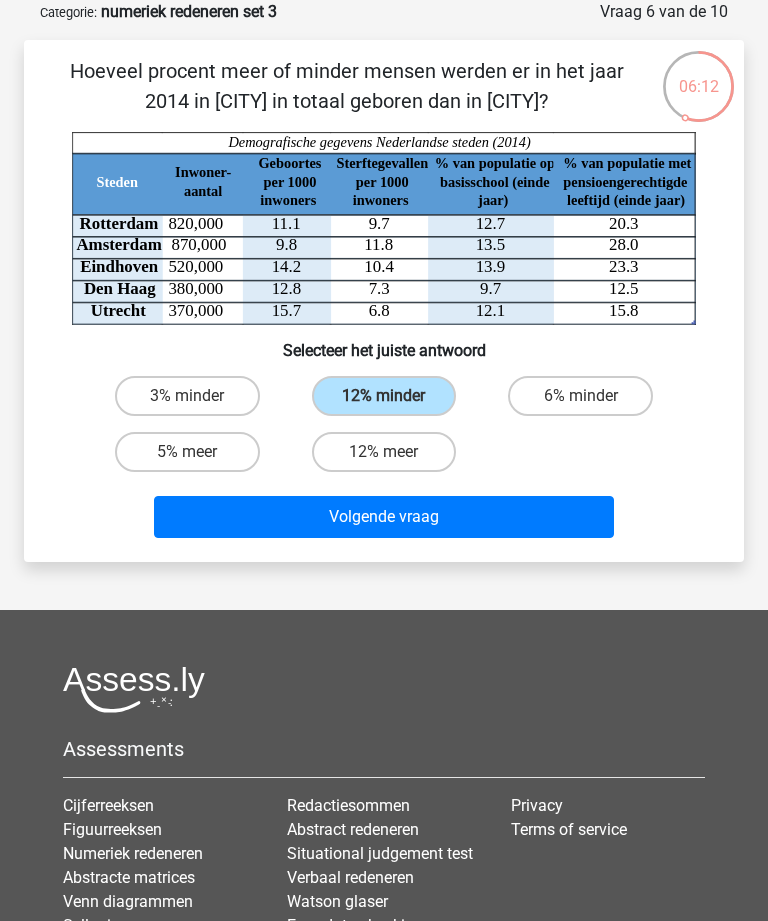 click on "Volgende vraag" at bounding box center (383, 517) 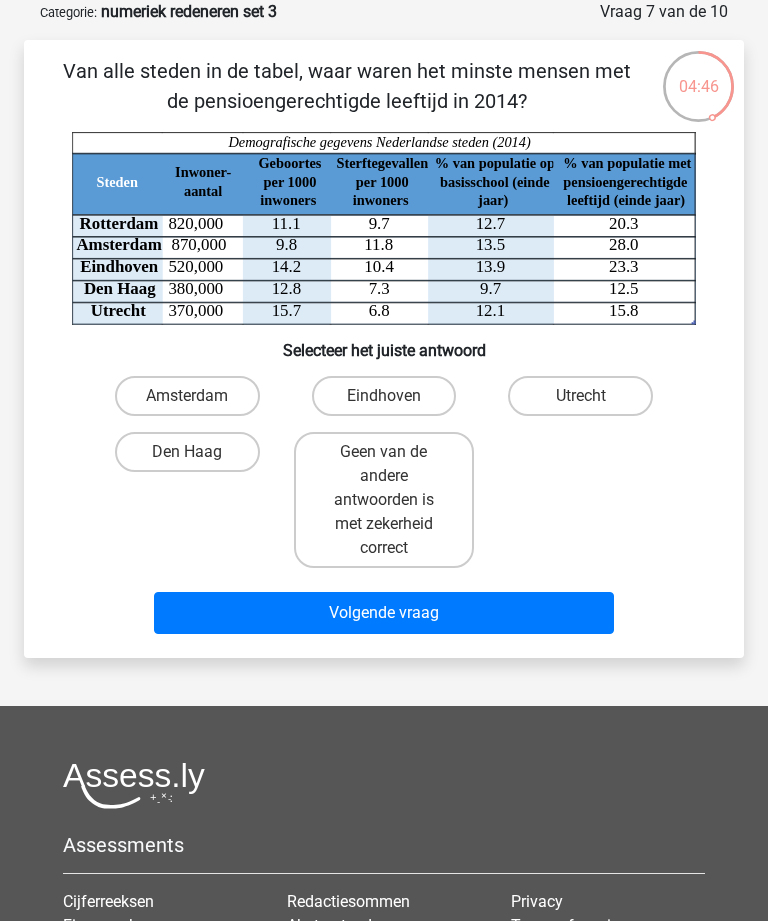click on "Den Haag" at bounding box center [187, 452] 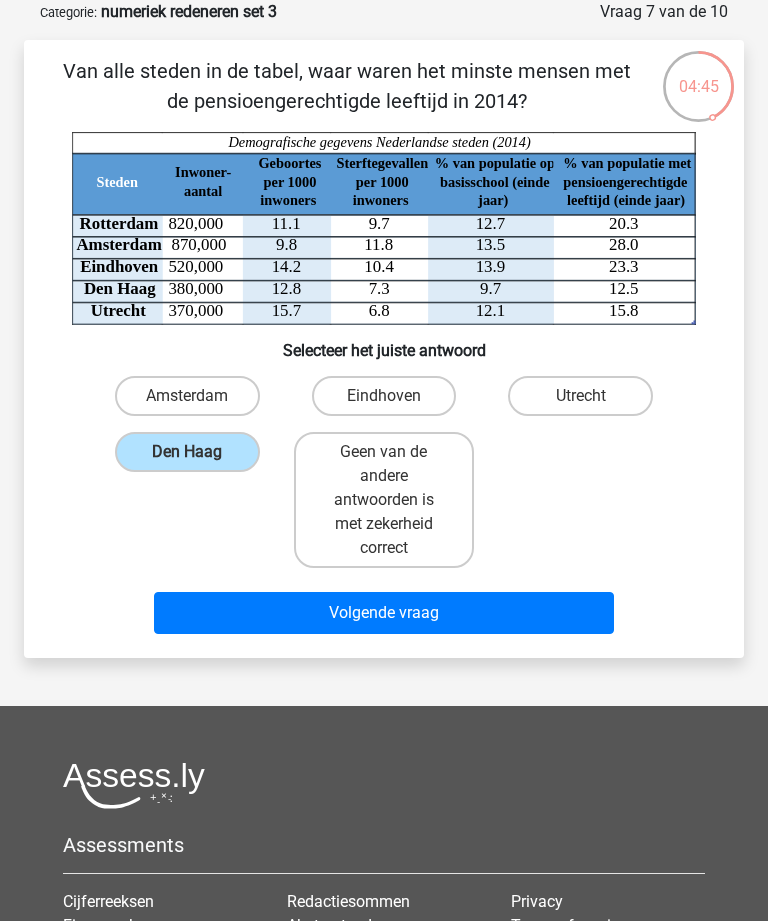 click on "Volgende vraag" at bounding box center (383, 613) 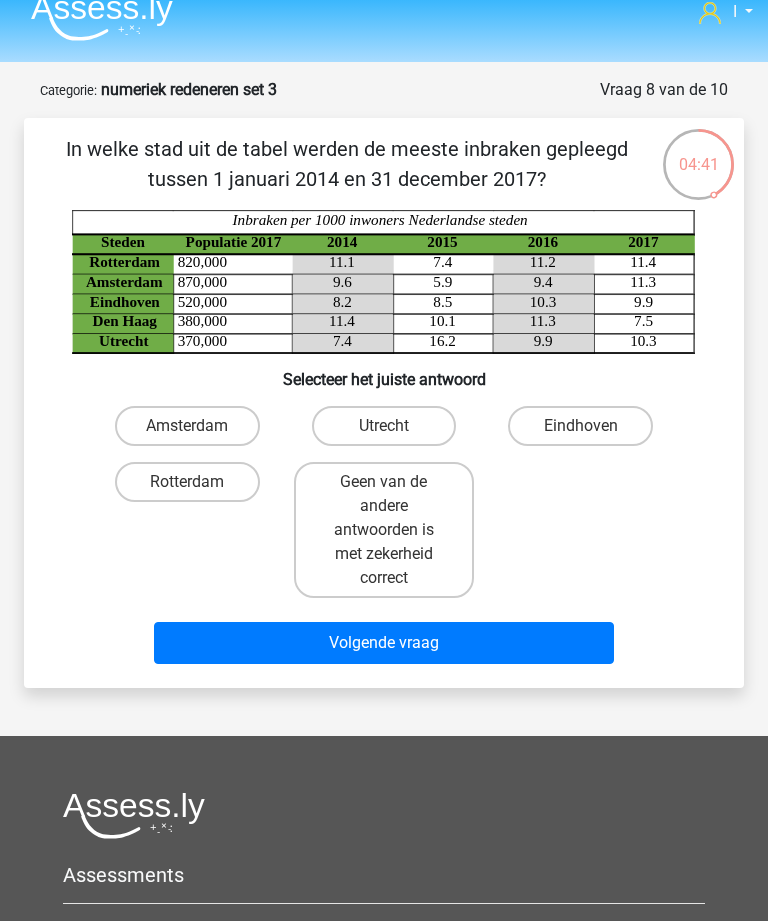 scroll, scrollTop: 0, scrollLeft: 0, axis: both 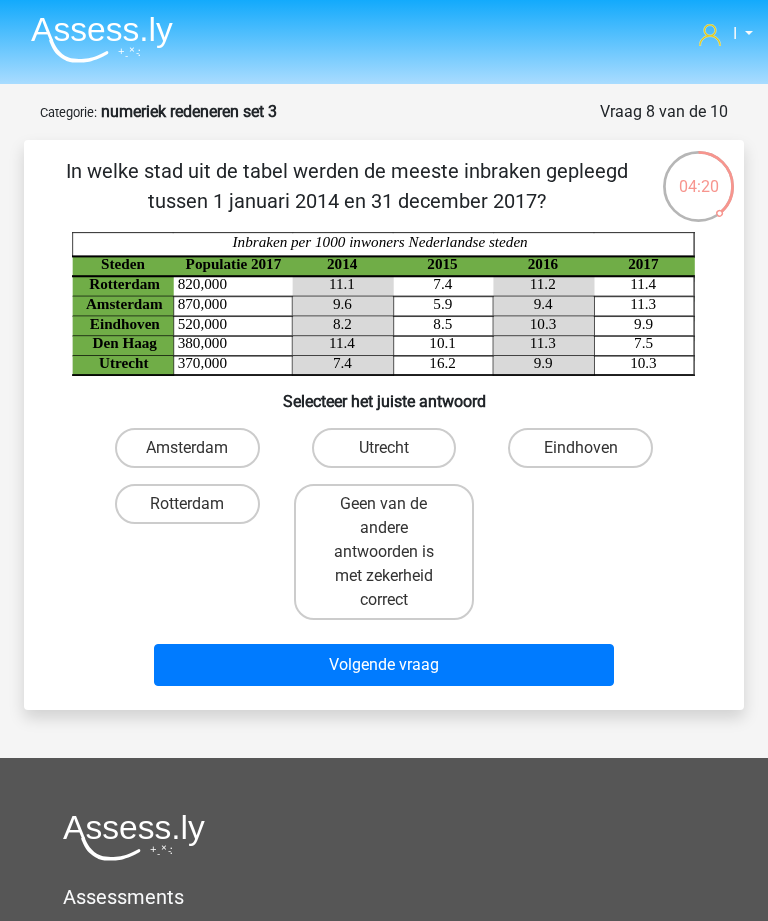 click on "Geen van de andere antwoorden is met zekerheid correct" at bounding box center (384, 552) 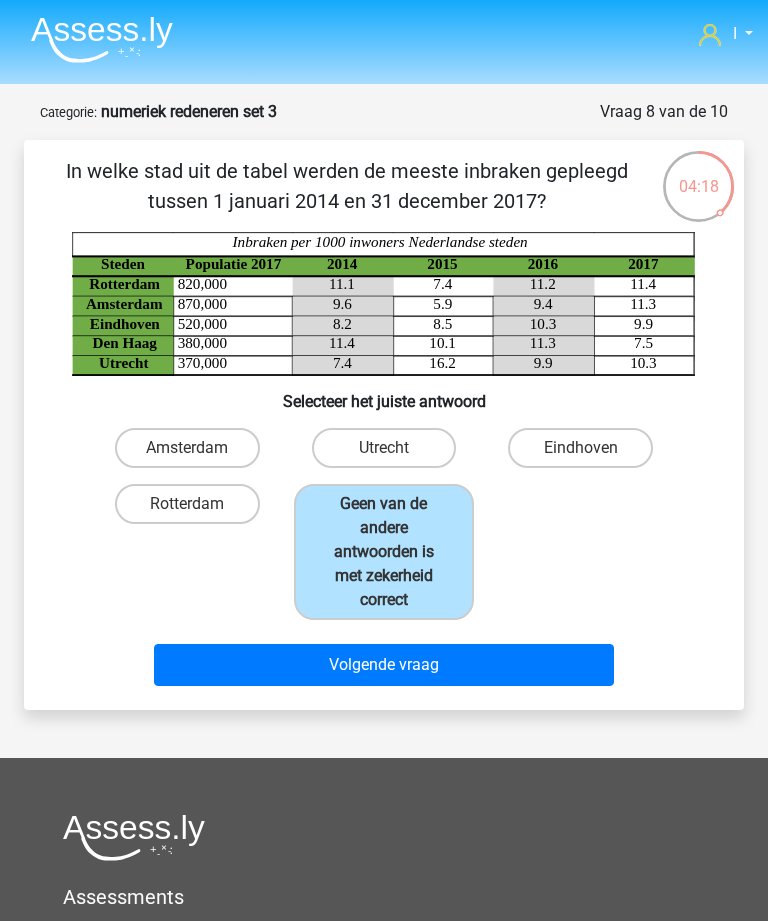 click on "Volgende vraag" at bounding box center [383, 665] 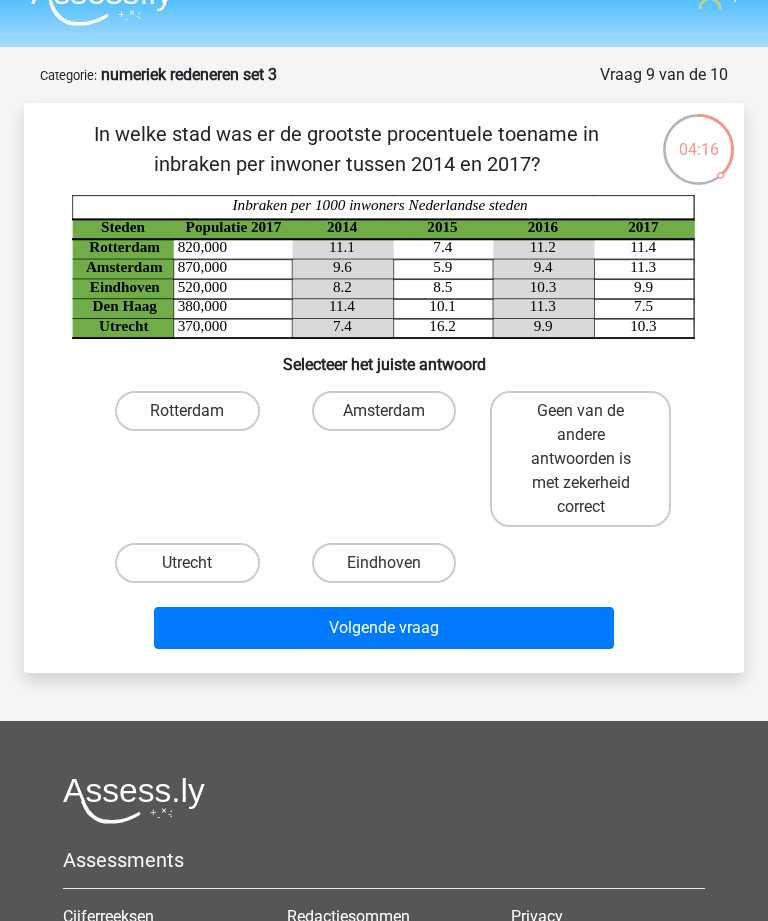 scroll, scrollTop: 25, scrollLeft: 0, axis: vertical 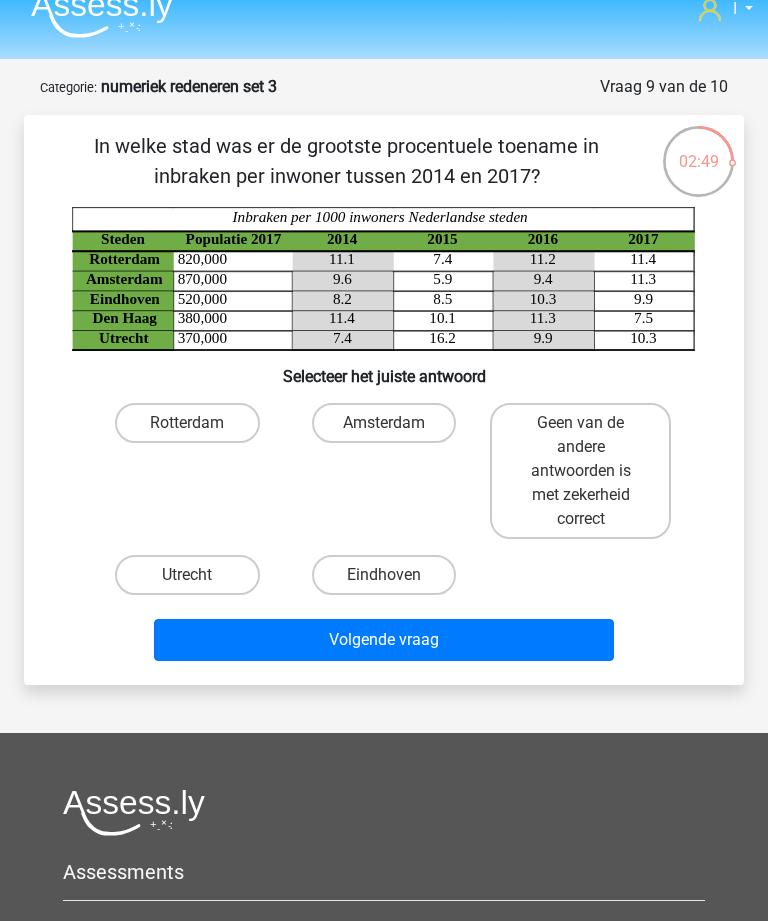 click on "Amsterdam" at bounding box center (384, 423) 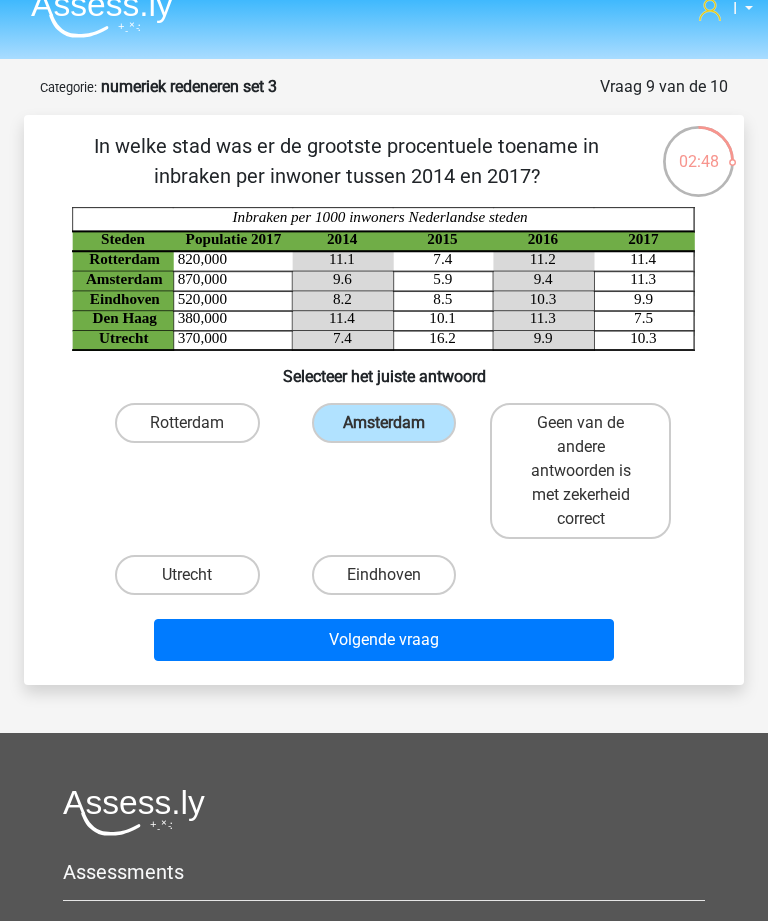 click on "Volgende vraag" at bounding box center [383, 640] 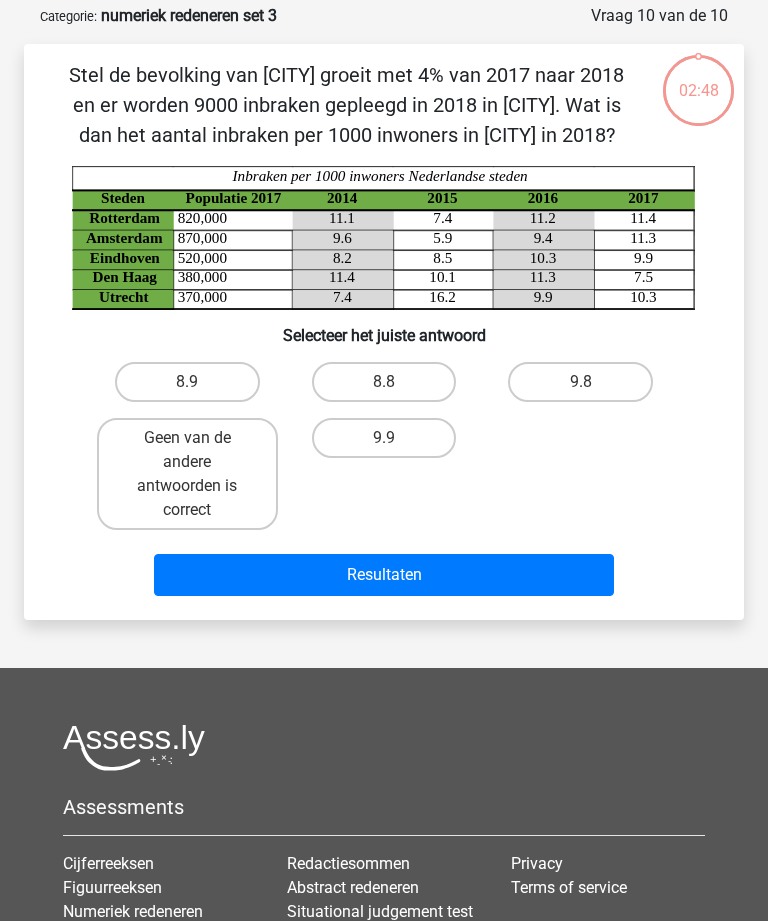scroll, scrollTop: 100, scrollLeft: 0, axis: vertical 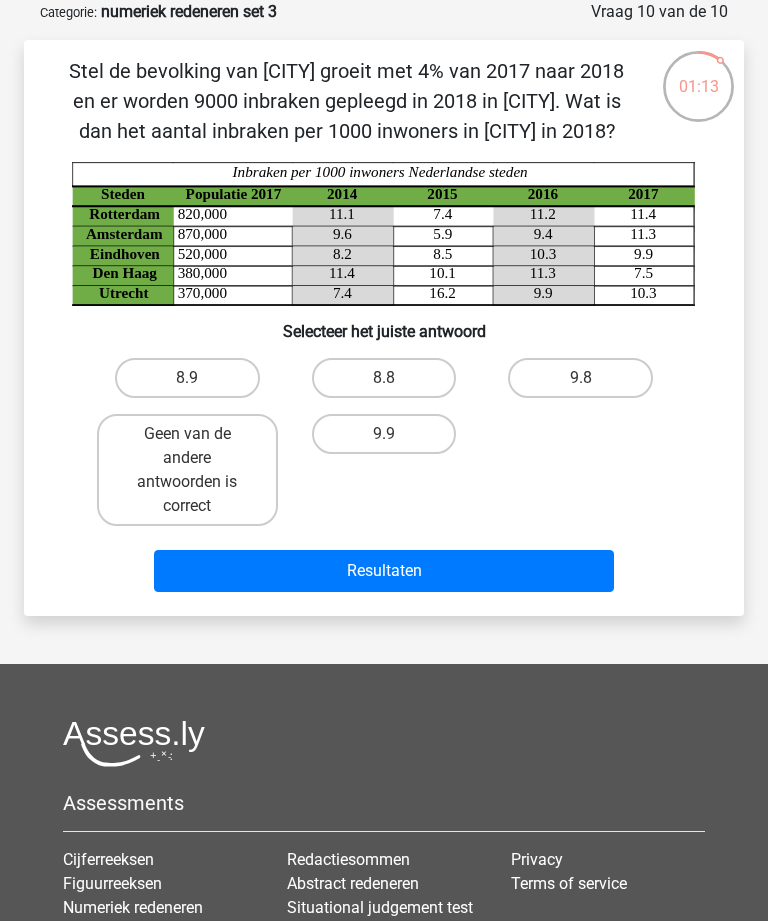 click on "9.9" at bounding box center (384, 434) 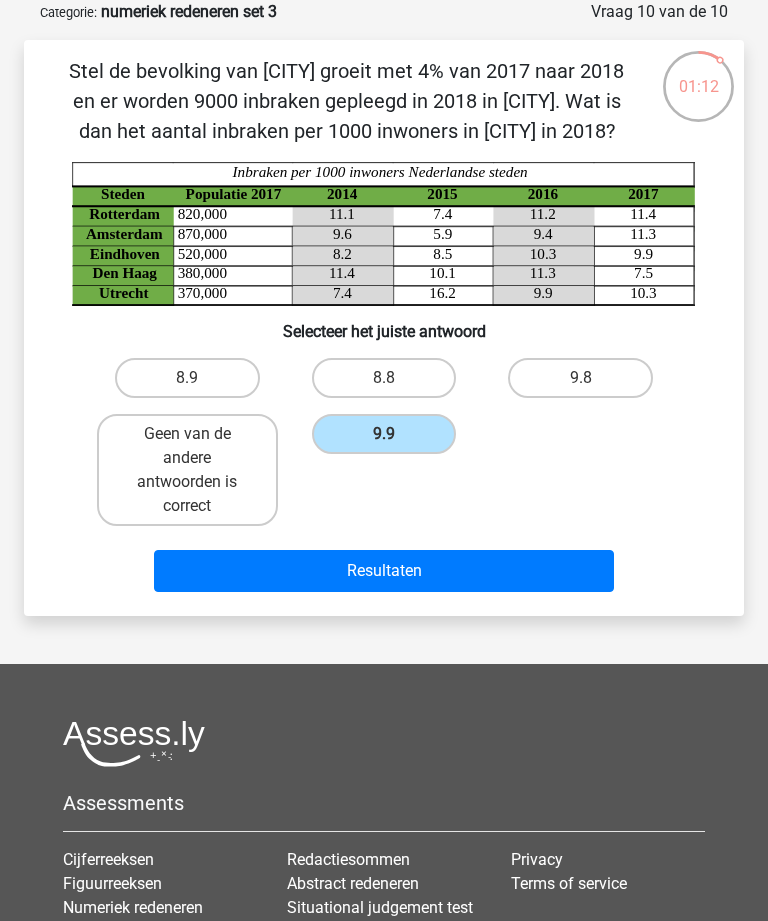 click on "Resultaten" at bounding box center [383, 571] 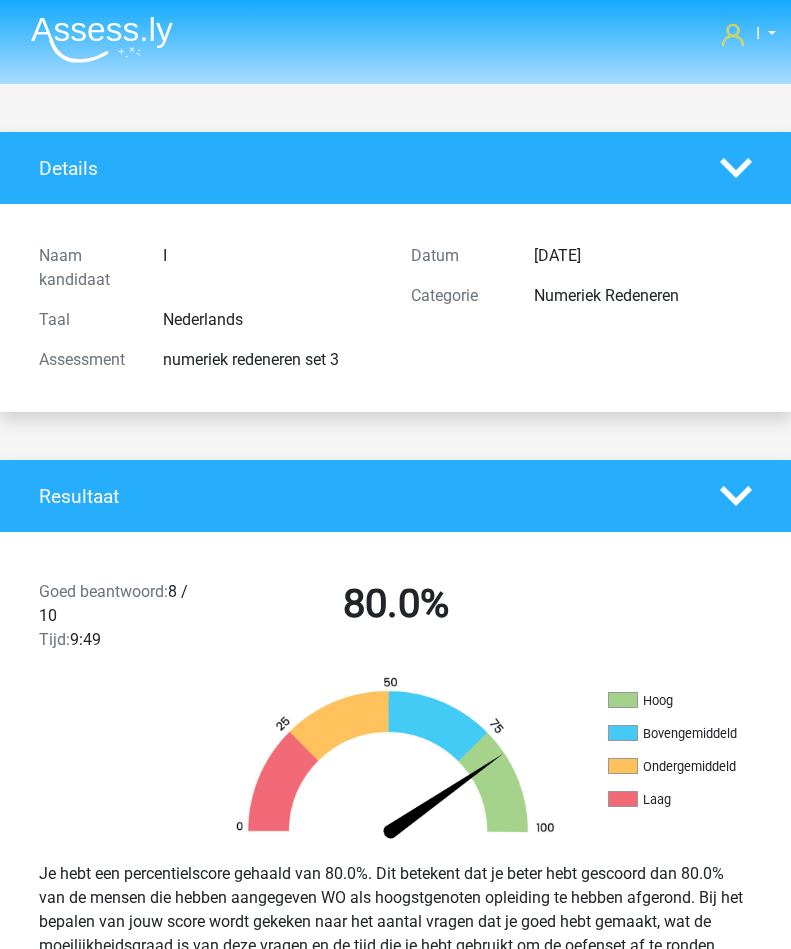 scroll, scrollTop: 0, scrollLeft: 0, axis: both 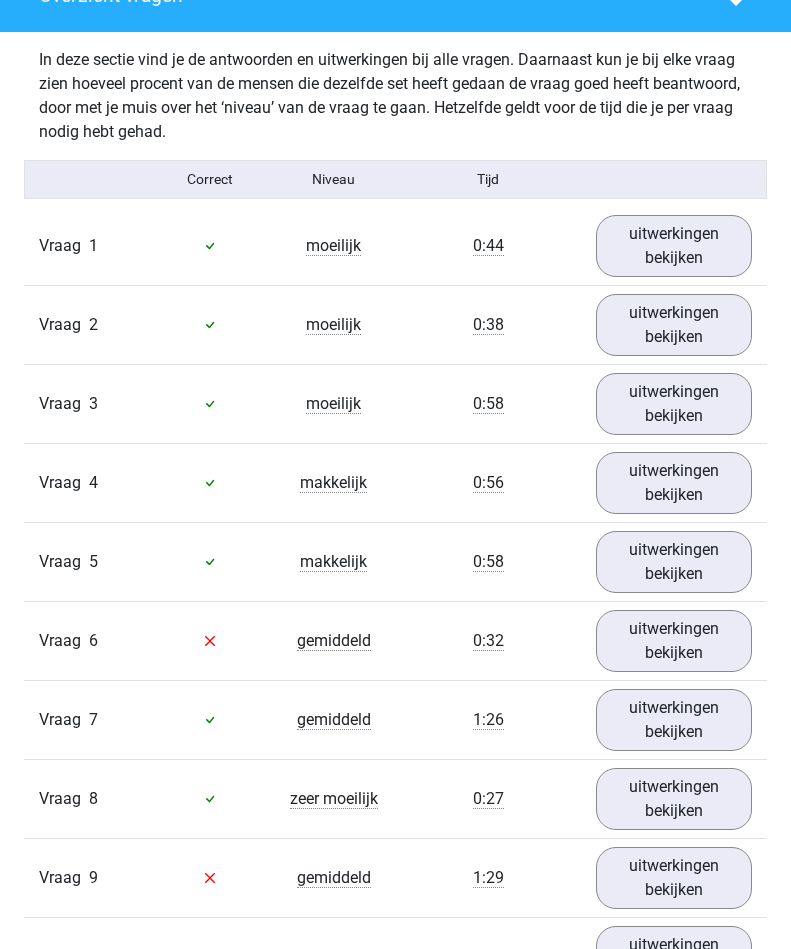 click on "uitwerkingen bekijken" at bounding box center (674, 641) 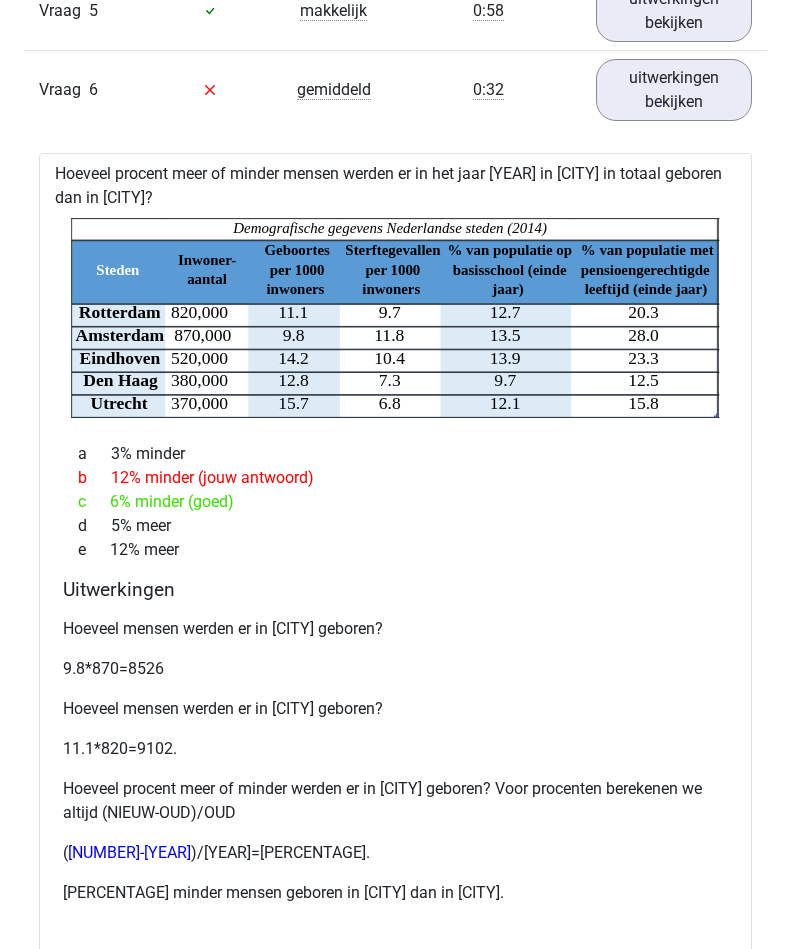 scroll, scrollTop: 1678, scrollLeft: 0, axis: vertical 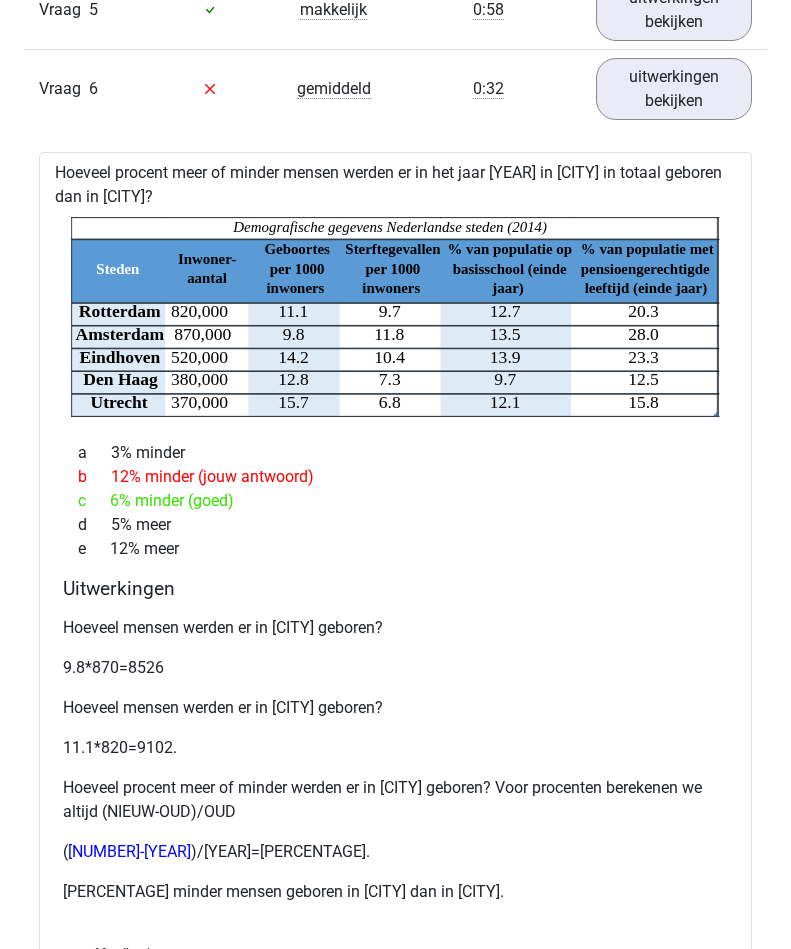 click on "uitwerkingen bekijken" at bounding box center (674, 89) 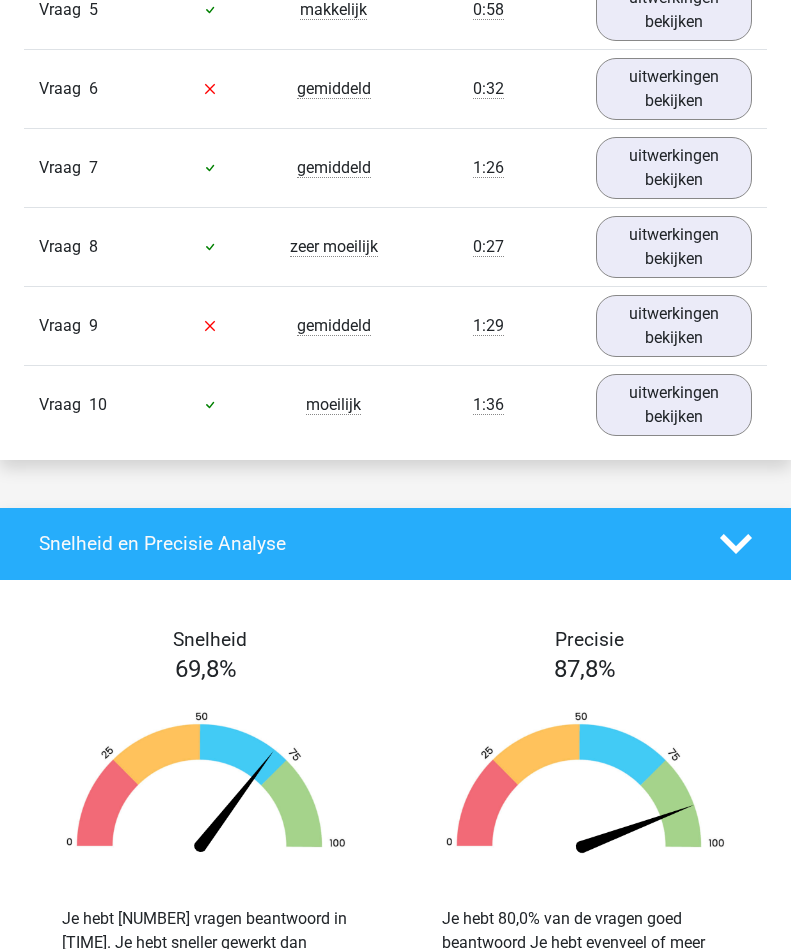 click on "uitwerkingen bekijken" at bounding box center [674, 326] 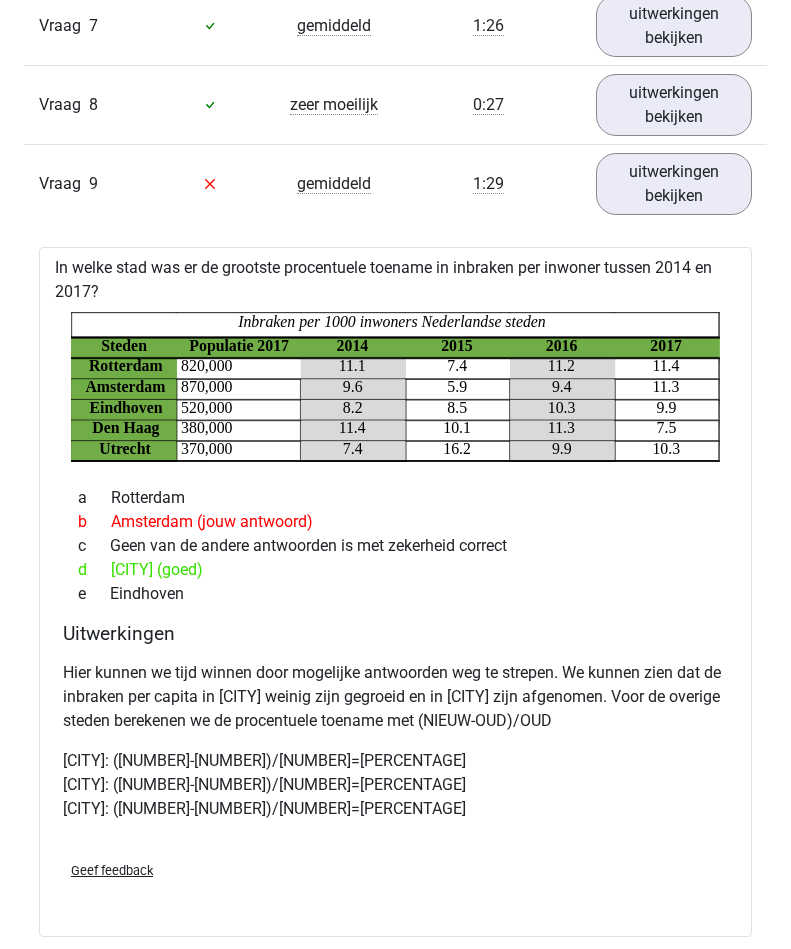 scroll, scrollTop: 1820, scrollLeft: 0, axis: vertical 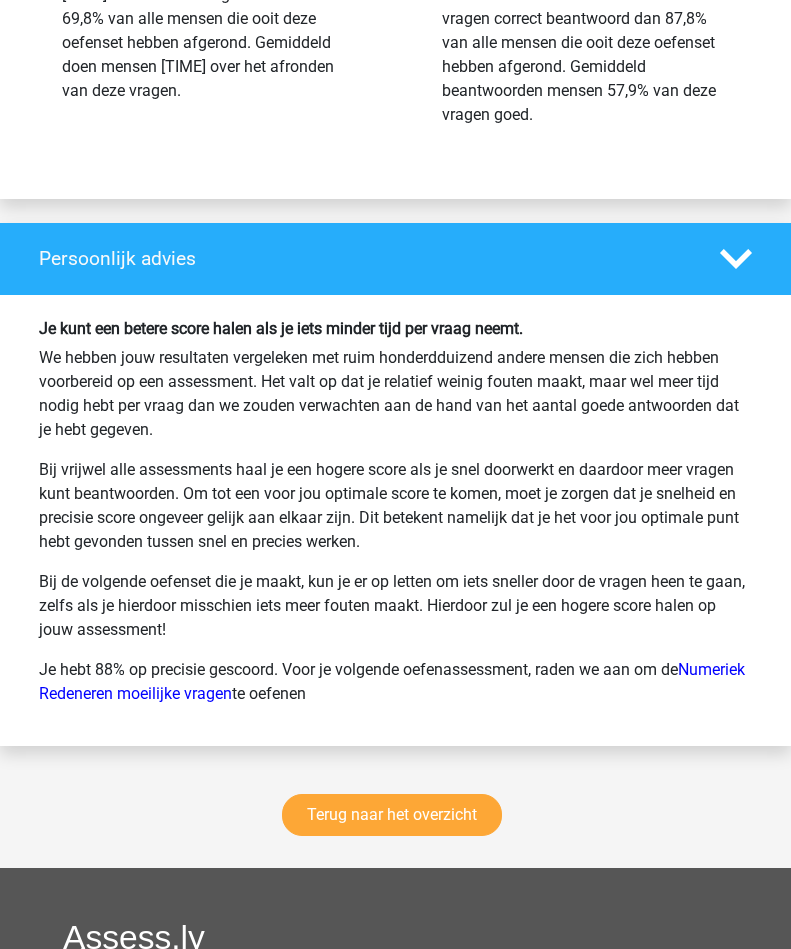 click on "Terug naar het overzicht" at bounding box center (392, 815) 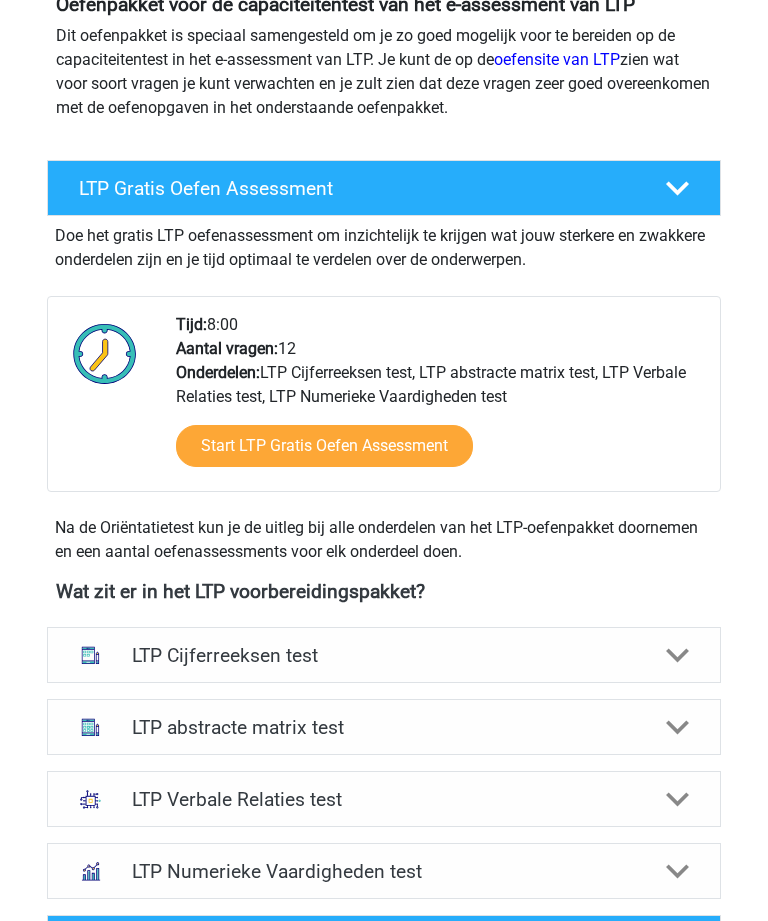 scroll, scrollTop: 0, scrollLeft: 0, axis: both 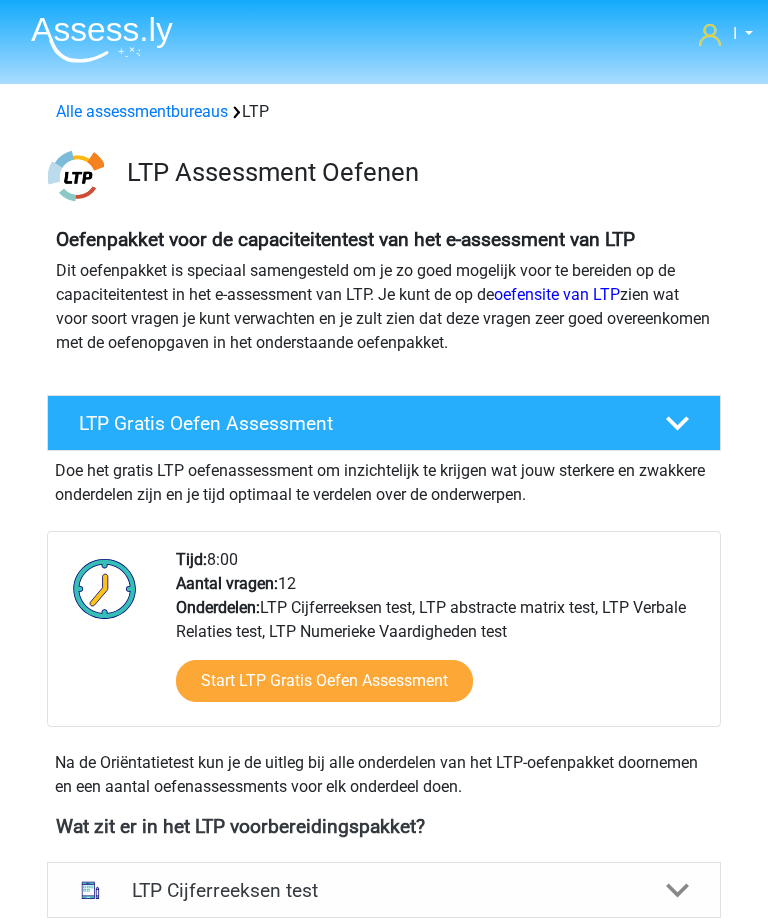 click on "Alle assessmentbureaus" at bounding box center [142, 111] 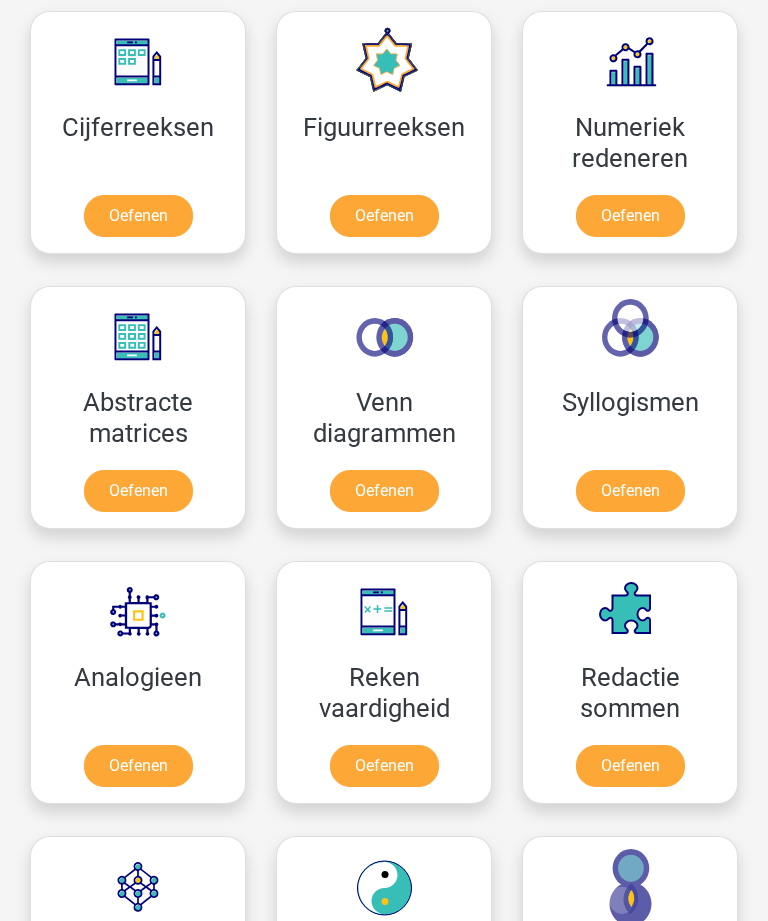 scroll, scrollTop: 3402, scrollLeft: 0, axis: vertical 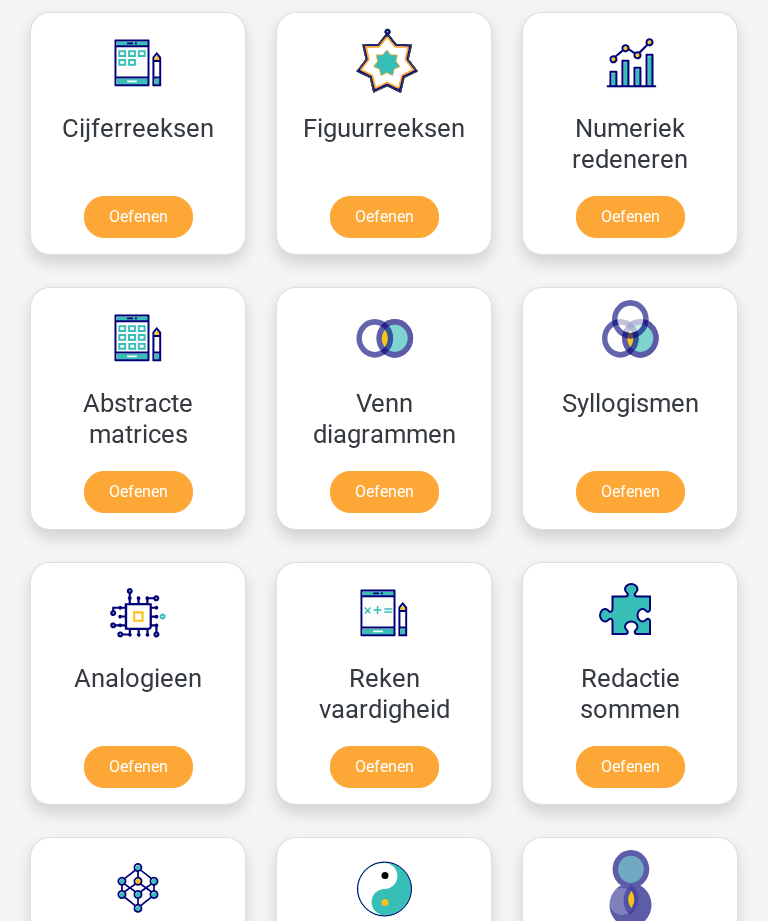 click on "Oefenen" at bounding box center [630, 217] 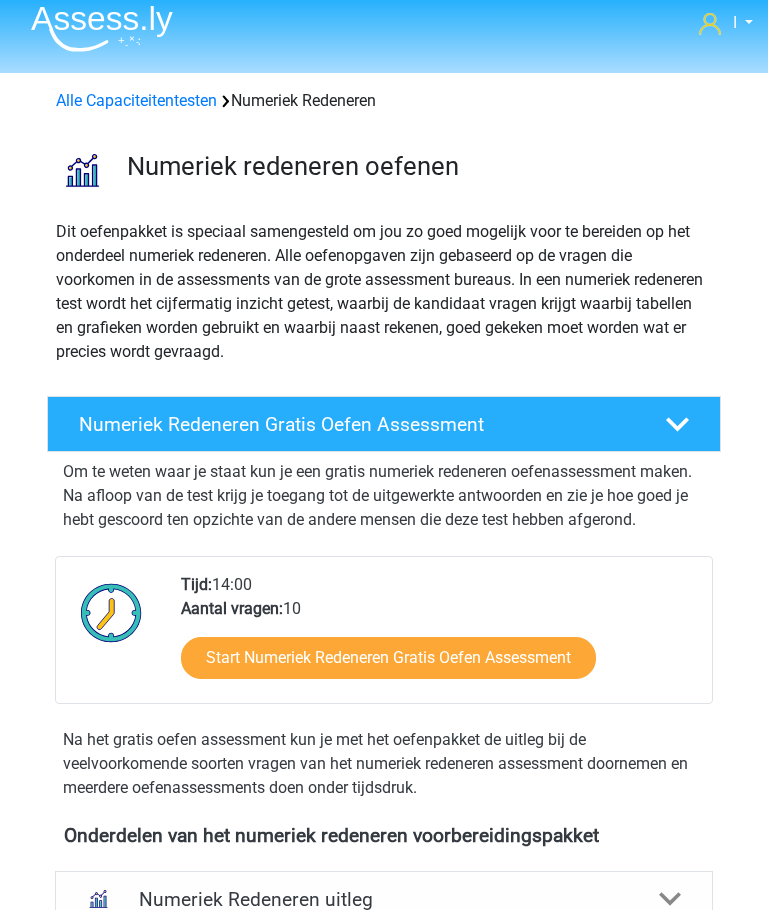 scroll, scrollTop: 12, scrollLeft: 0, axis: vertical 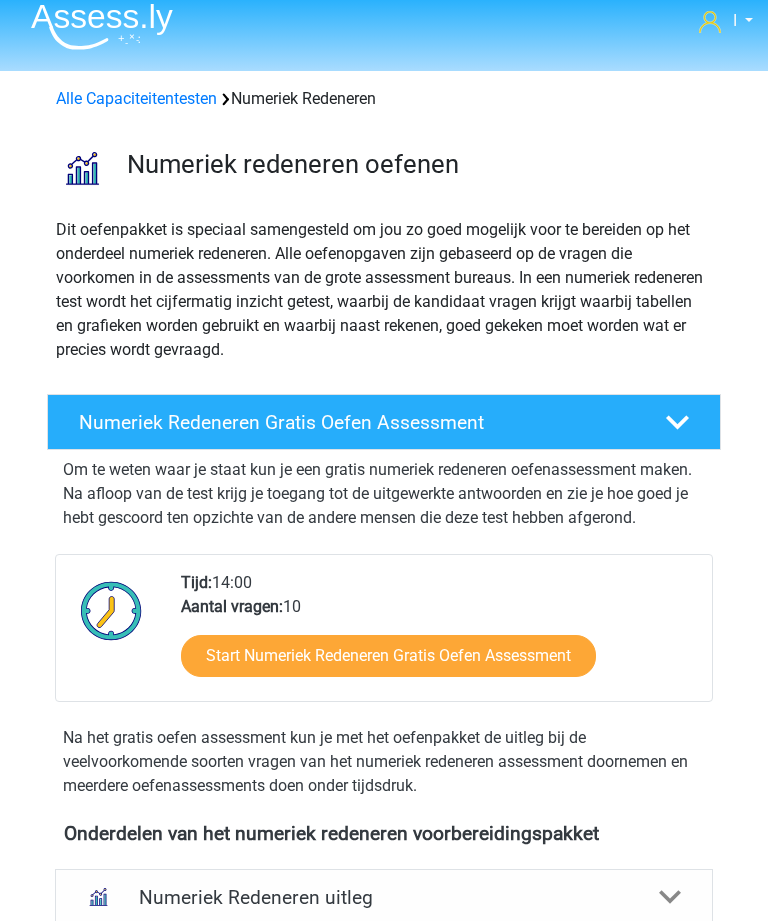 click on "Alle Capaciteitentesten" at bounding box center (136, 99) 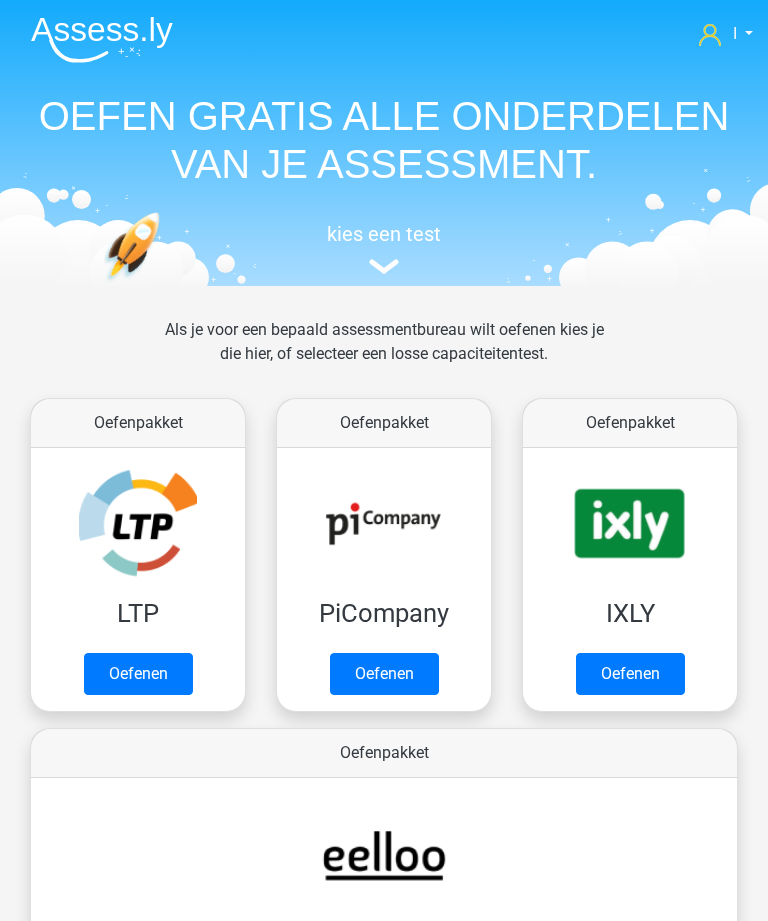scroll, scrollTop: 1210, scrollLeft: 0, axis: vertical 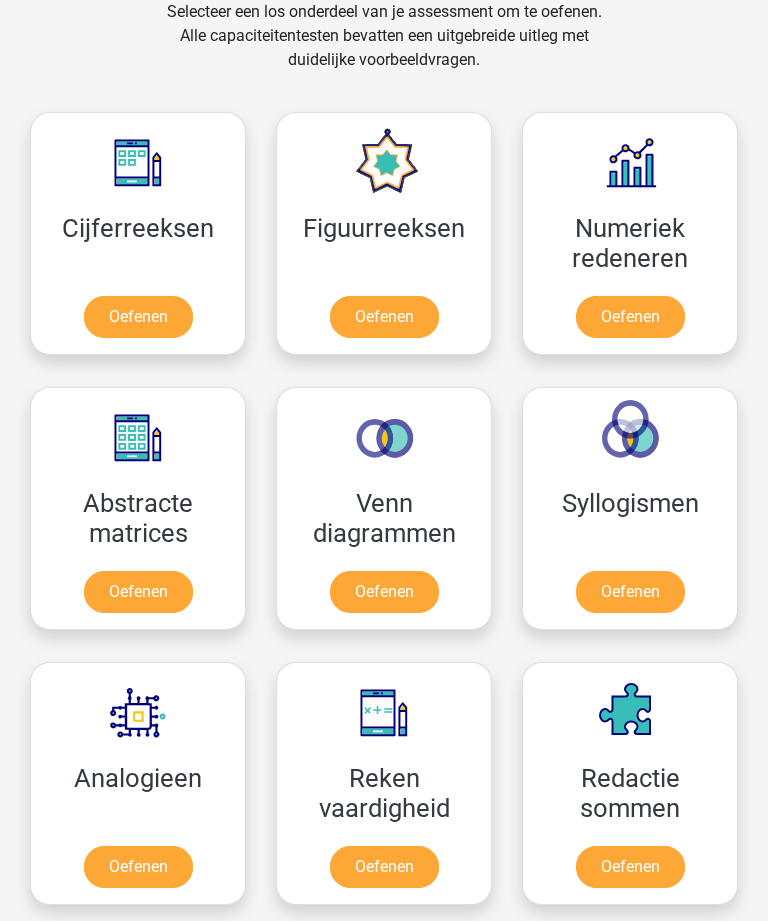 click on "Oefenen" at bounding box center (138, 317) 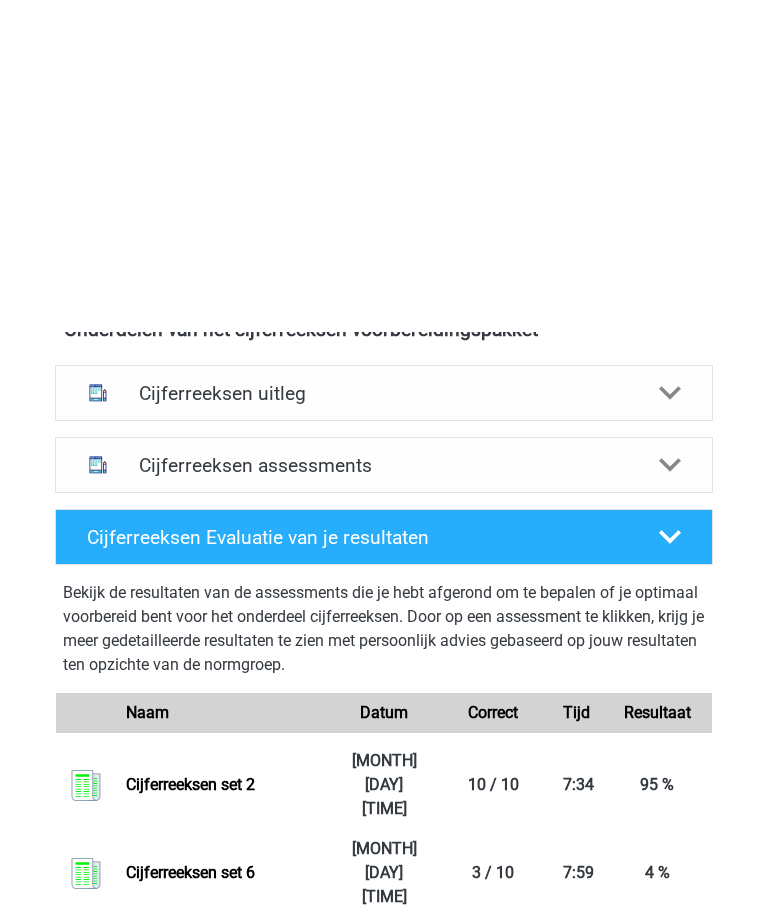 scroll, scrollTop: 445, scrollLeft: 0, axis: vertical 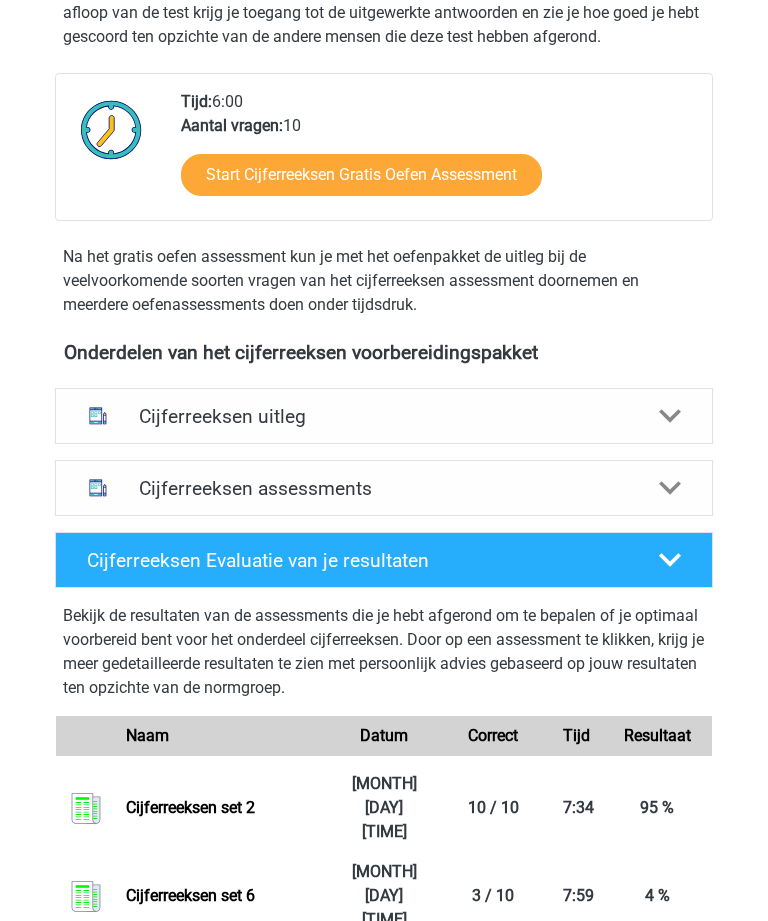 click 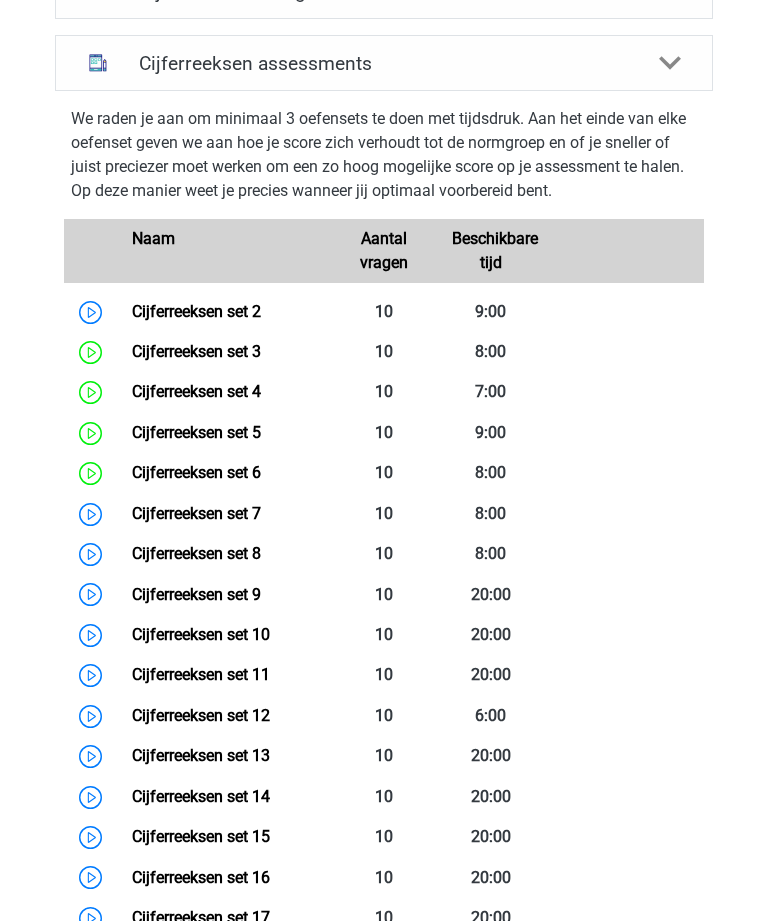 scroll, scrollTop: 871, scrollLeft: 0, axis: vertical 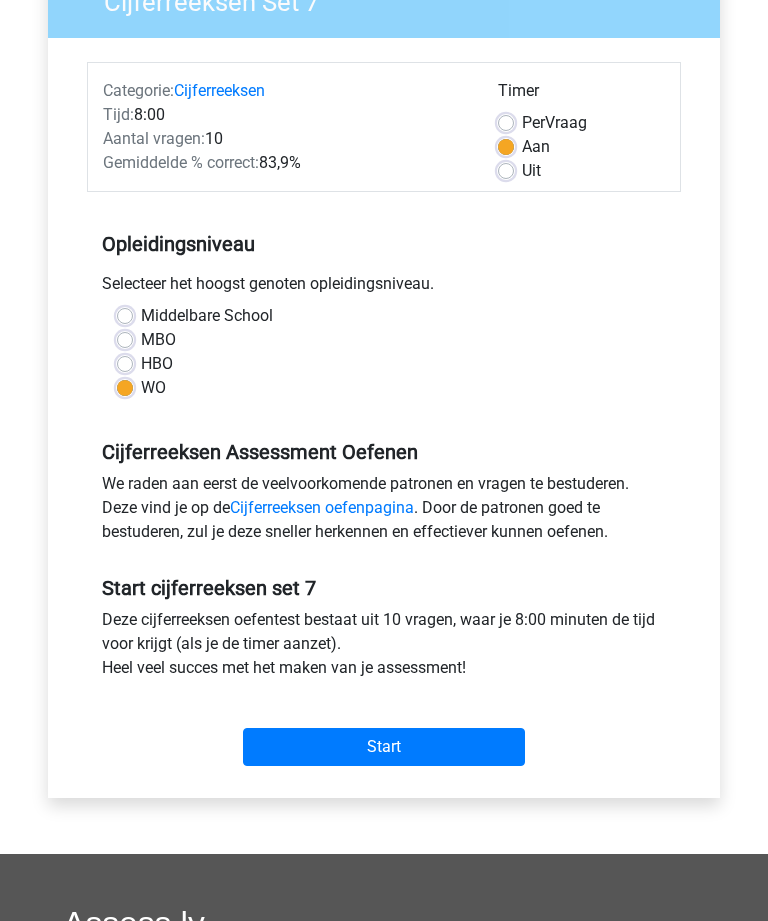 click on "Start" at bounding box center [384, 747] 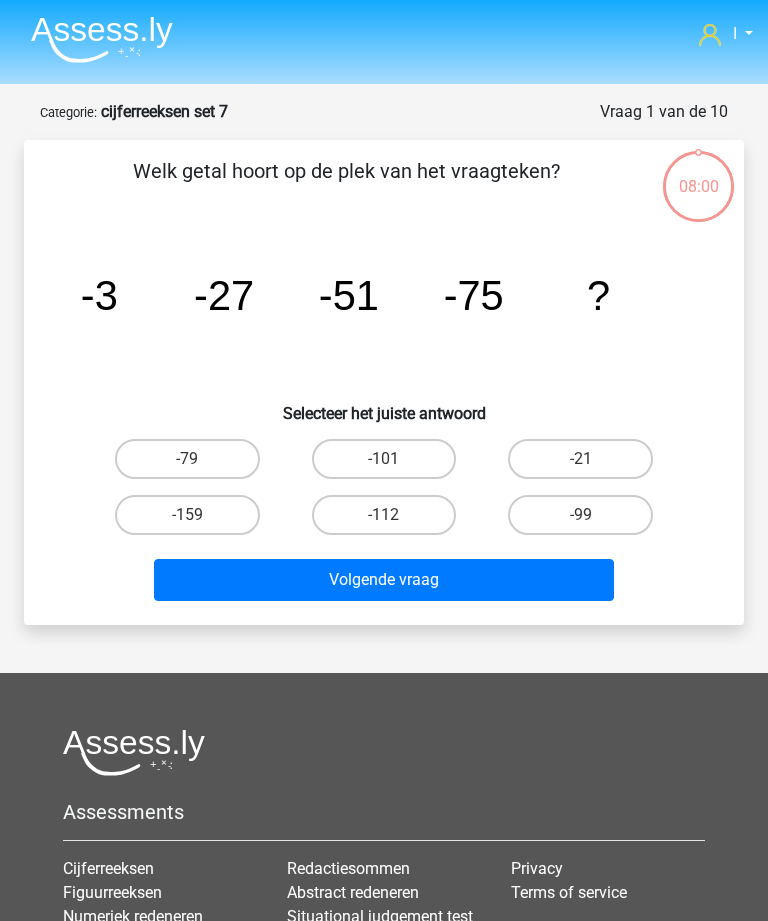 scroll, scrollTop: 0, scrollLeft: 0, axis: both 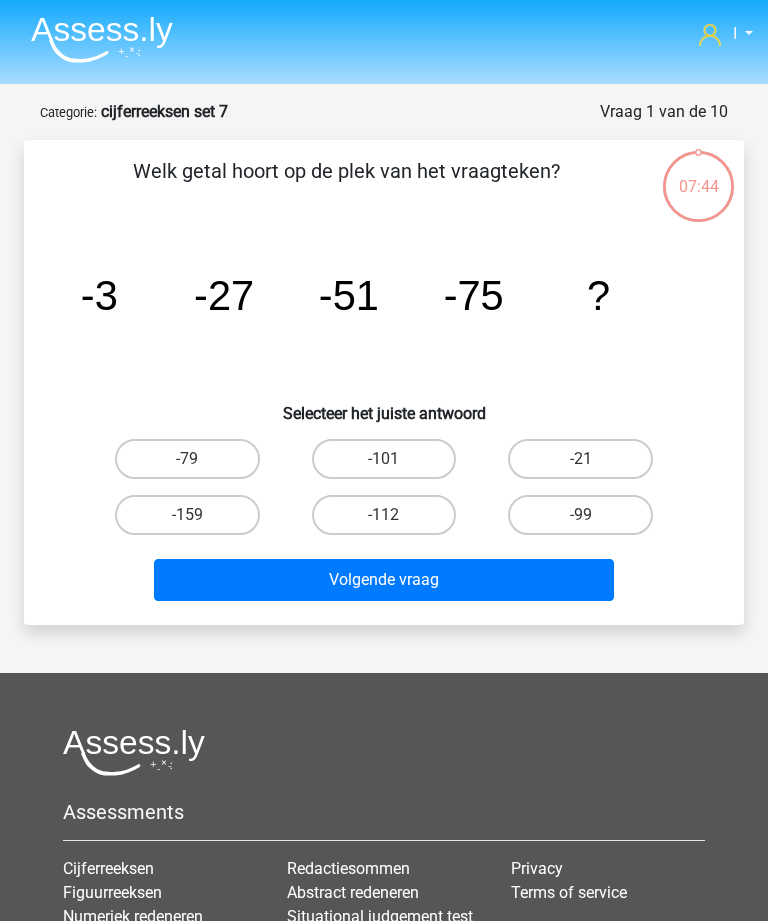 click on "-99" at bounding box center (580, 515) 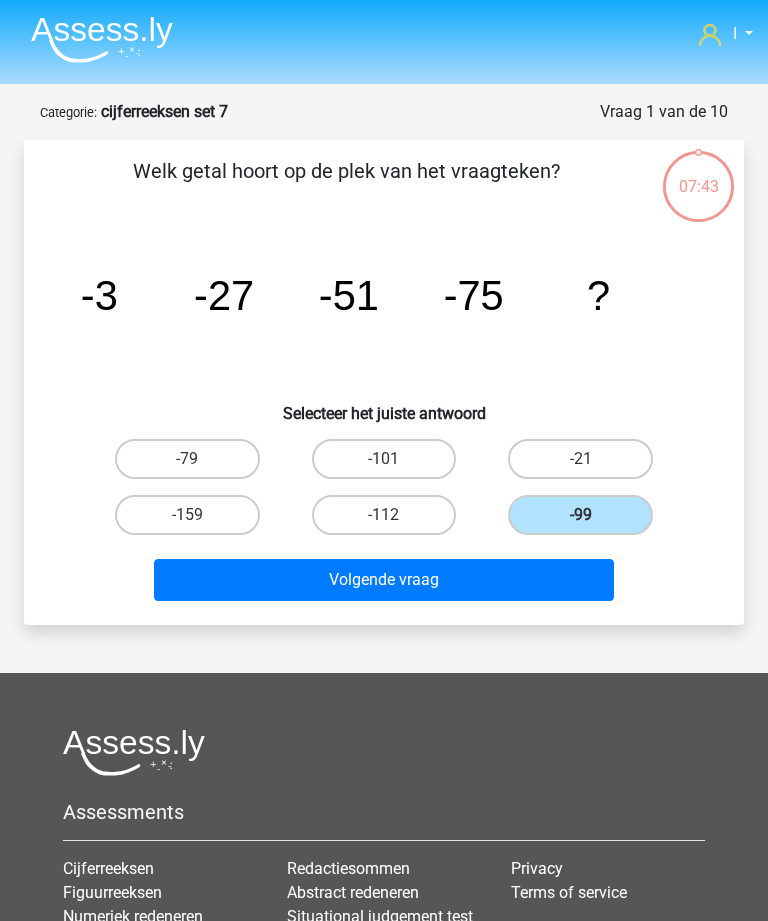 click on "Volgende vraag" at bounding box center (383, 580) 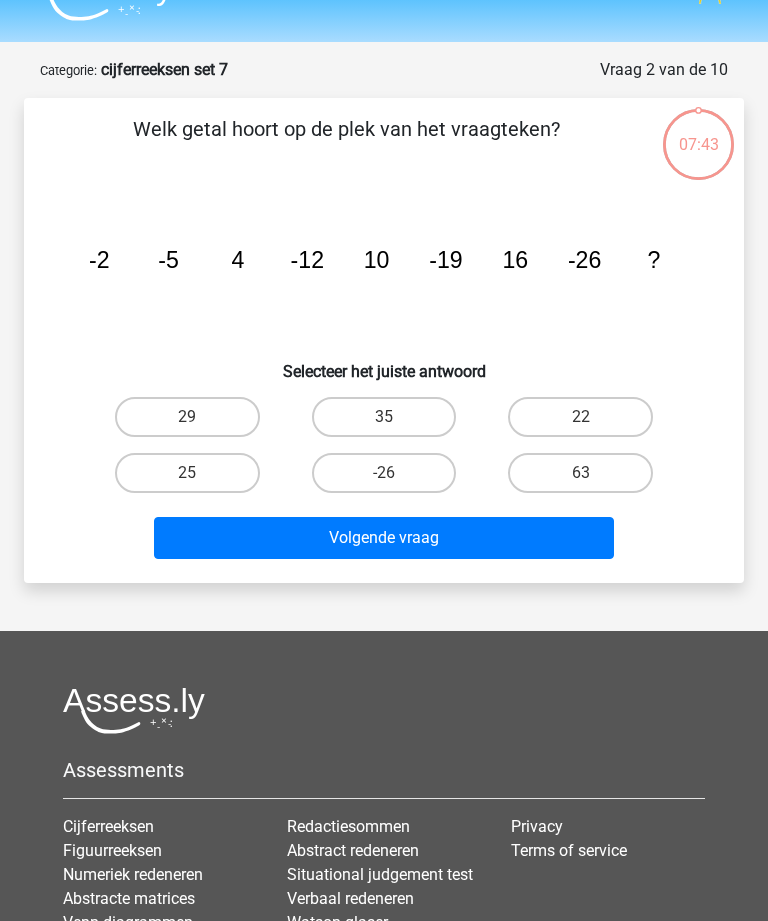 scroll, scrollTop: 100, scrollLeft: 0, axis: vertical 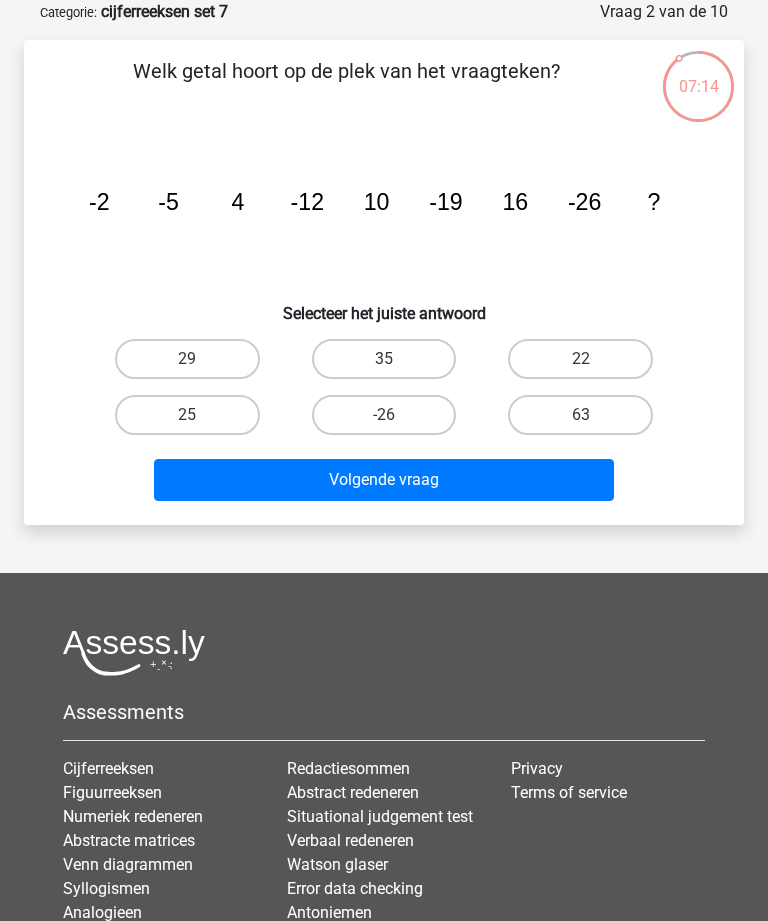 click on "22" at bounding box center (580, 359) 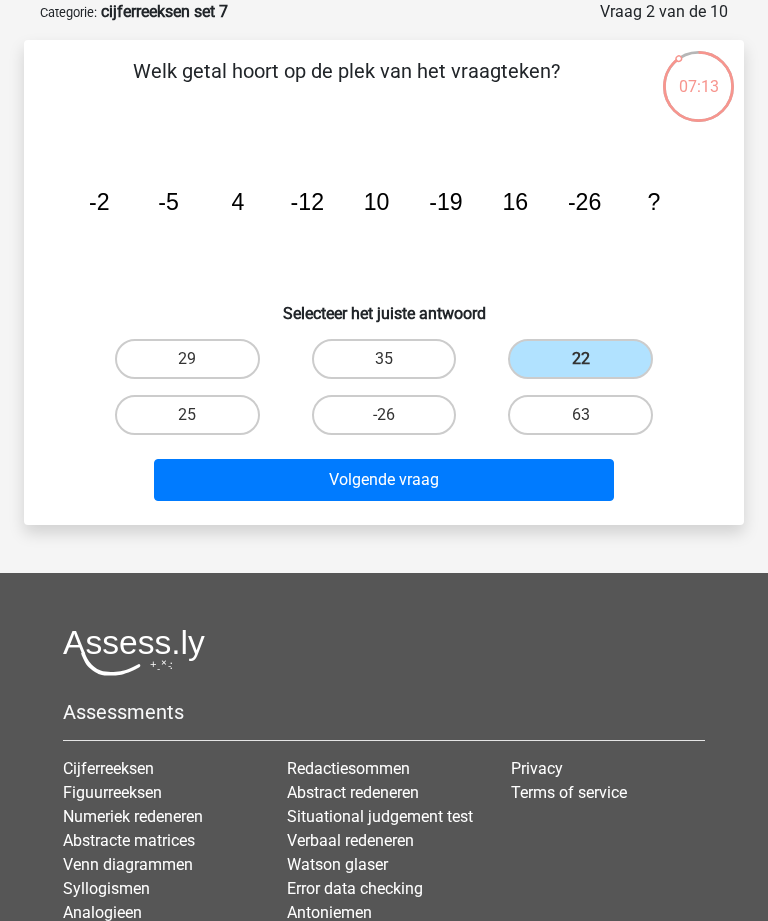 click on "Volgende vraag" at bounding box center [383, 480] 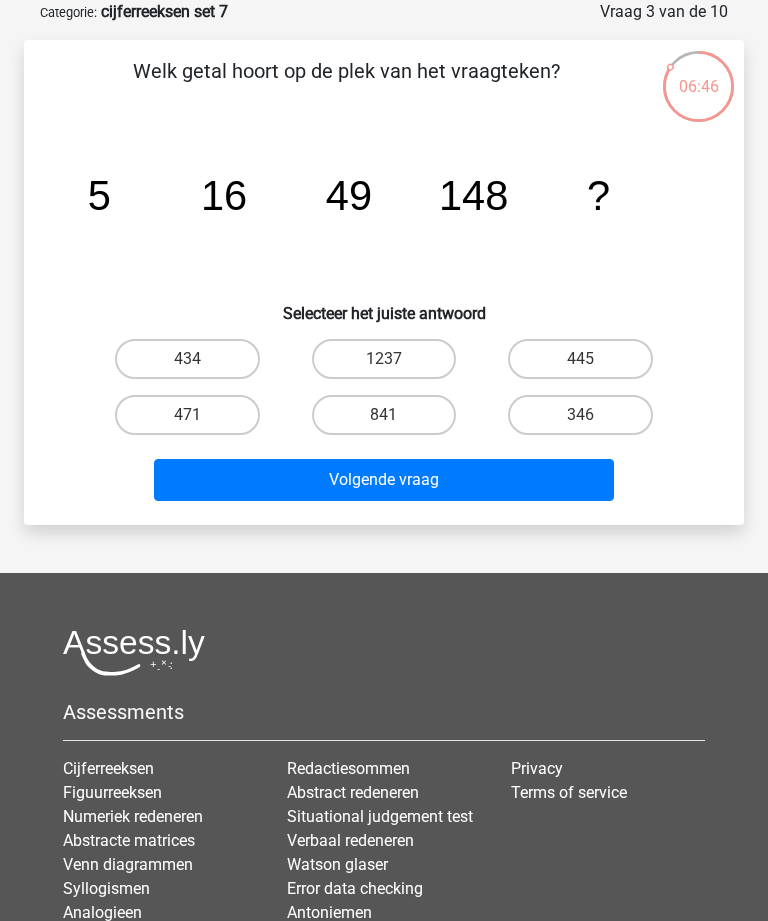 click on "445" at bounding box center [587, 365] 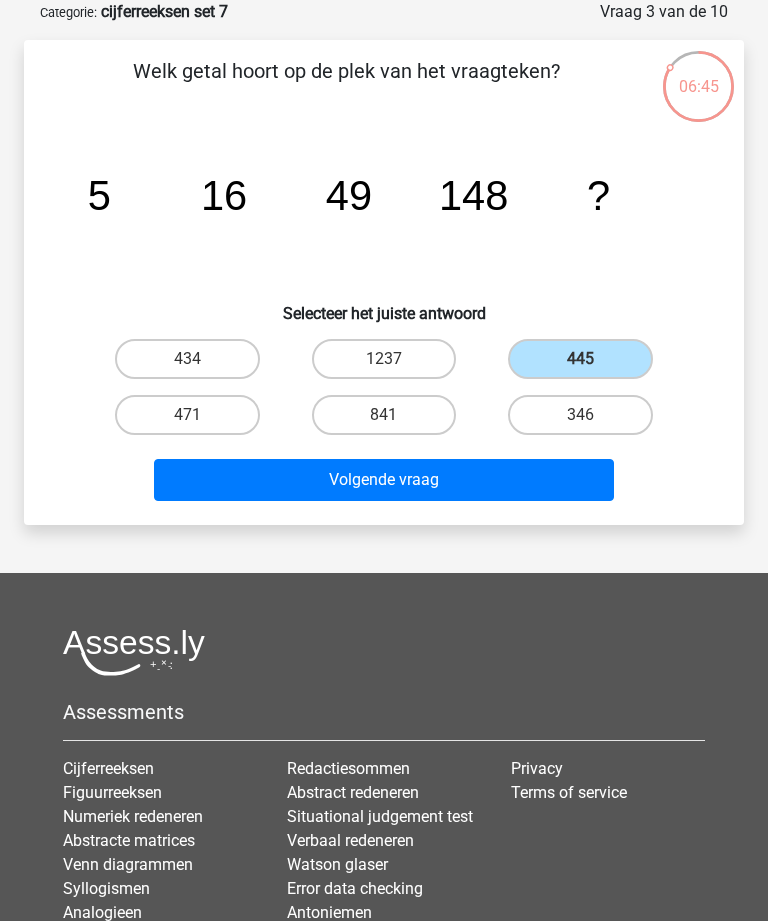 click on "Volgende vraag" at bounding box center (383, 480) 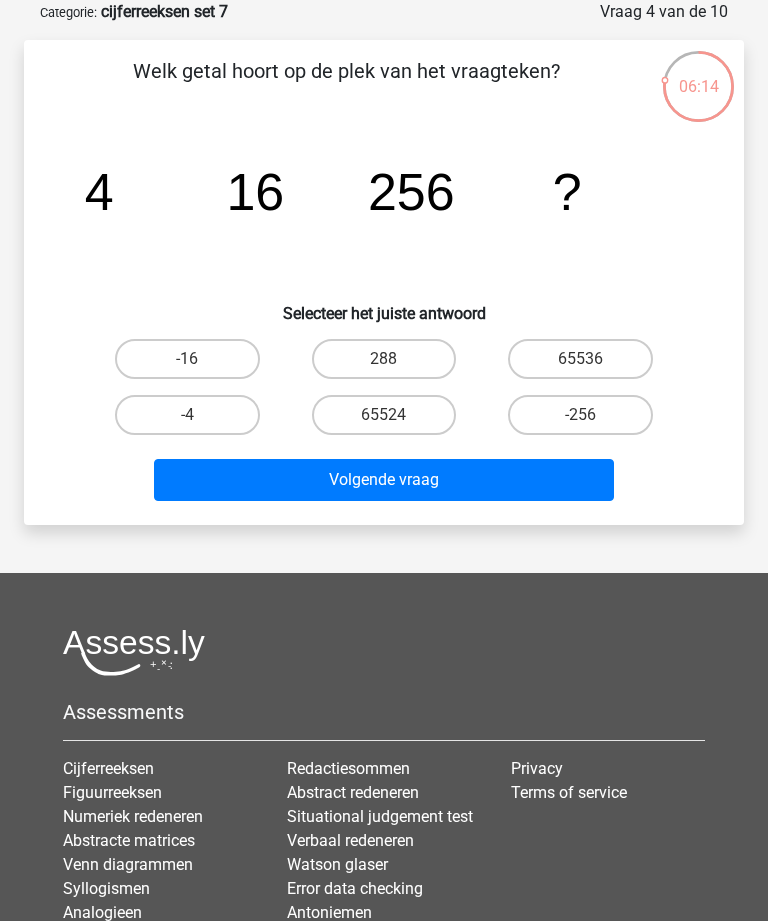 click on "65536" at bounding box center [580, 359] 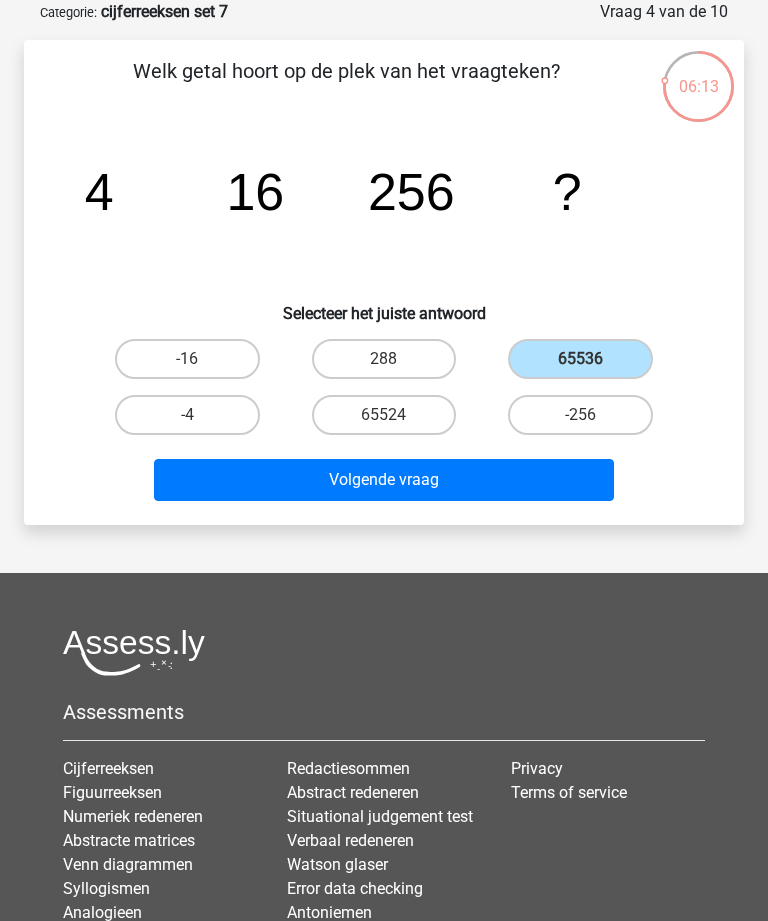 click on "Volgende vraag" at bounding box center (383, 480) 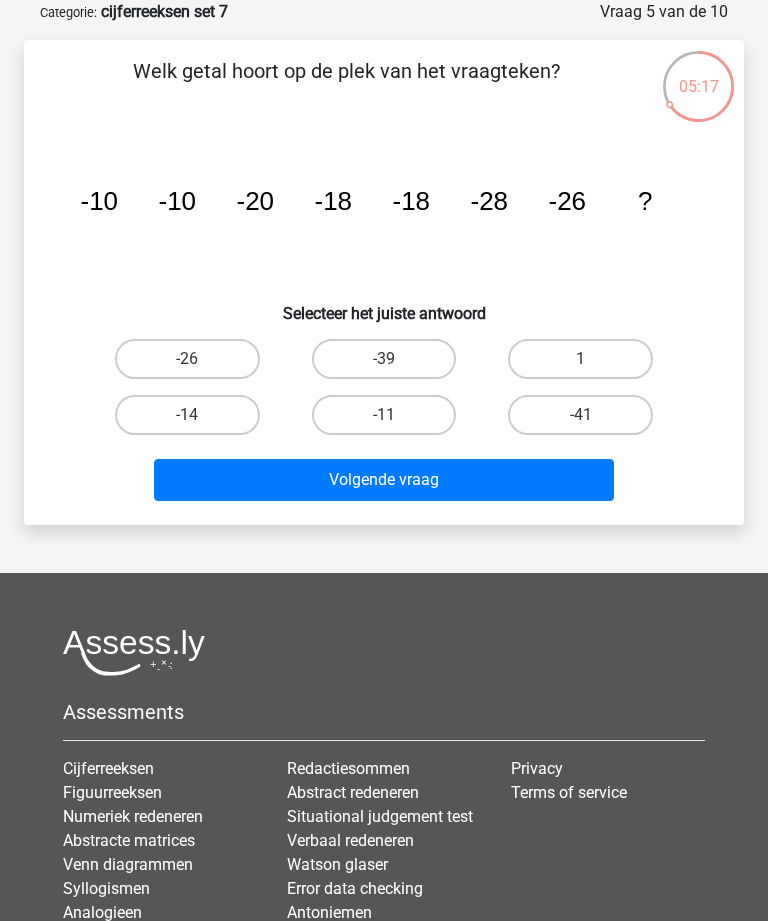 click on "-26" at bounding box center (187, 359) 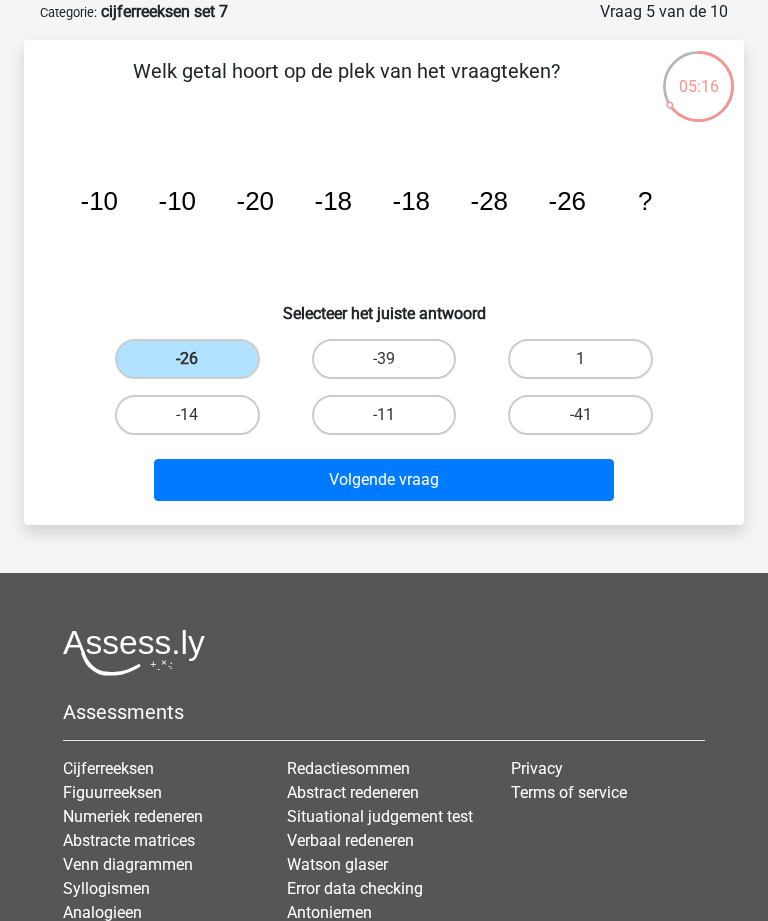 click on "Volgende vraag" at bounding box center [383, 480] 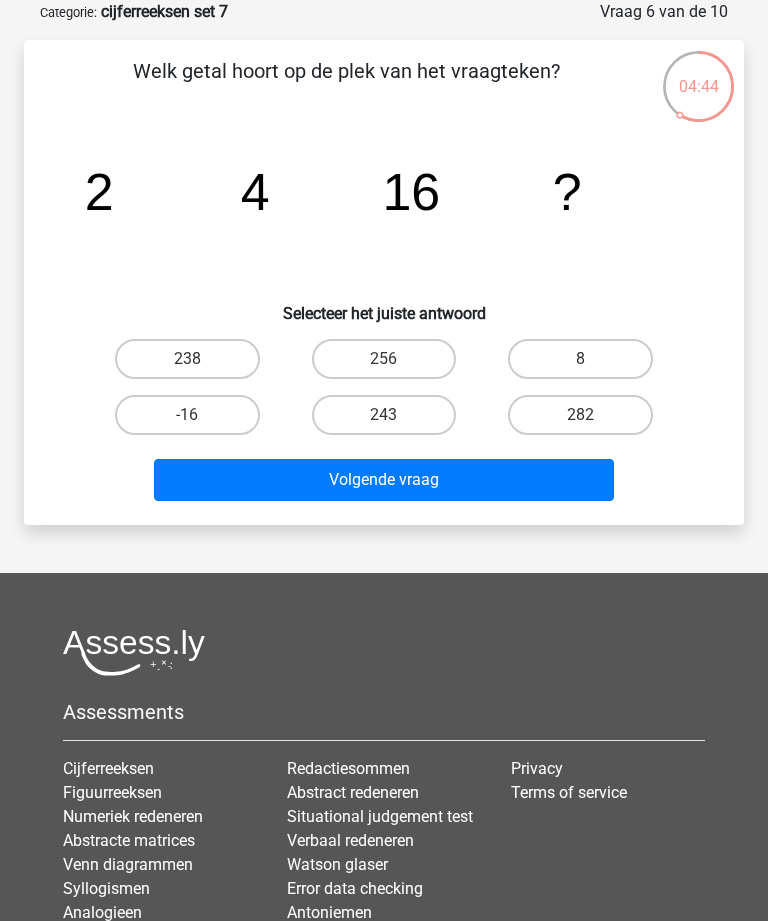 click on "256" at bounding box center (384, 359) 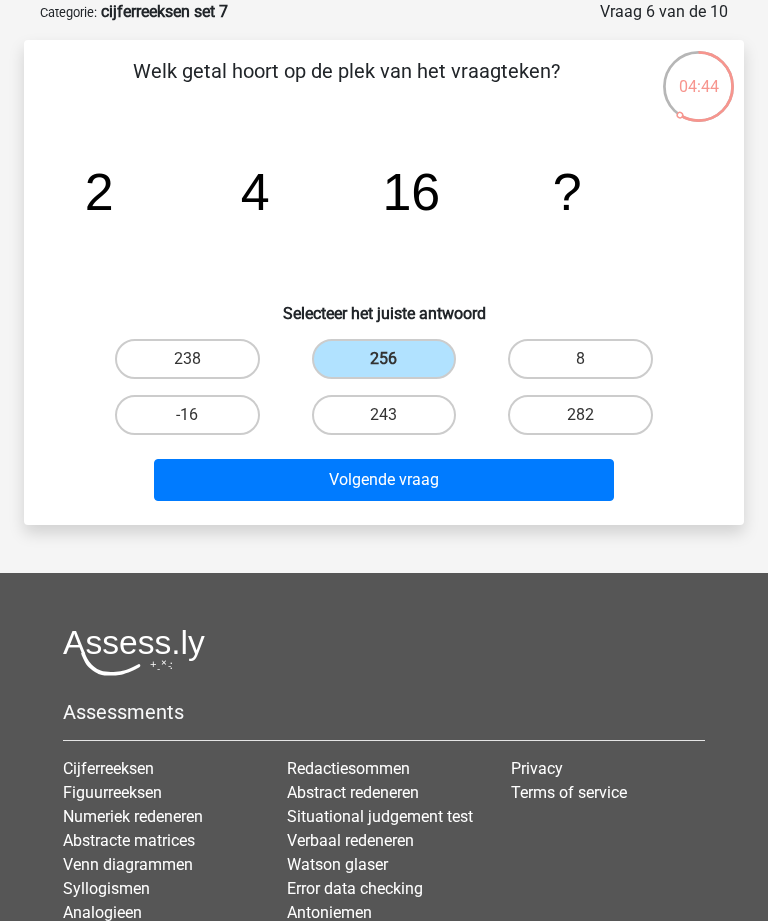 click on "Volgende vraag" at bounding box center [383, 480] 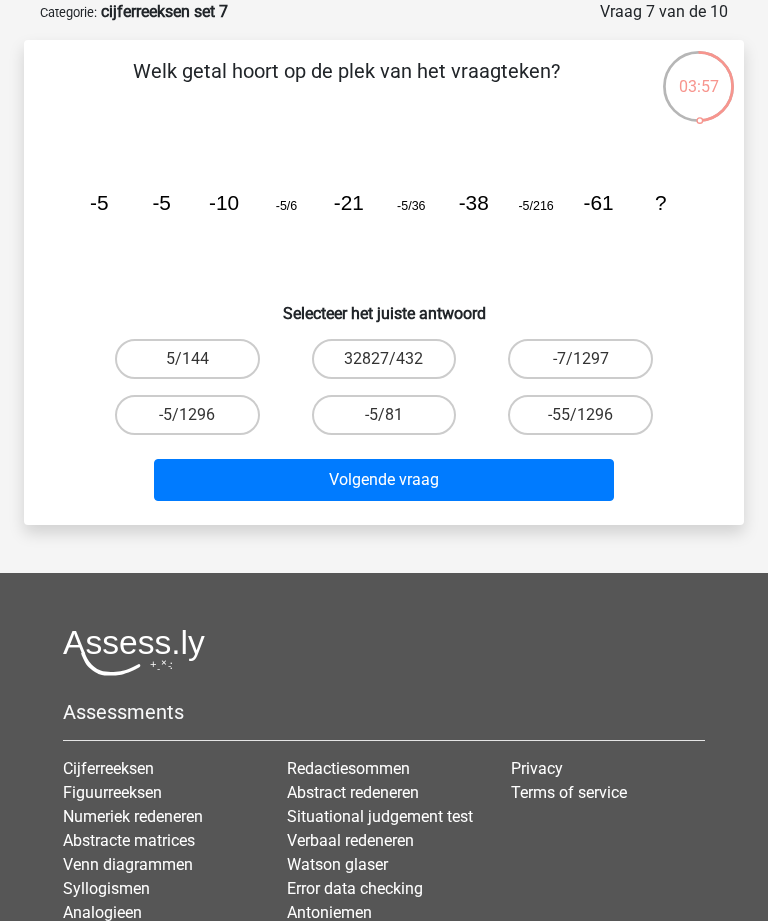 click on "-5/1296" at bounding box center (187, 415) 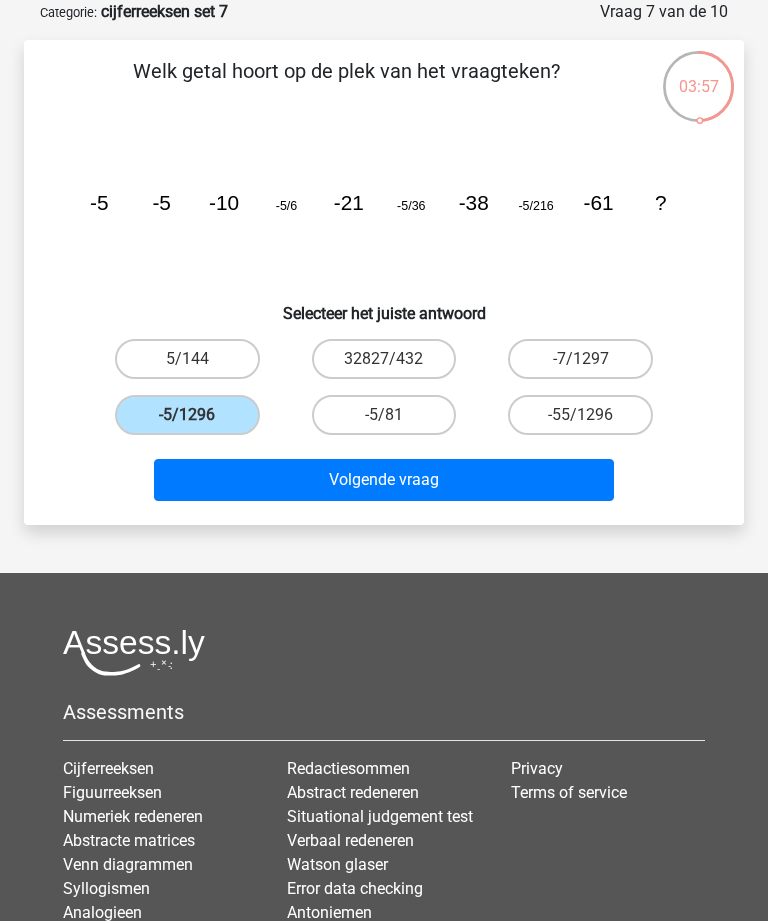 click on "Volgende vraag" at bounding box center [383, 480] 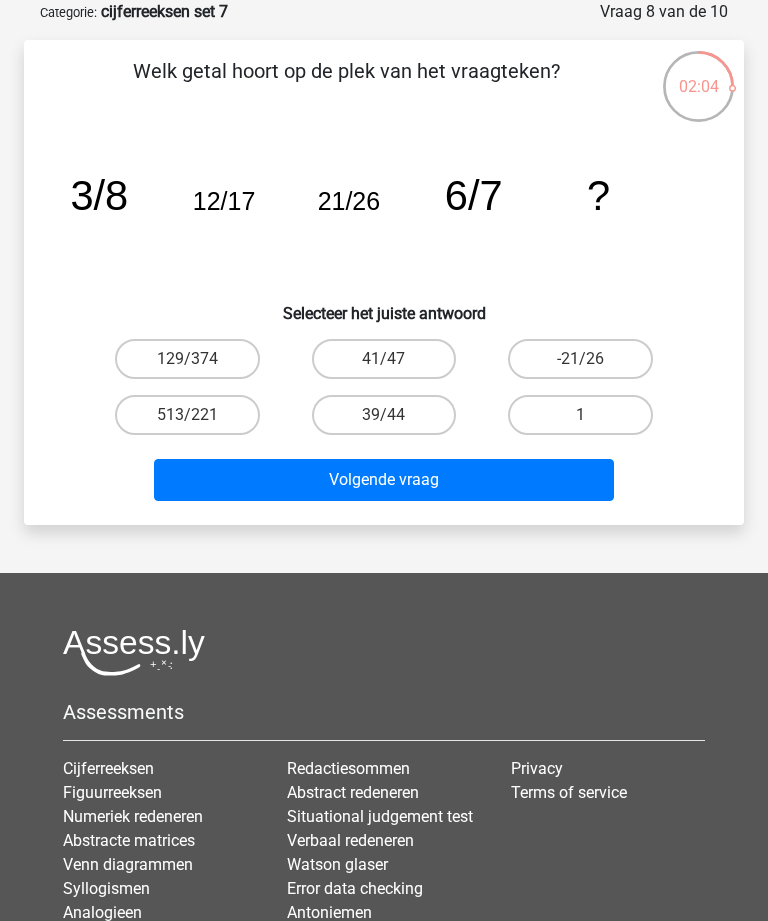 click on "39/44" at bounding box center (384, 415) 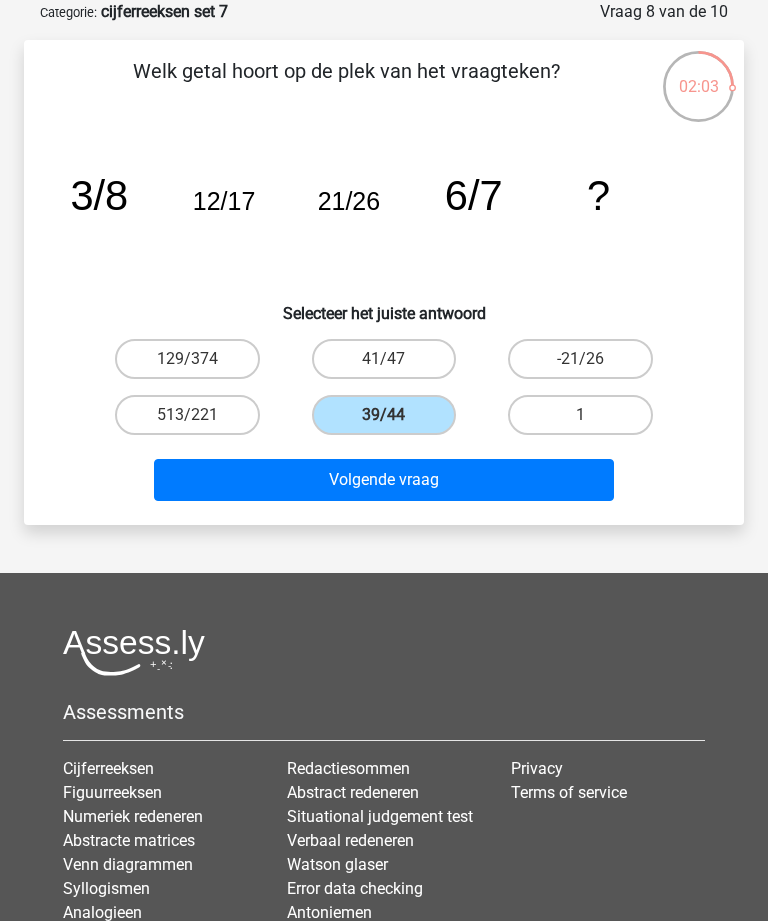 click on "Volgende vraag" at bounding box center (383, 480) 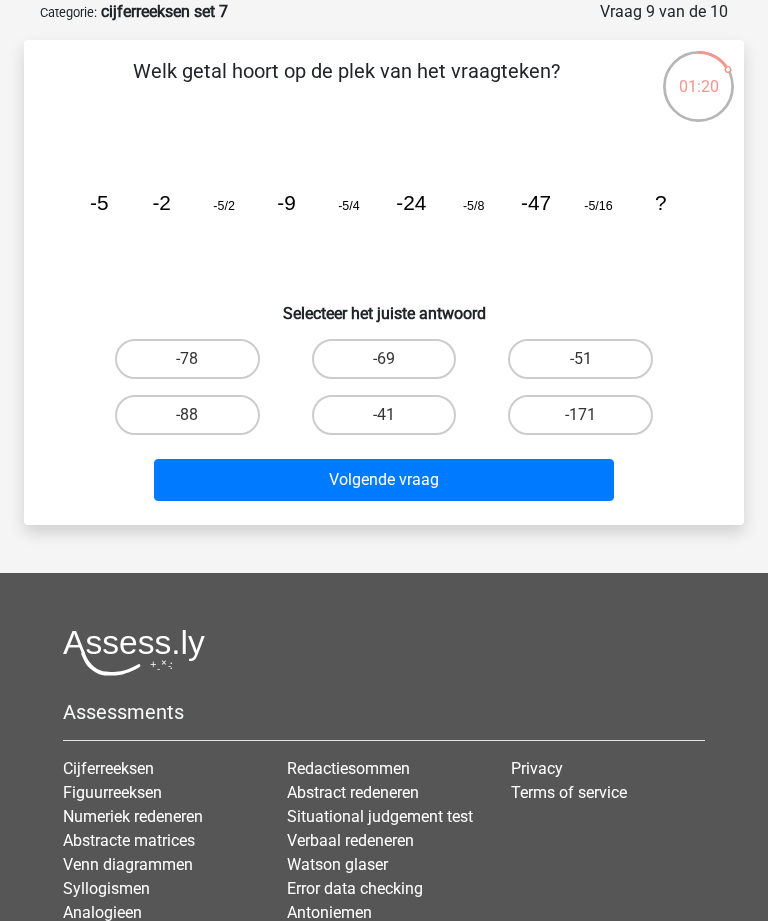 click on "-78" at bounding box center (187, 359) 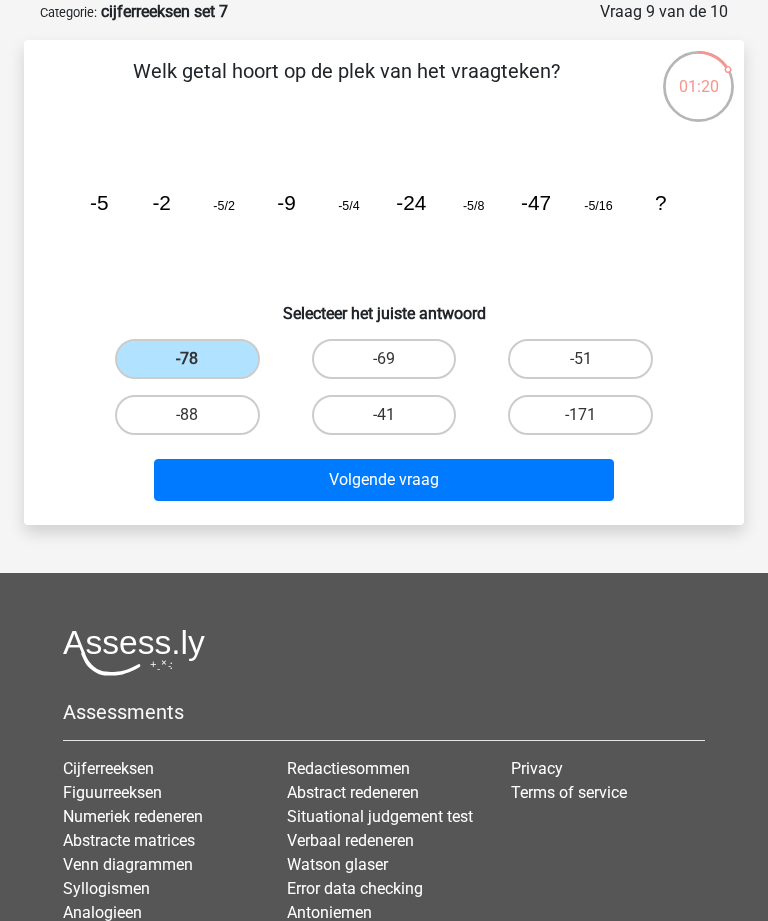 click on "Volgende vraag" at bounding box center [383, 480] 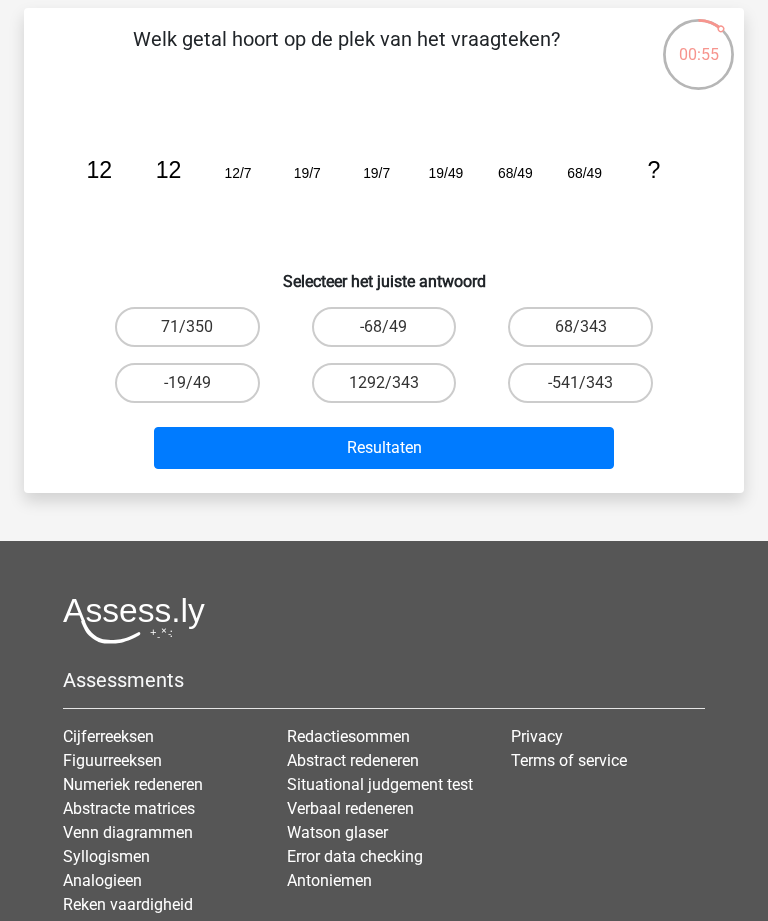 scroll, scrollTop: 128, scrollLeft: 0, axis: vertical 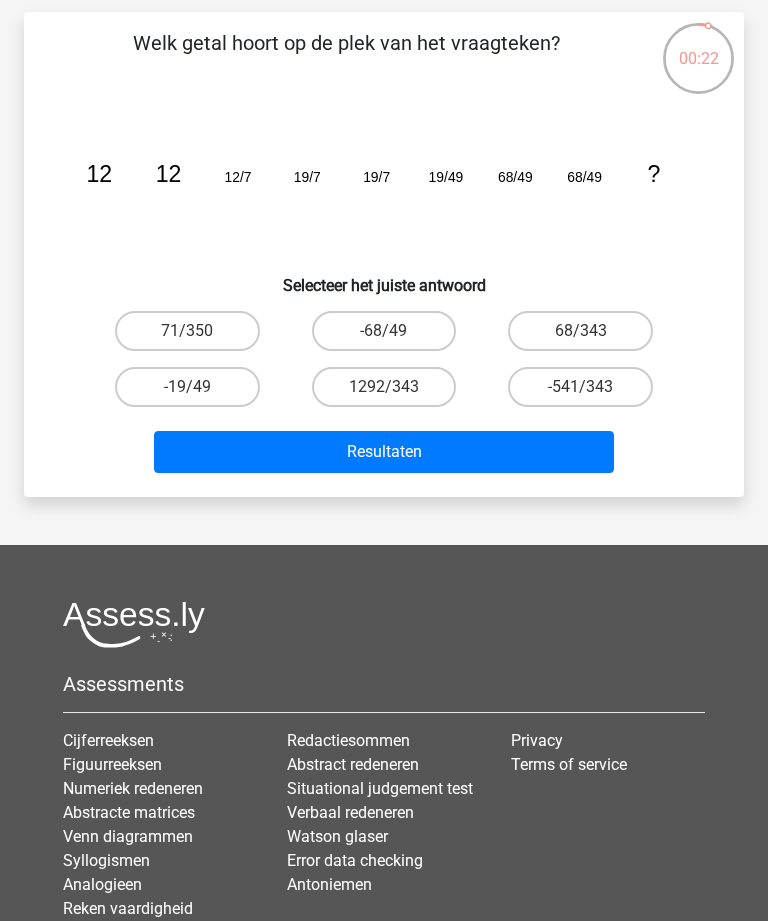click on "68/343" at bounding box center (580, 331) 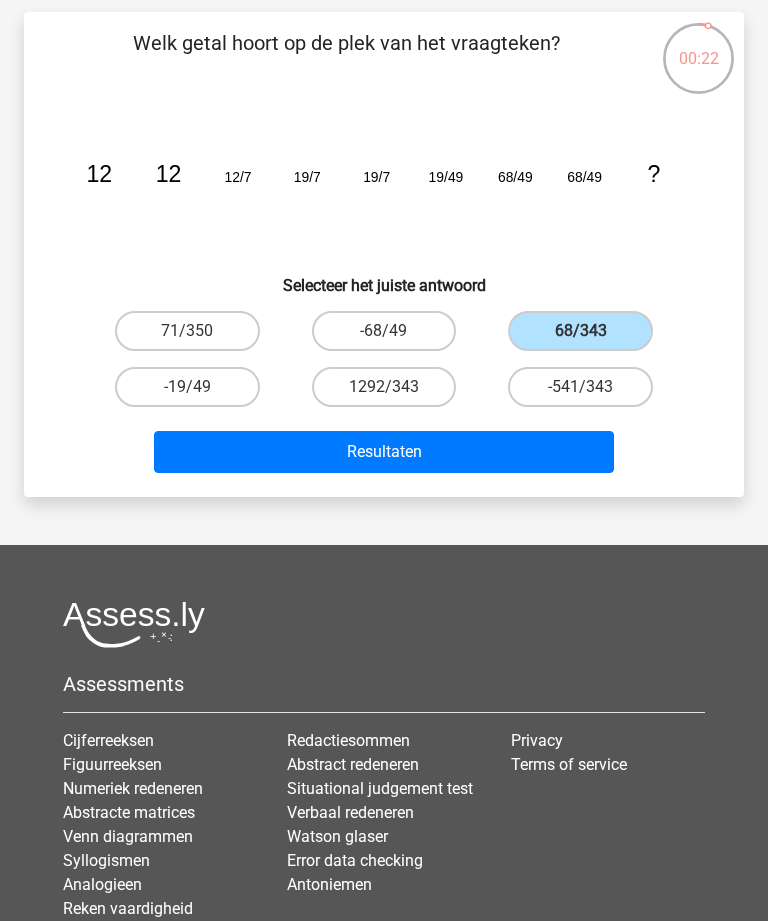 click on "Resultaten" at bounding box center (383, 452) 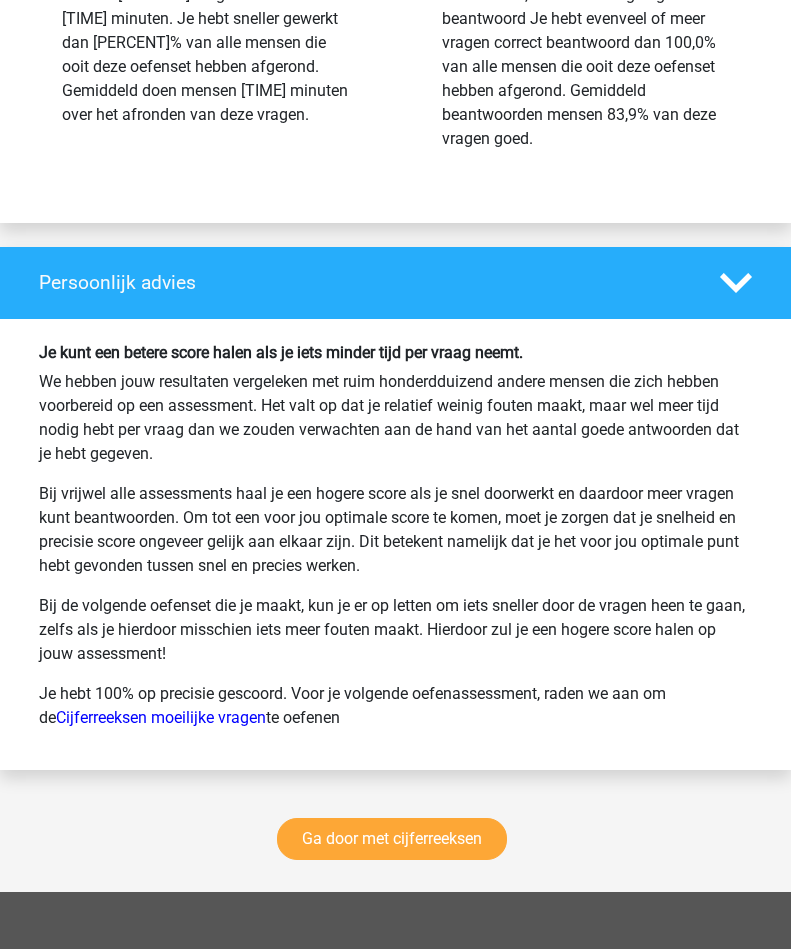 scroll, scrollTop: 2652, scrollLeft: 4, axis: both 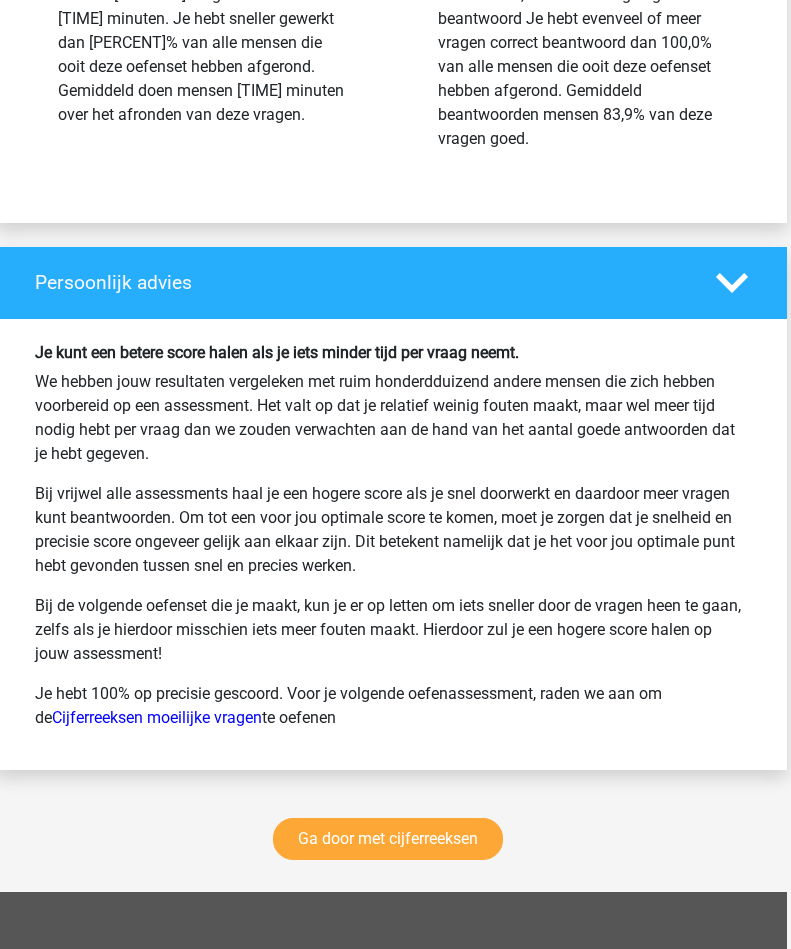 click on "Ga door met cijferreeksen" at bounding box center [388, 839] 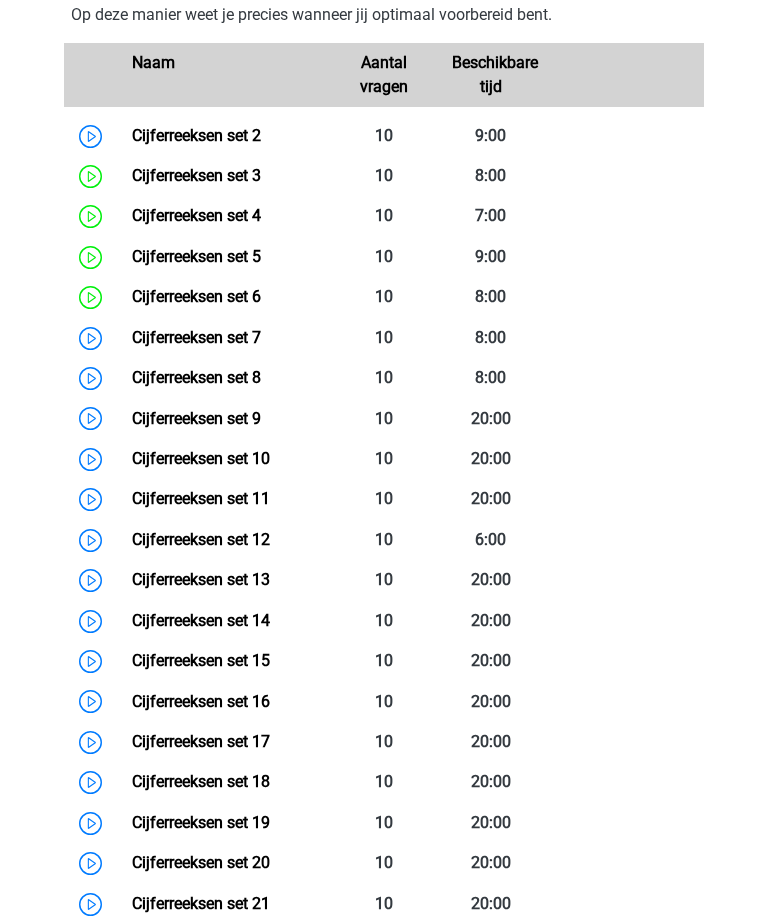 scroll, scrollTop: 1045, scrollLeft: 0, axis: vertical 